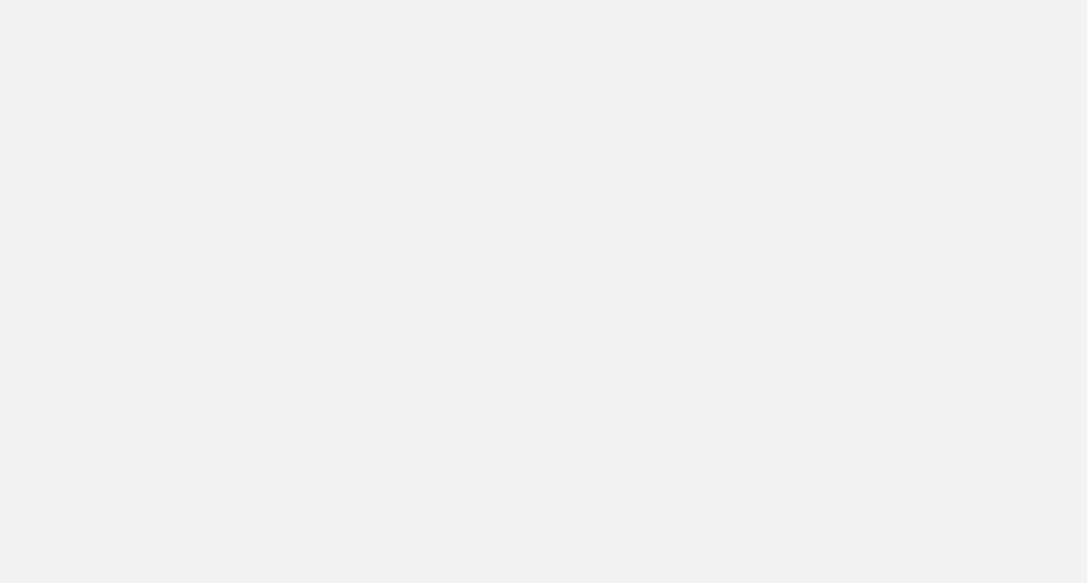 scroll, scrollTop: 0, scrollLeft: 0, axis: both 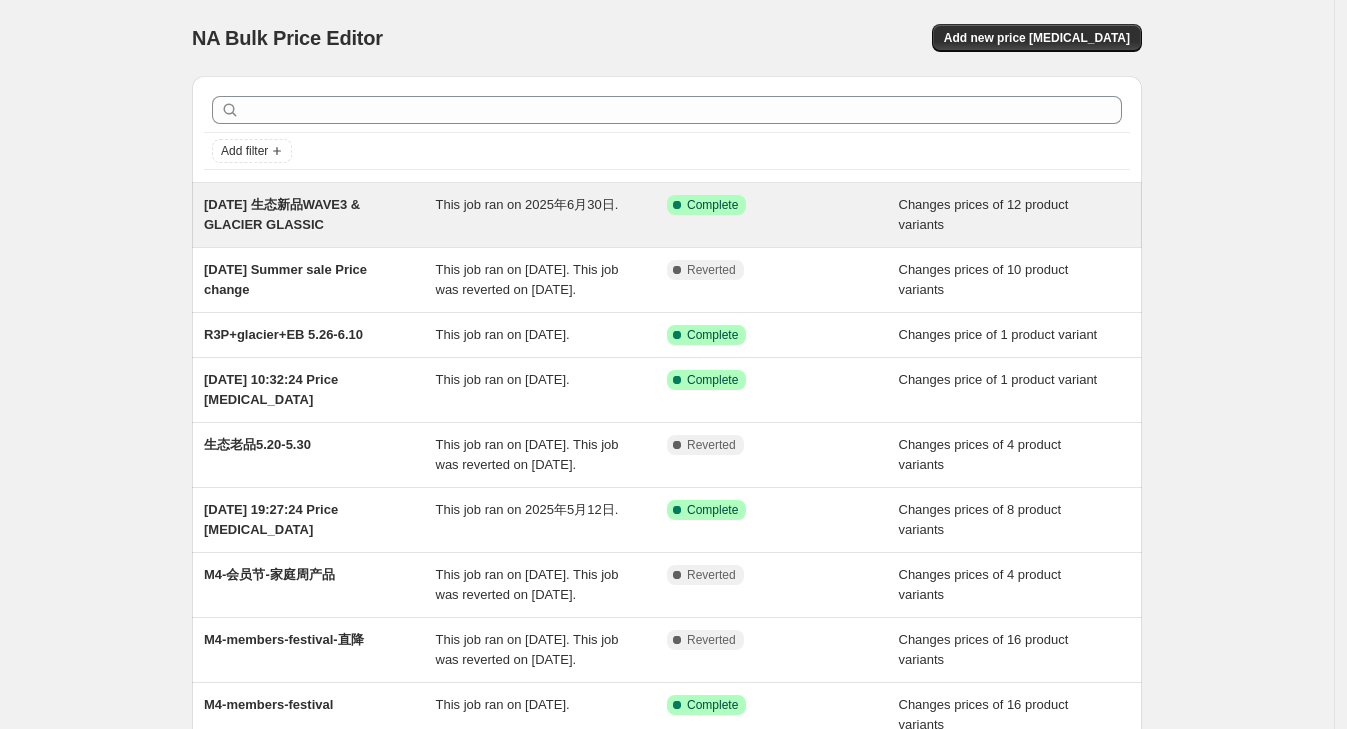 click on "This job ran on 2025年6月30日." at bounding box center (552, 215) 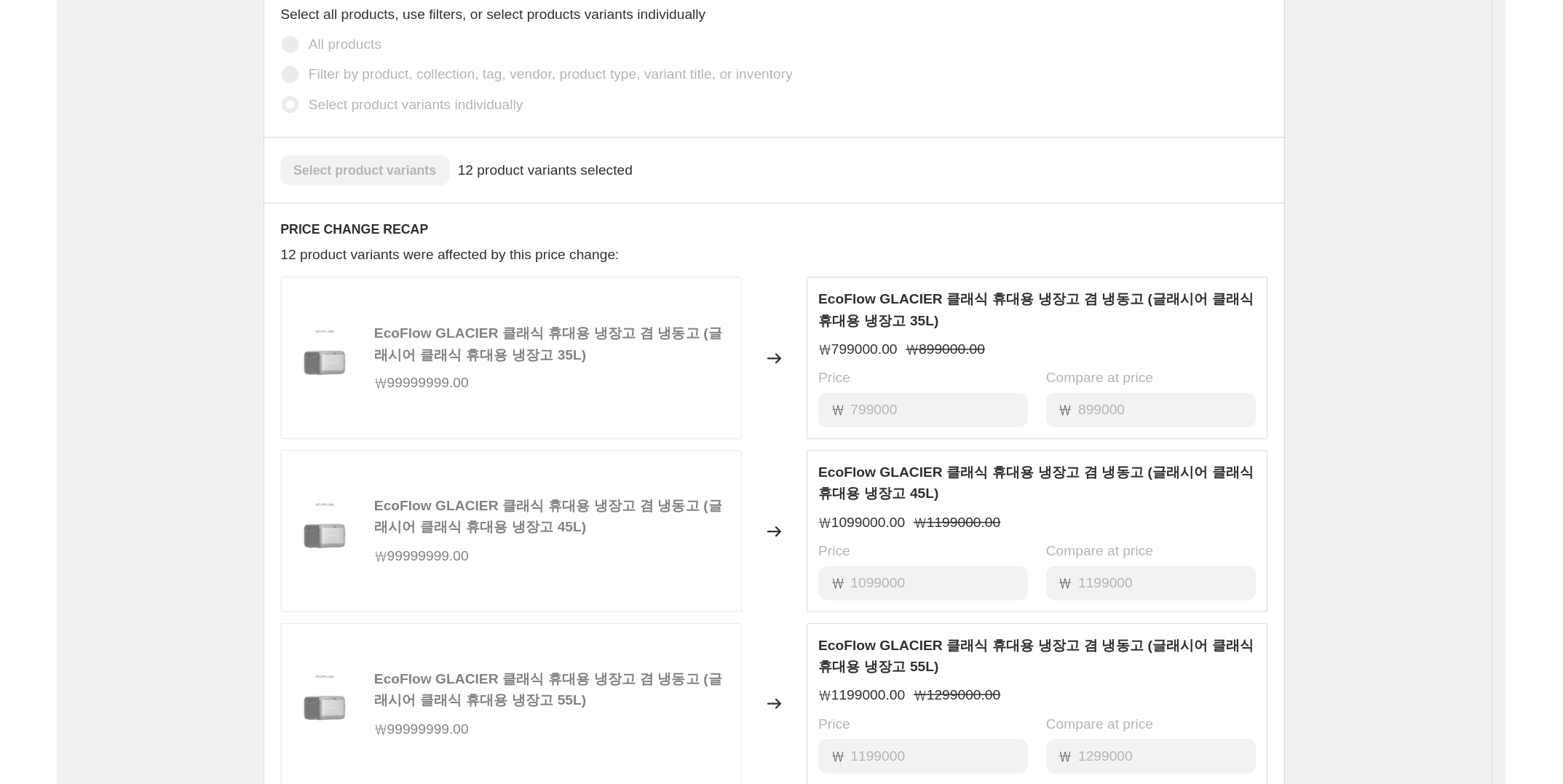 scroll, scrollTop: 0, scrollLeft: 0, axis: both 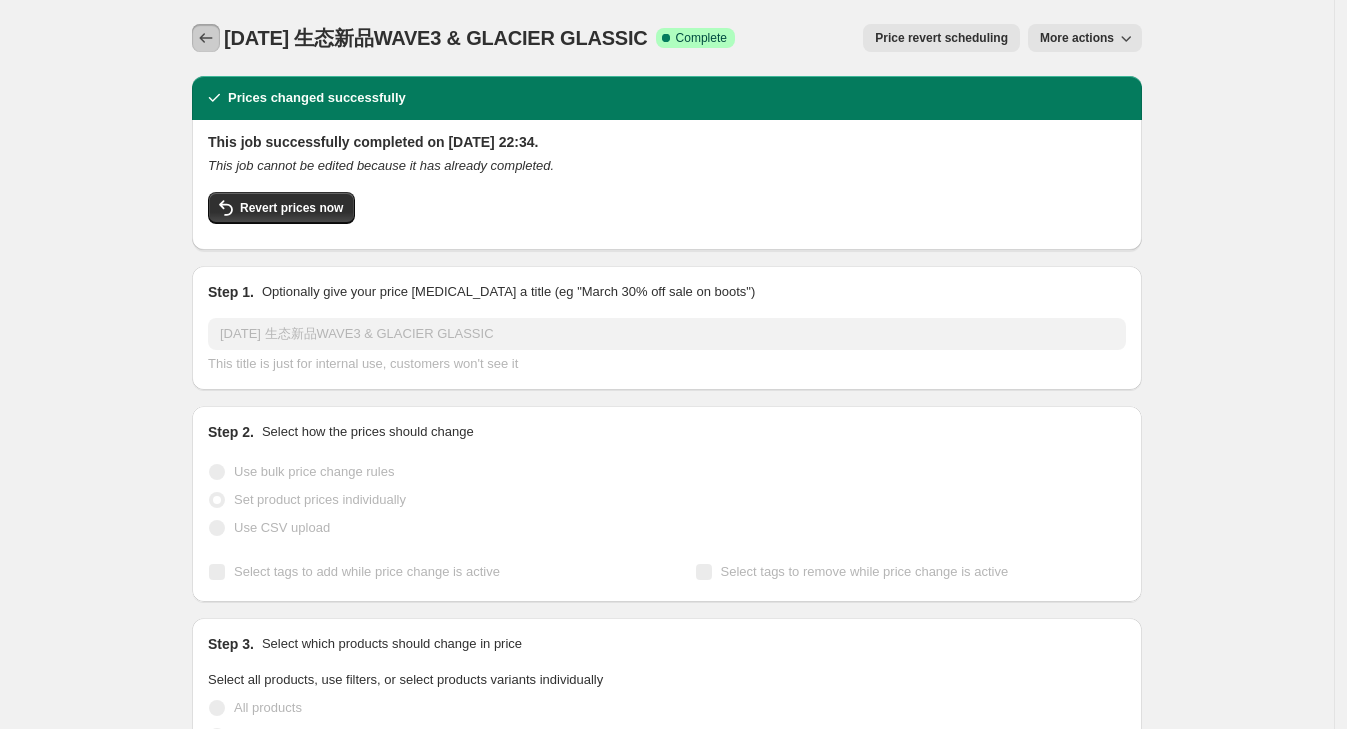 click at bounding box center (206, 38) 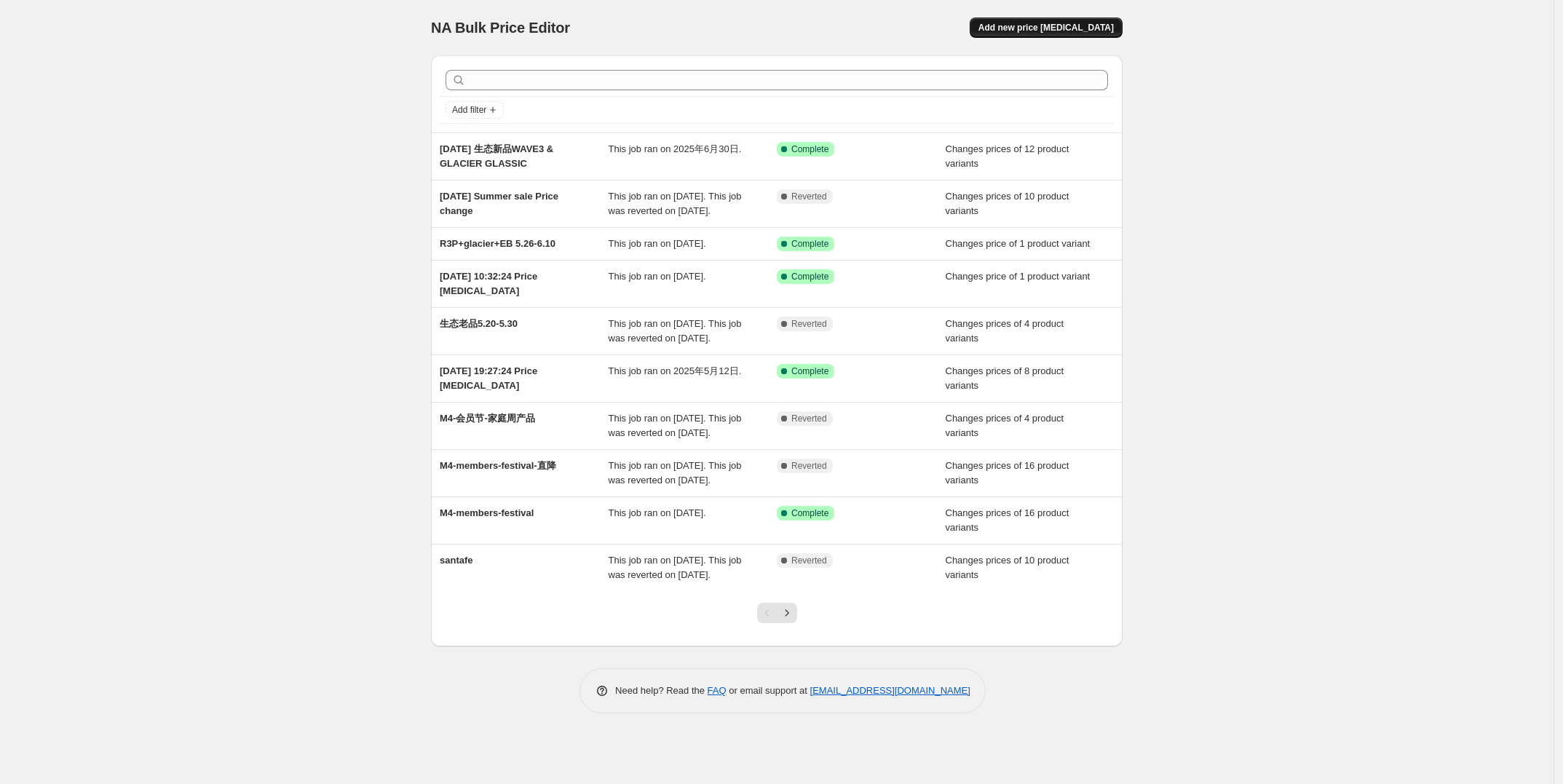 click on "Add new price change job" at bounding box center [1046, 28] 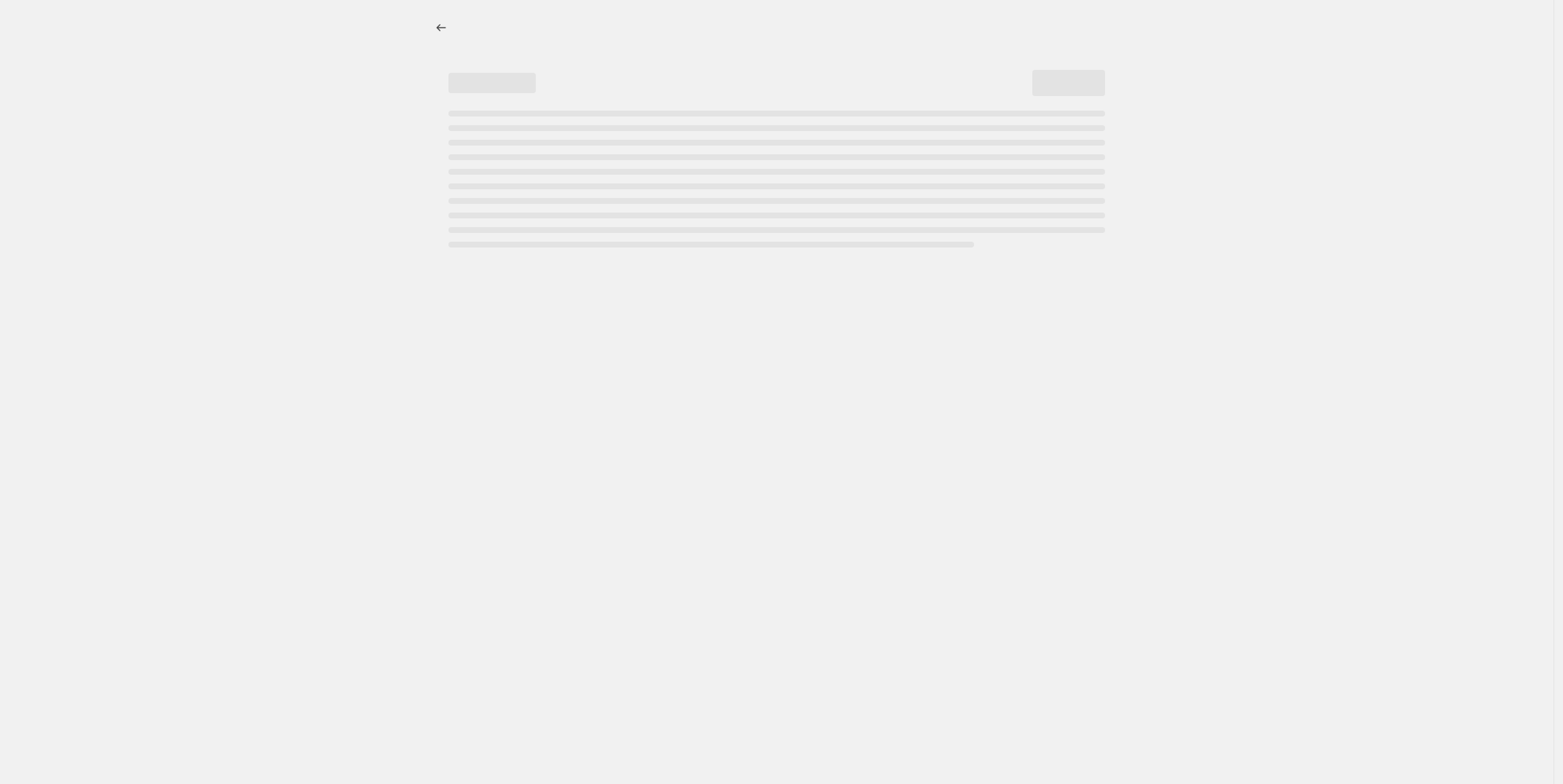 select on "percentage" 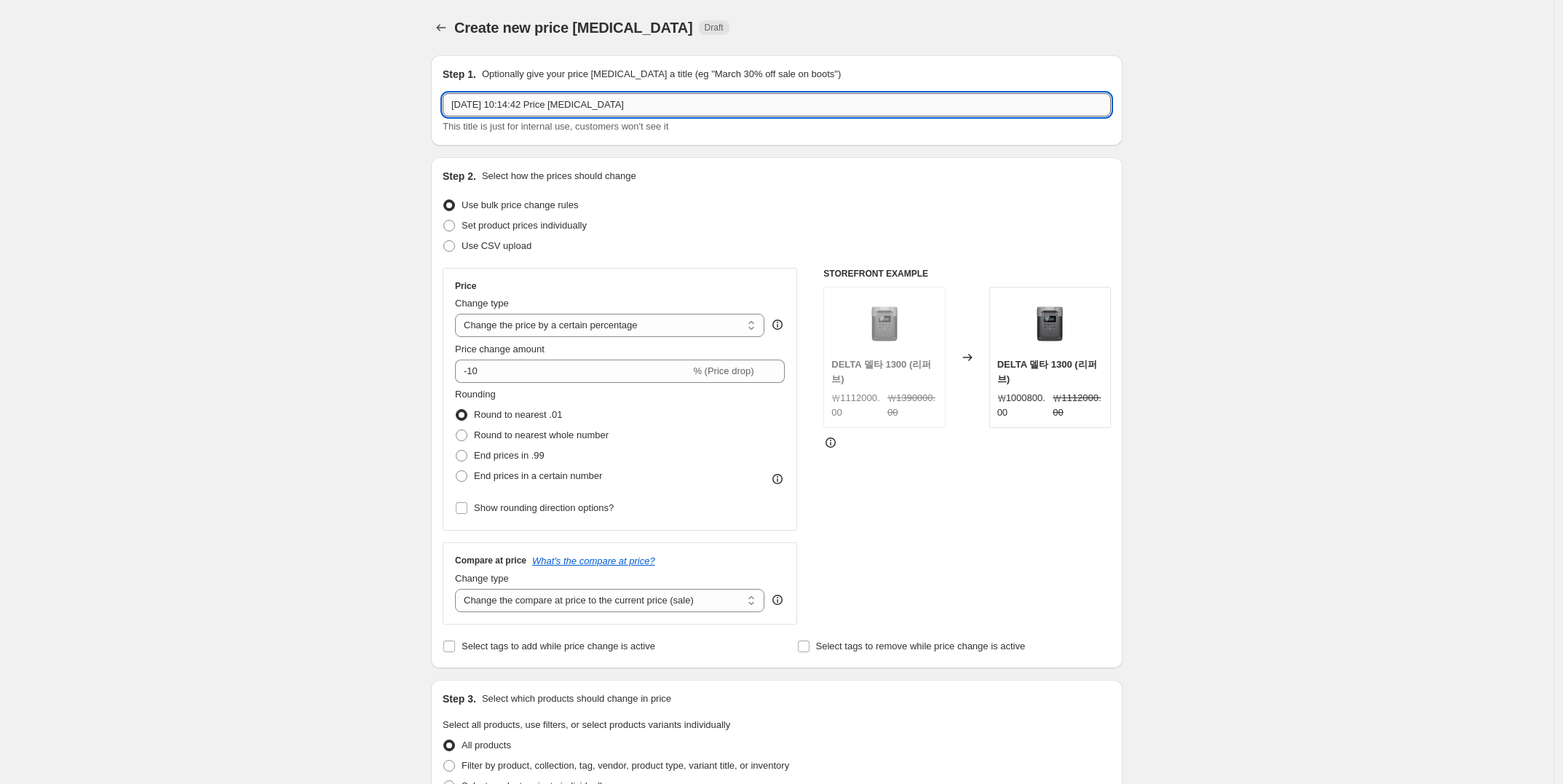 click on "2025年7月16日 10:14:42 Price change job" at bounding box center [777, 105] 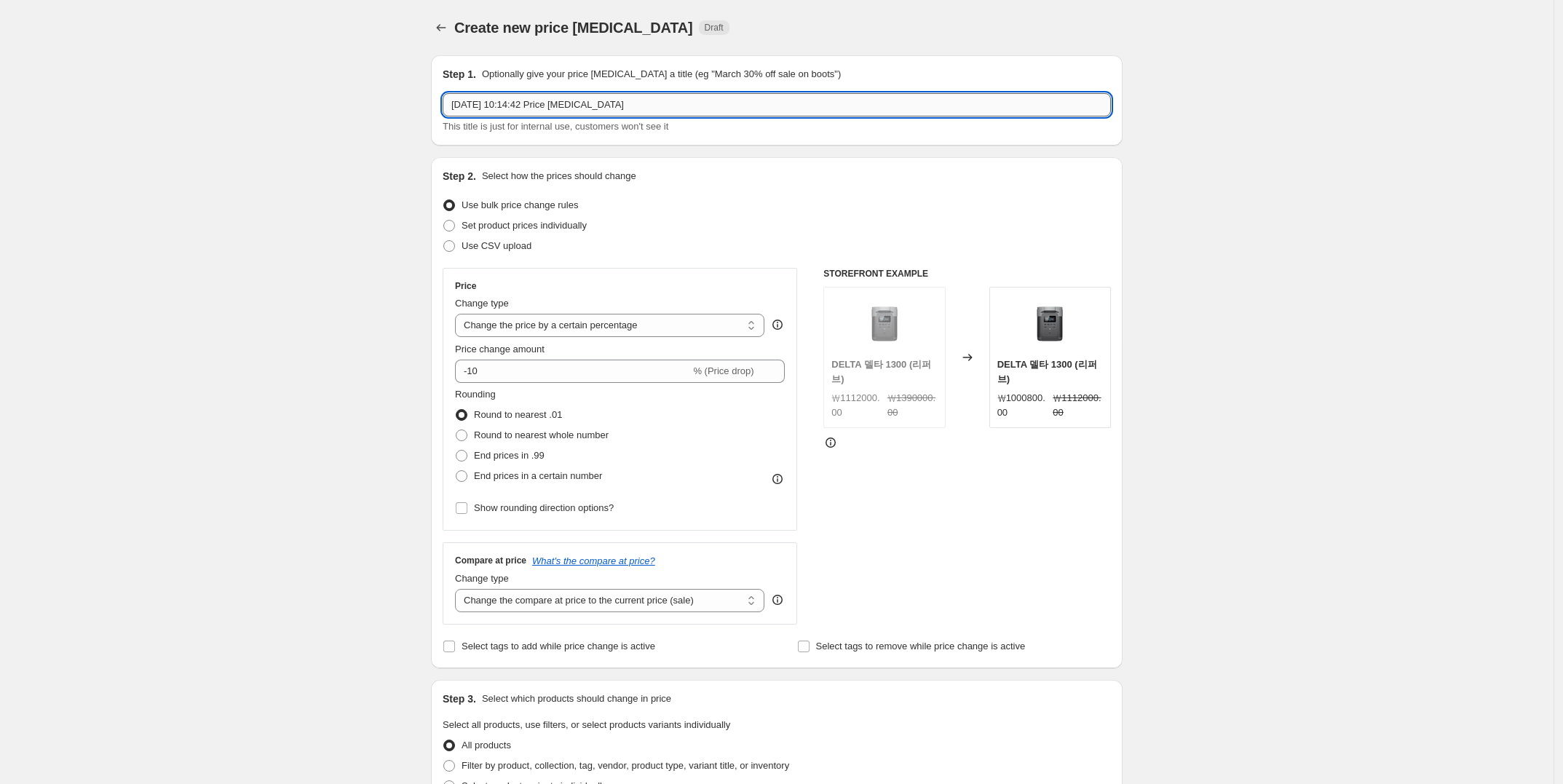 click on "2025年8月16日 10:14:42 Price change job" at bounding box center (777, 105) 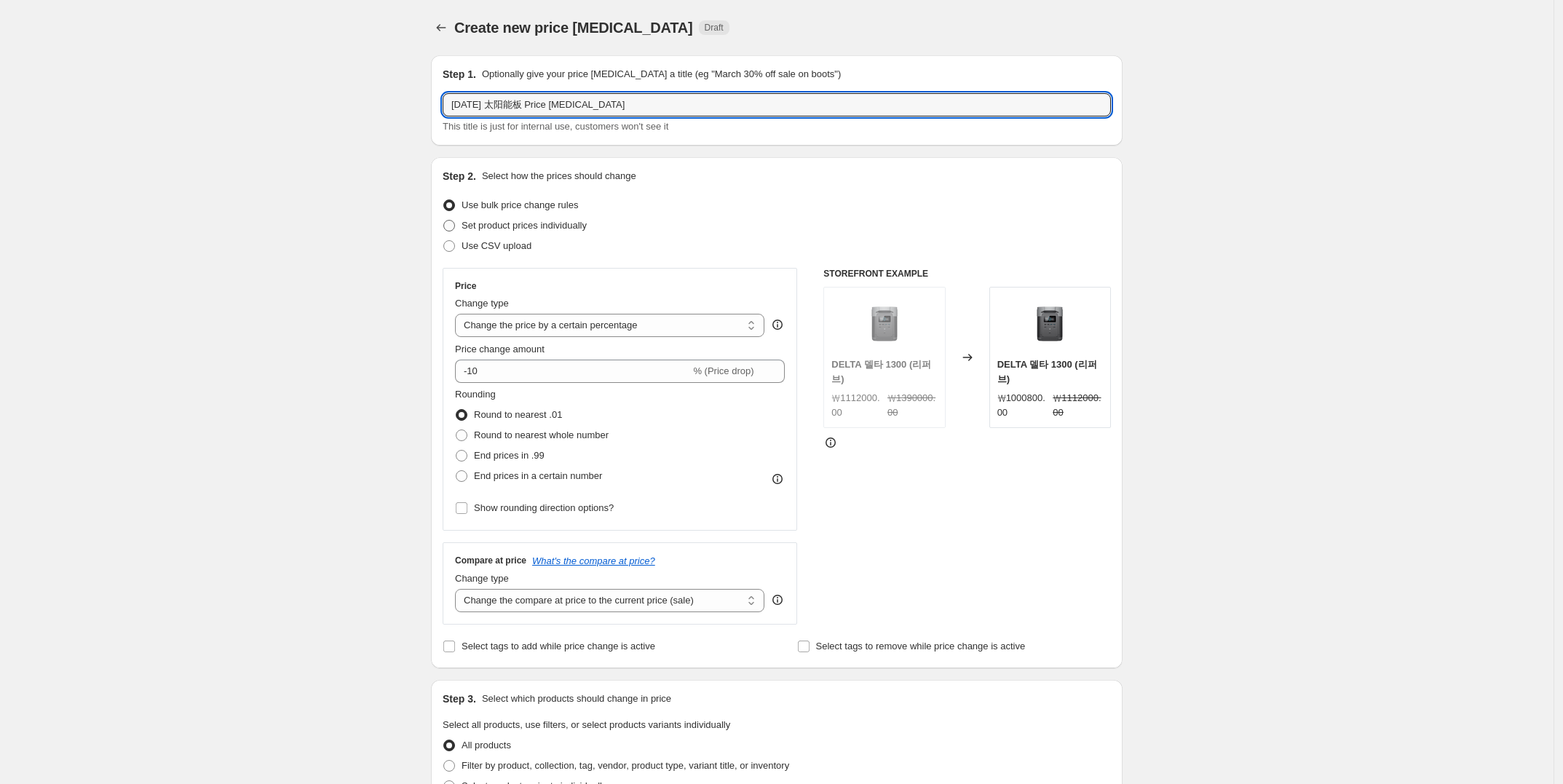 type on "2025年8月12日 太阳能板 Price change job" 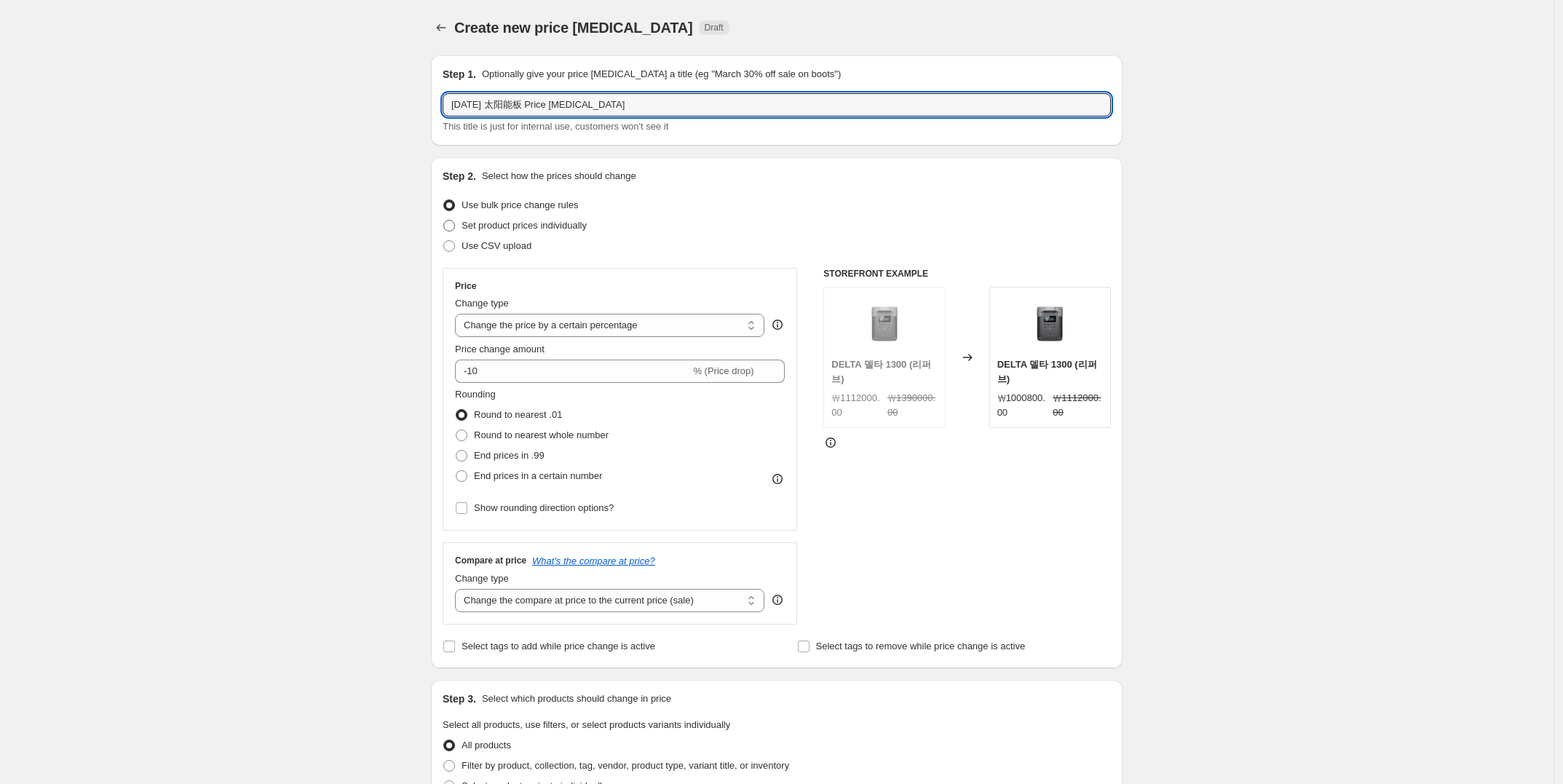 radio on "true" 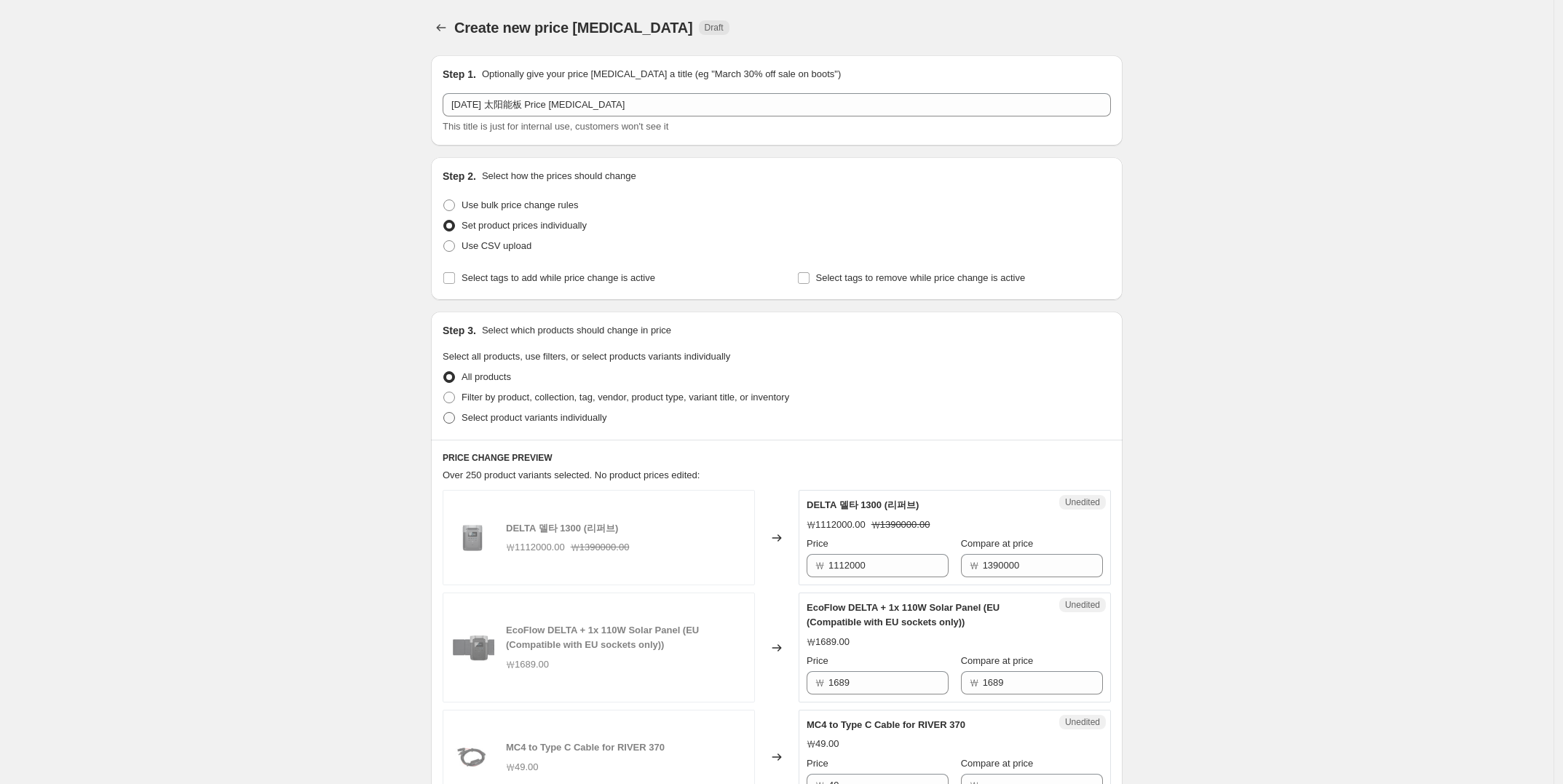 click at bounding box center (449, 418) 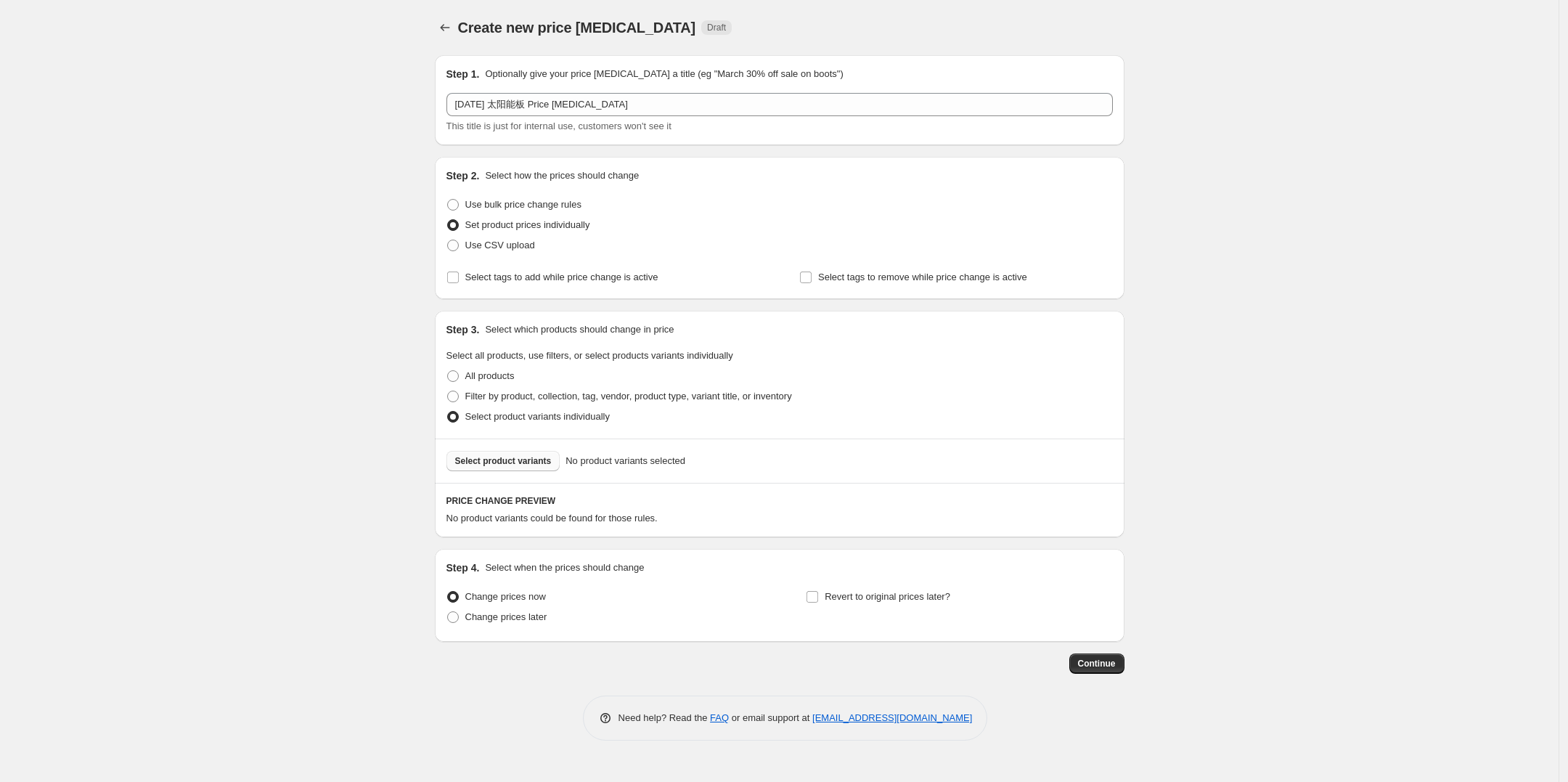 click on "Select product variants" at bounding box center [503, 461] 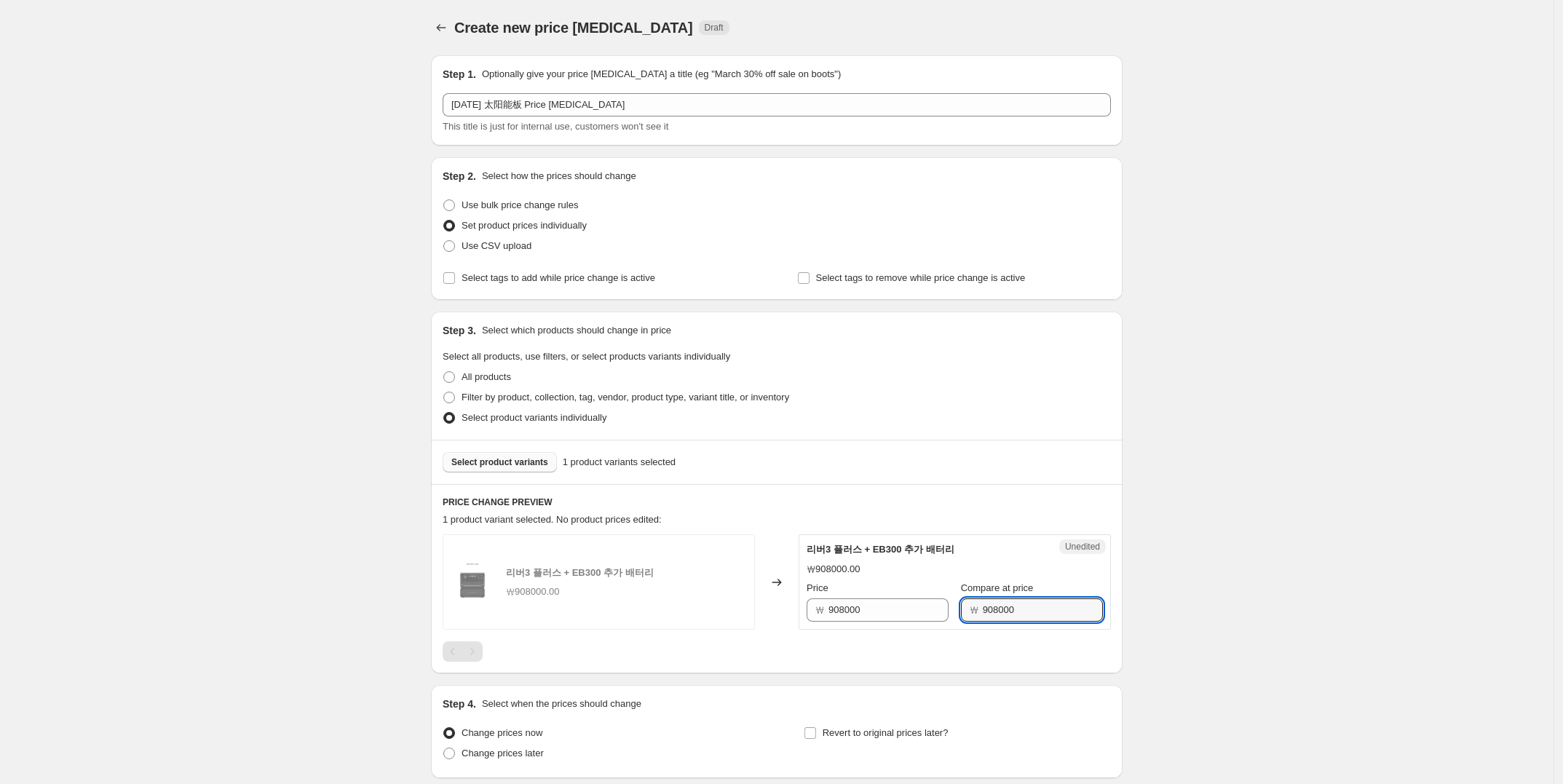 drag, startPoint x: 1019, startPoint y: 608, endPoint x: 958, endPoint y: 608, distance: 61 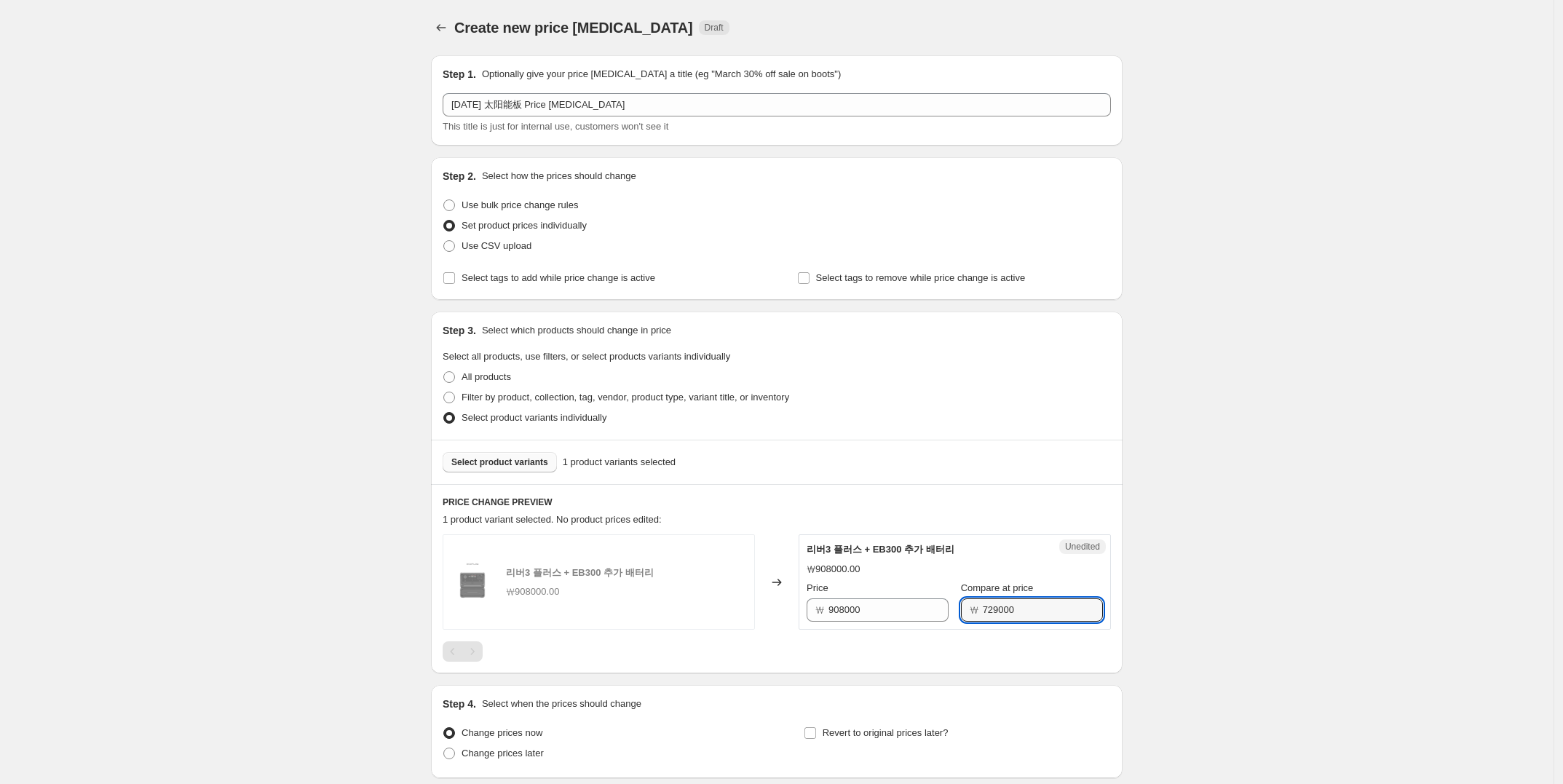 type on "729000" 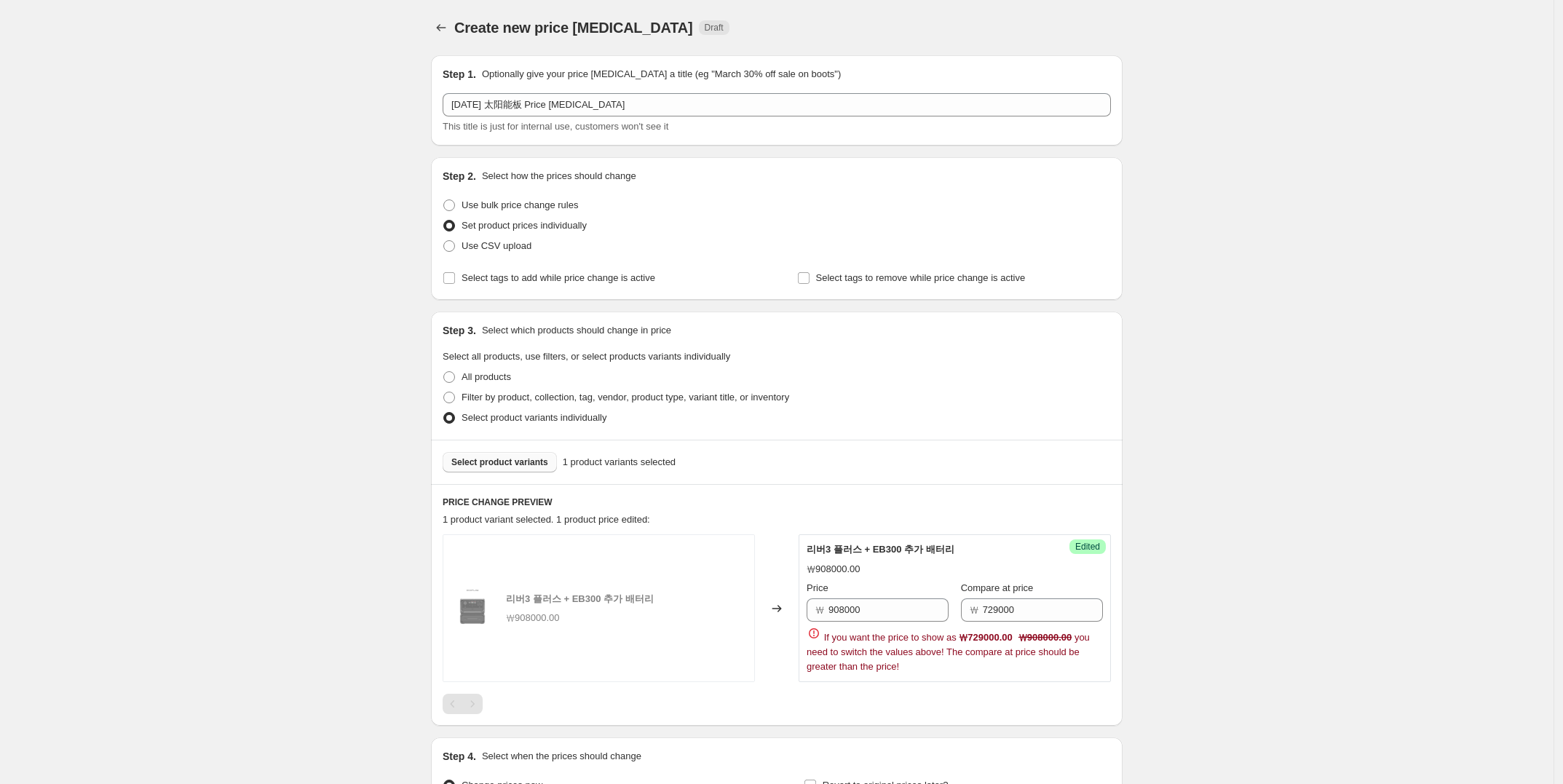 click on "Create new price change job. This page is ready Create new price change job Draft Step 1. Optionally give your price change job a title (eg "March 30% off sale on boots") 2025年8月12日 太阳能板 Price change job This title is just for internal use, customers won't see it Step 2. Select how the prices should change Use bulk price change rules Set product prices individually Use CSV upload Select tags to add while price change is active Select tags to remove while price change is active Step 3. Select which products should change in price Select all products, use filters, or select products variants individually All products Filter by product, collection, tag, vendor, product type, variant title, or inventory Select product variants individually Select product variants 1   product variants selected PRICE CHANGE PREVIEW 1 product variant selected. 1 product price edited: 리버3 플러스 + EB300 추가 배터리 ₩908000.00 Changed to Success Edited 리버3 플러스 + EB300 추가 배터리 ₩908000.00" at bounding box center (777, 475) 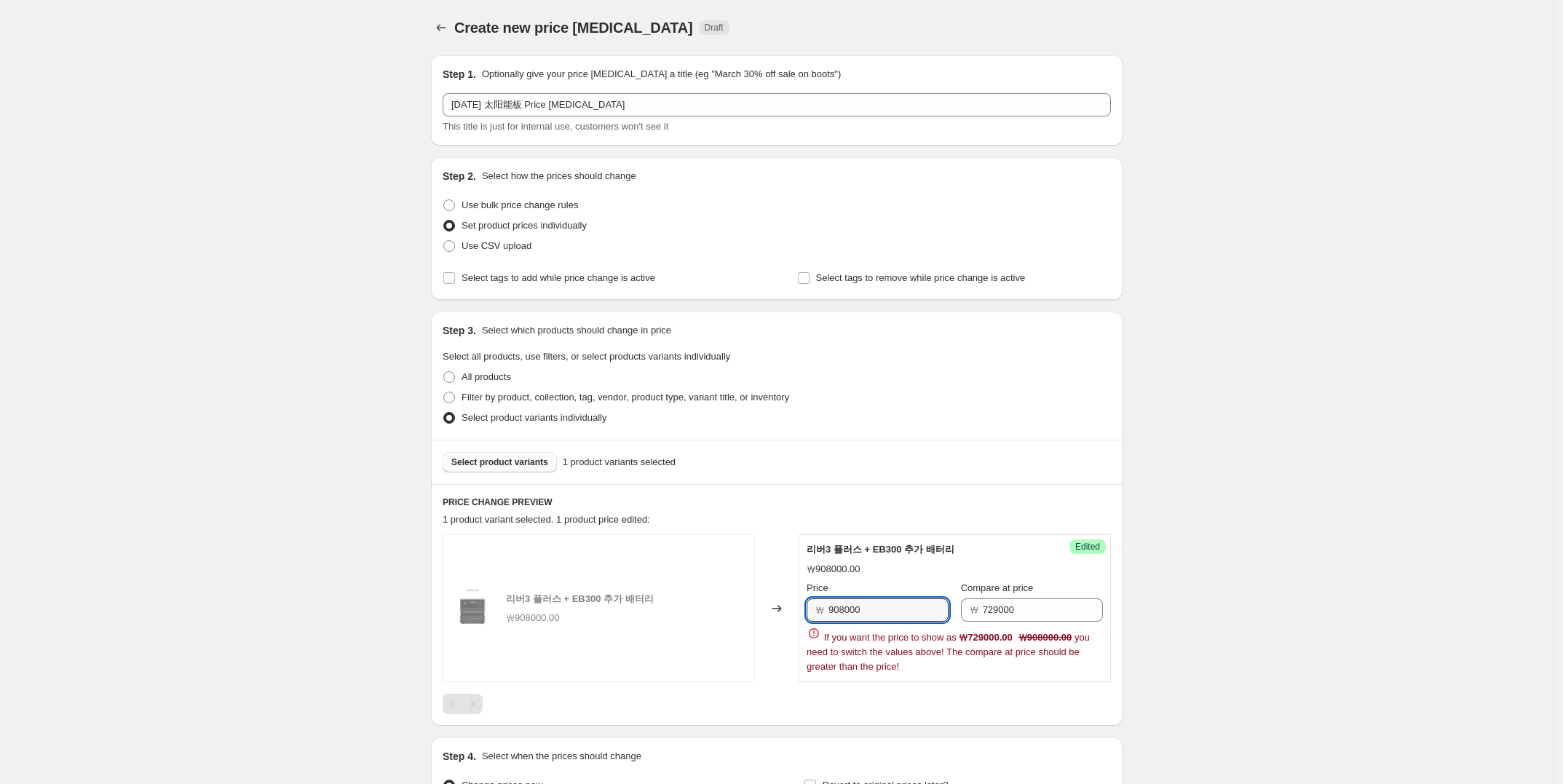 drag, startPoint x: 877, startPoint y: 610, endPoint x: 745, endPoint y: 590, distance: 133.50655 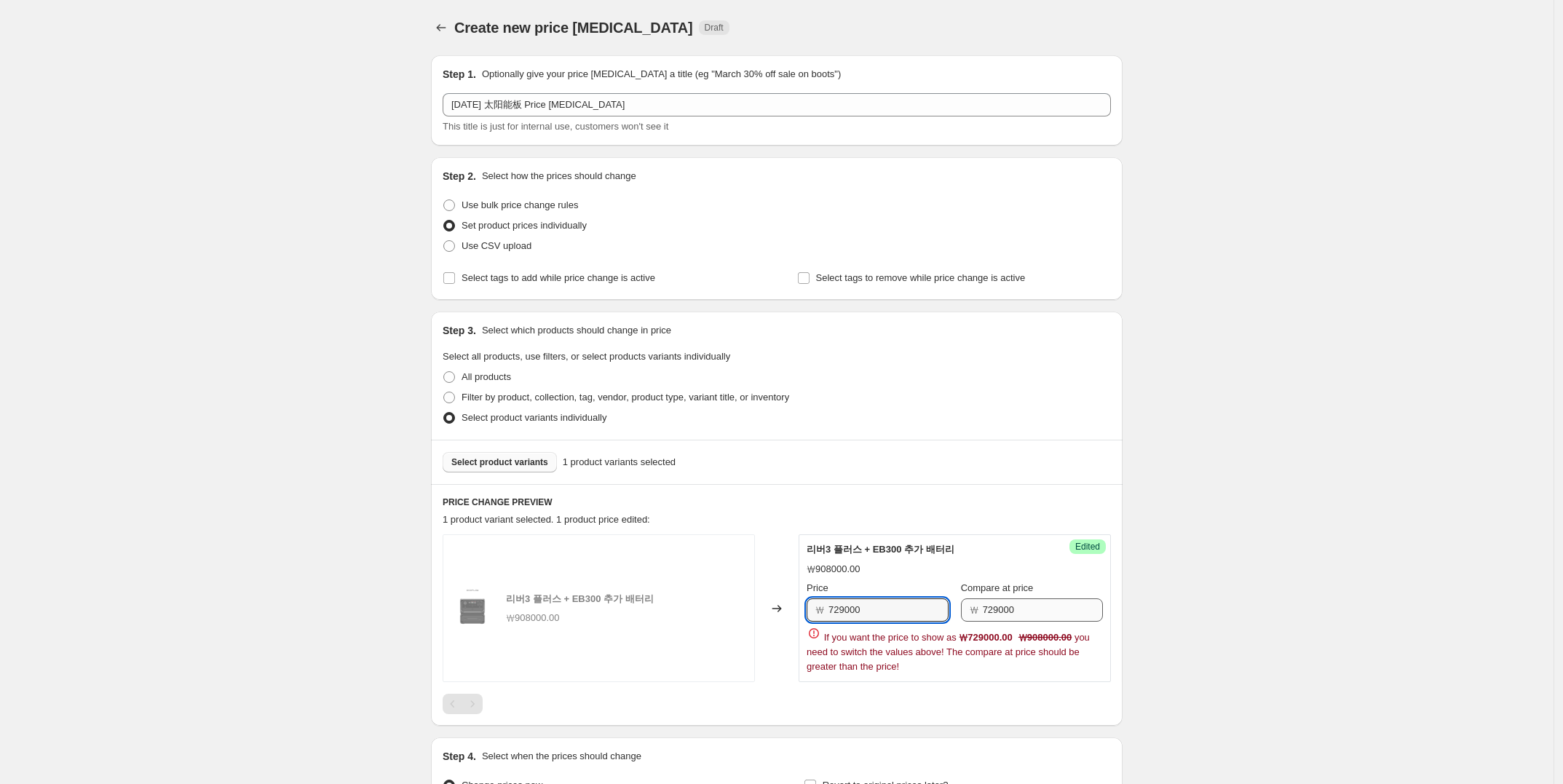 type on "729000" 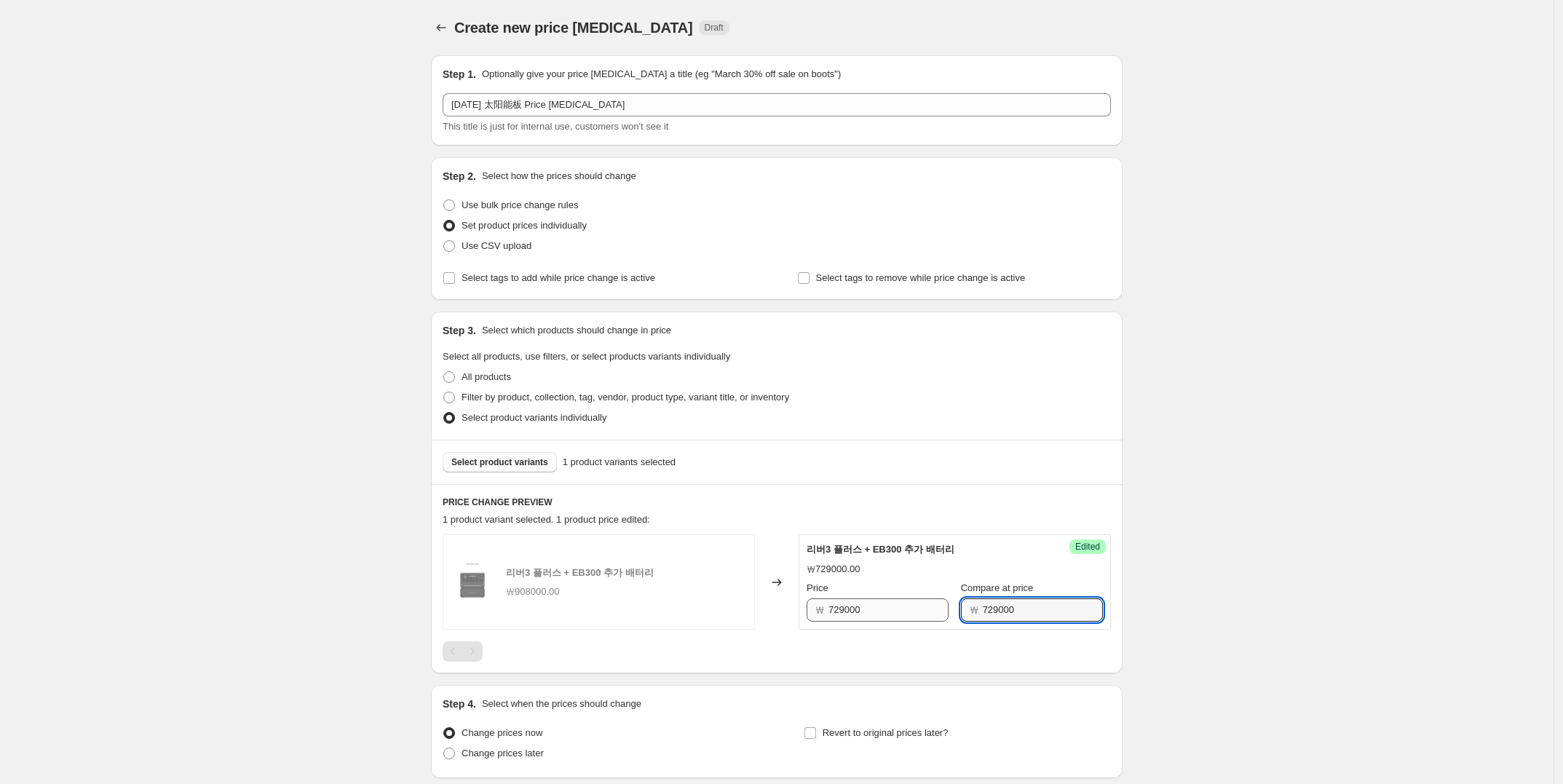 drag, startPoint x: 1024, startPoint y: 607, endPoint x: 943, endPoint y: 612, distance: 81.154174 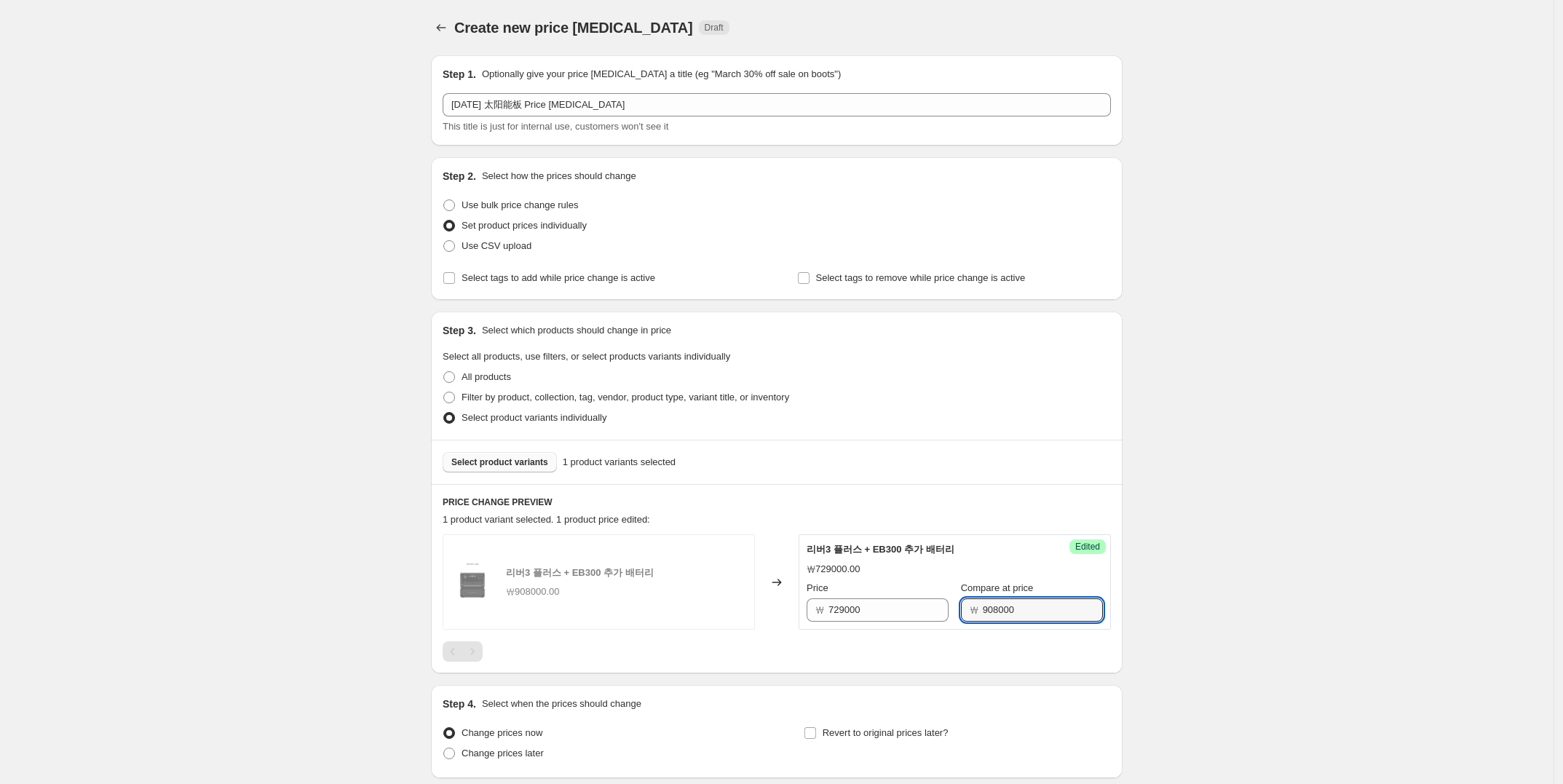 type on "908000" 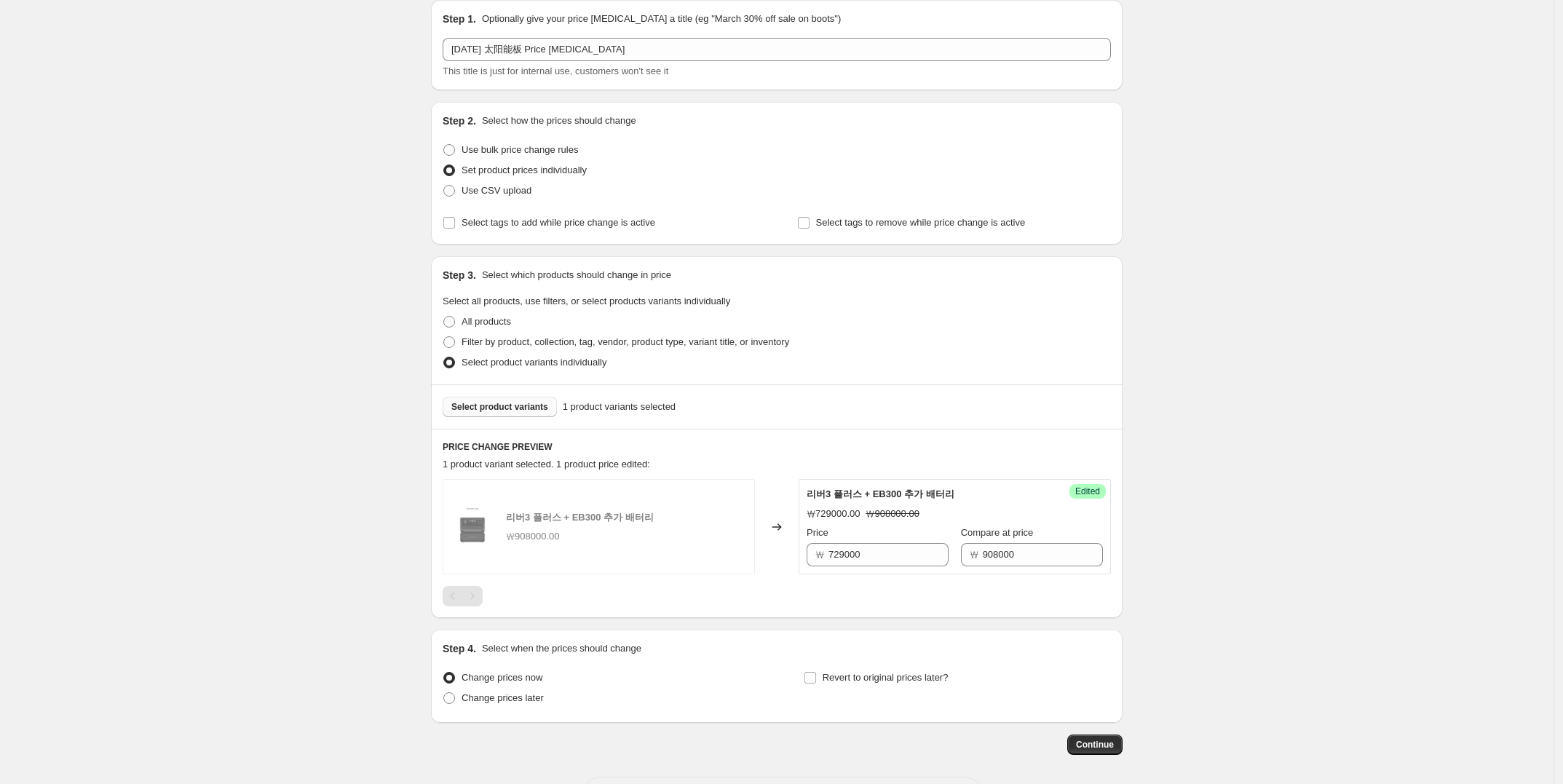 scroll, scrollTop: 115, scrollLeft: 0, axis: vertical 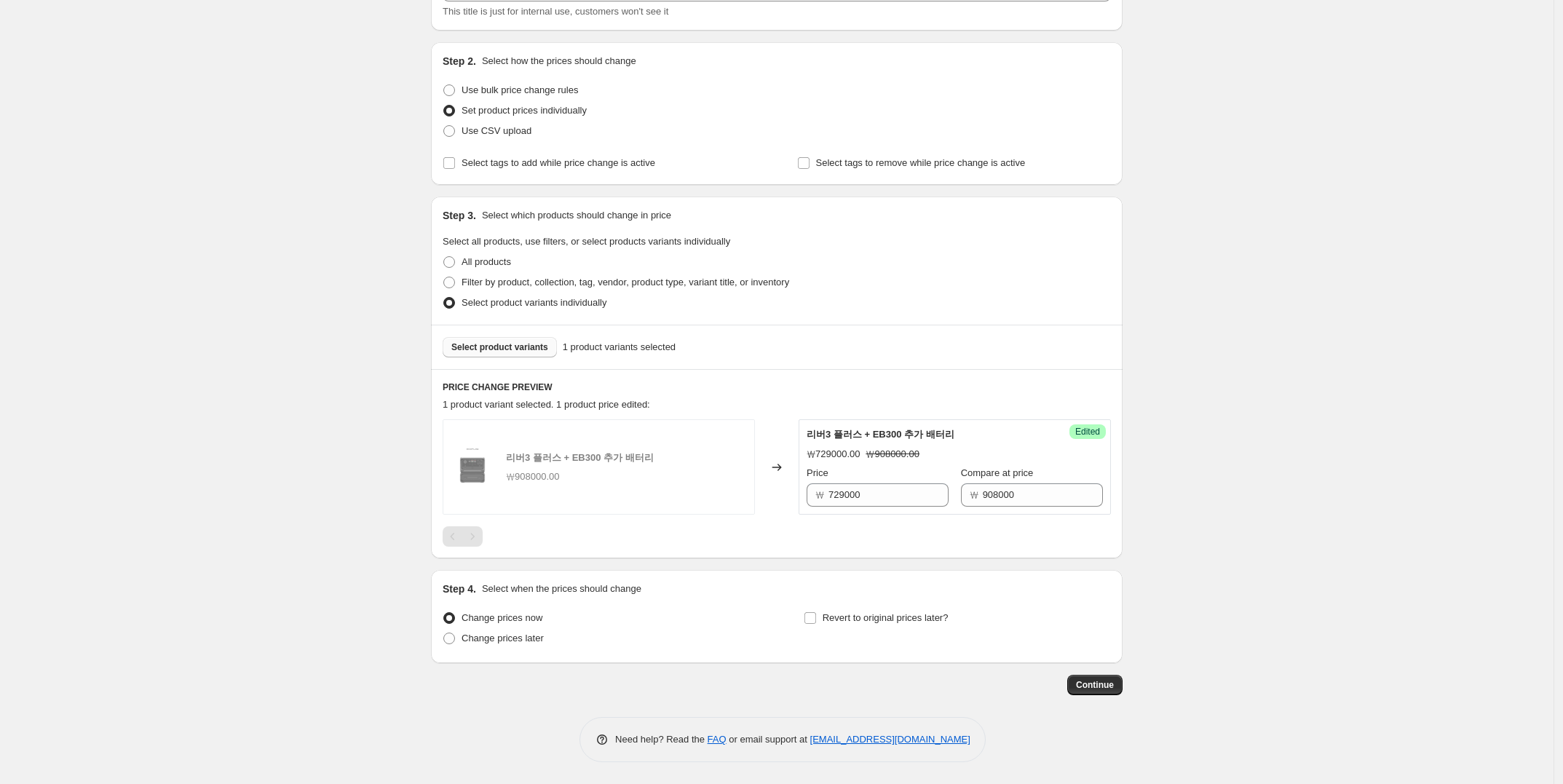 click on "Select product variants" at bounding box center [499, 347] 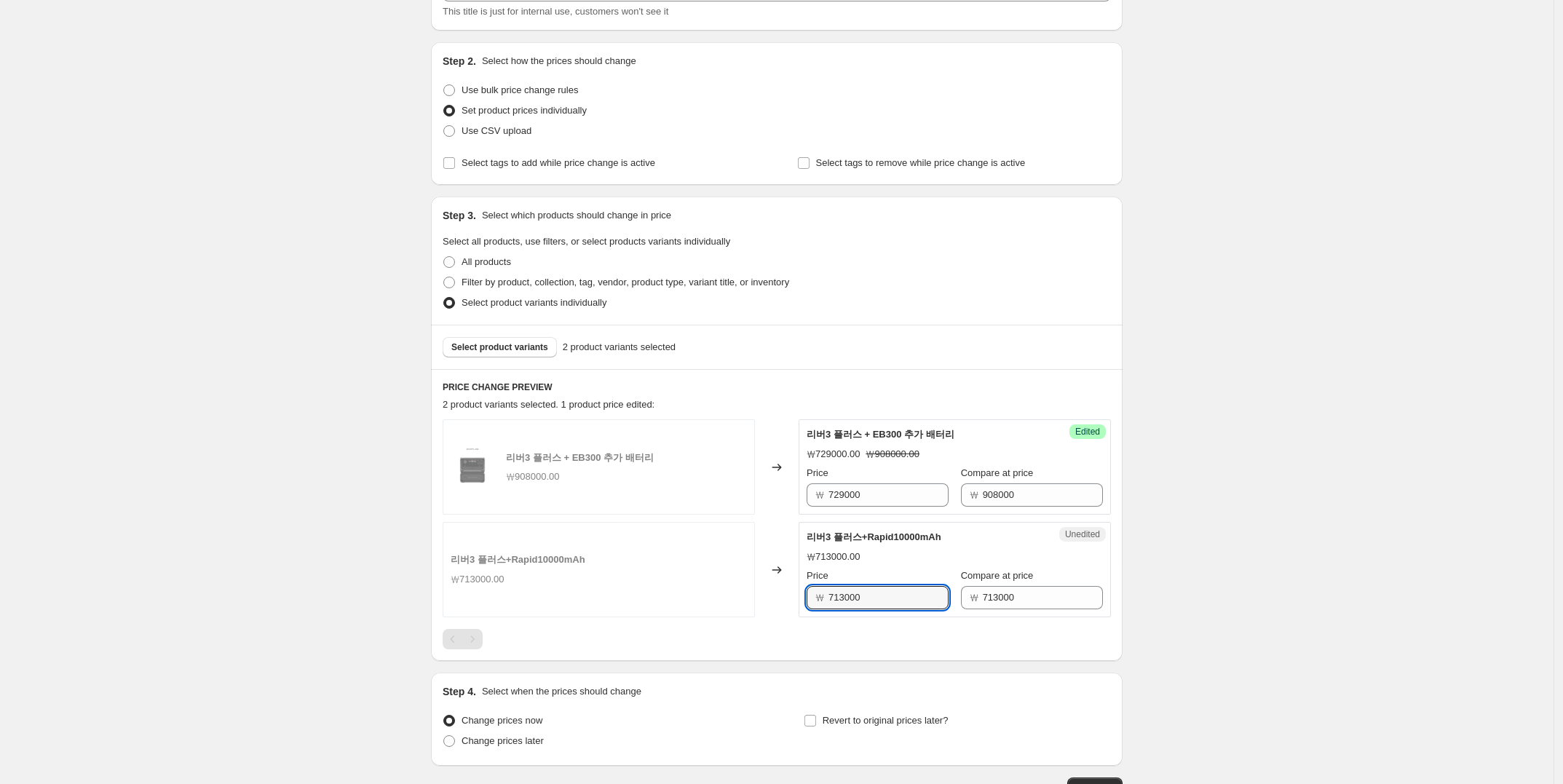 drag, startPoint x: 870, startPoint y: 600, endPoint x: 818, endPoint y: 598, distance: 52.03845 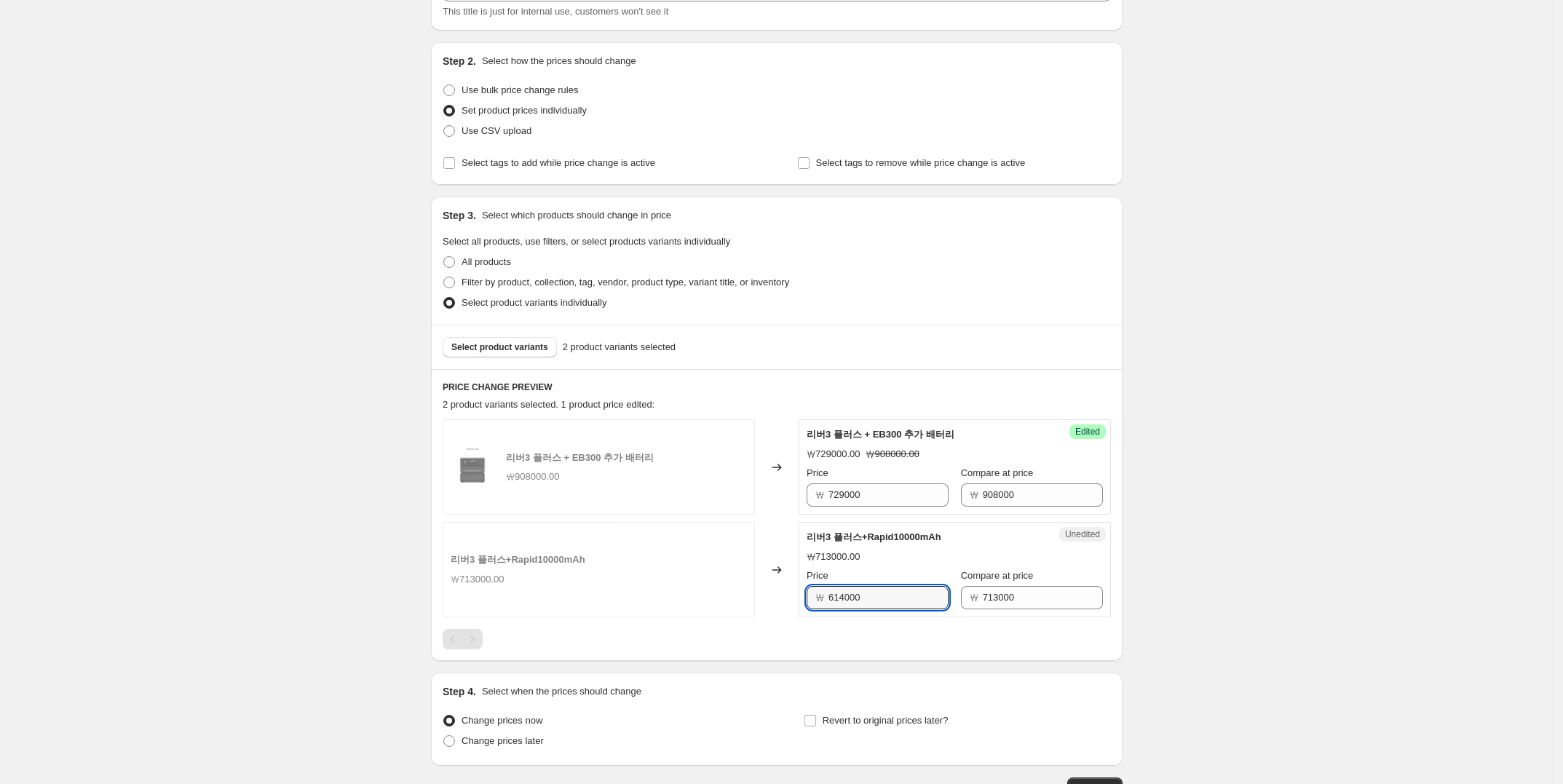 type on "614000" 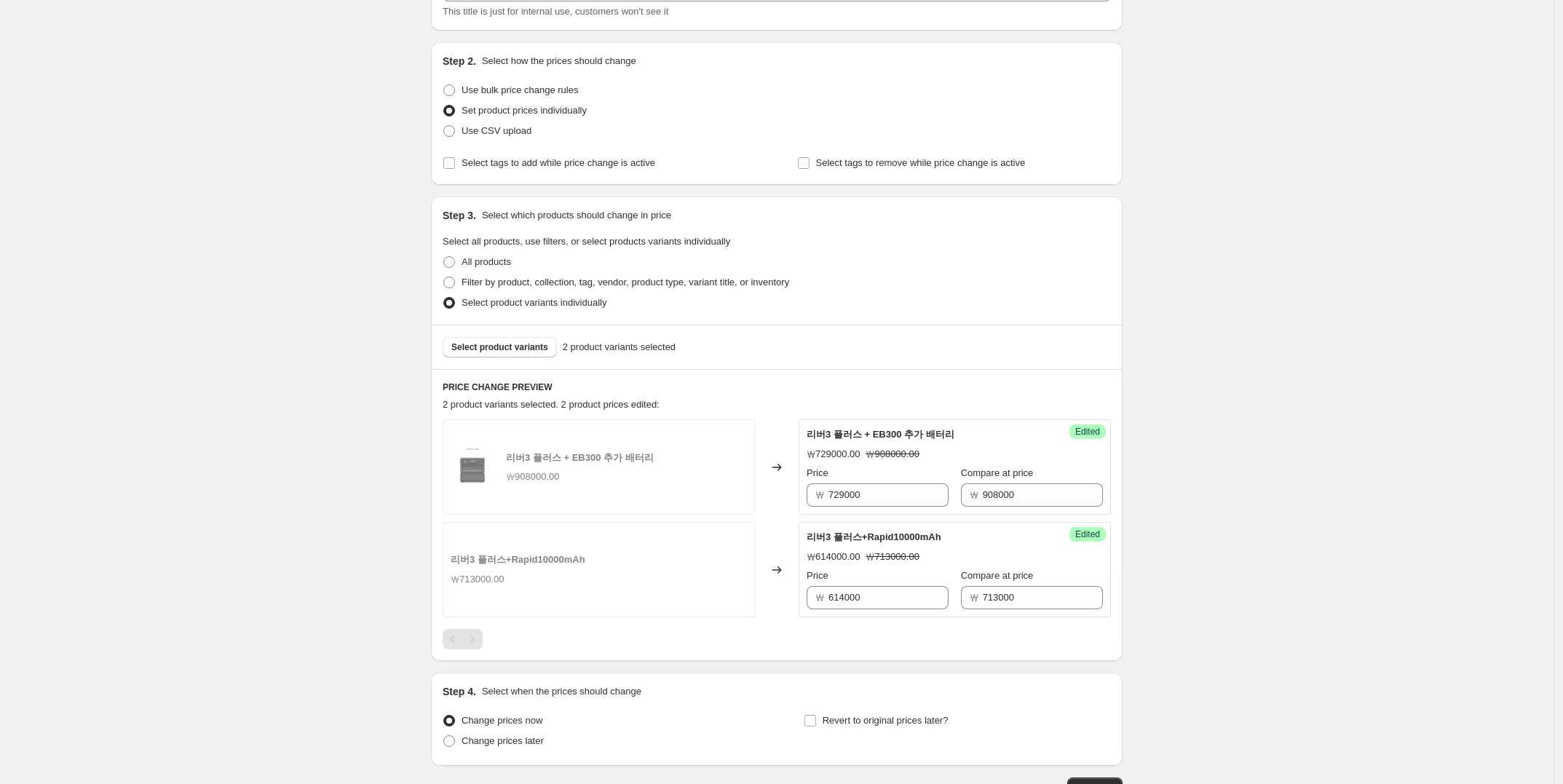 click at bounding box center (777, 639) 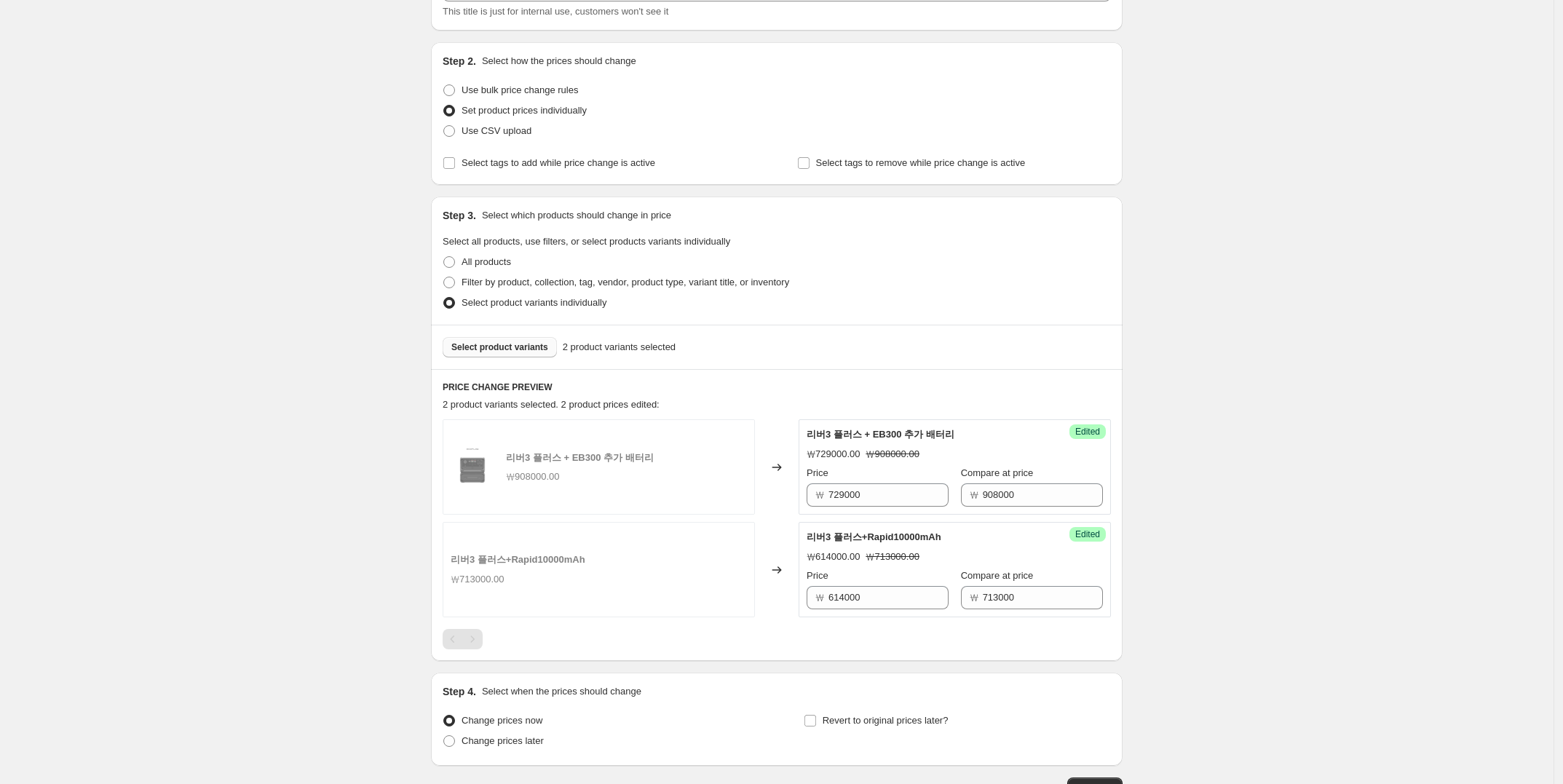 click on "Select product variants" at bounding box center [499, 347] 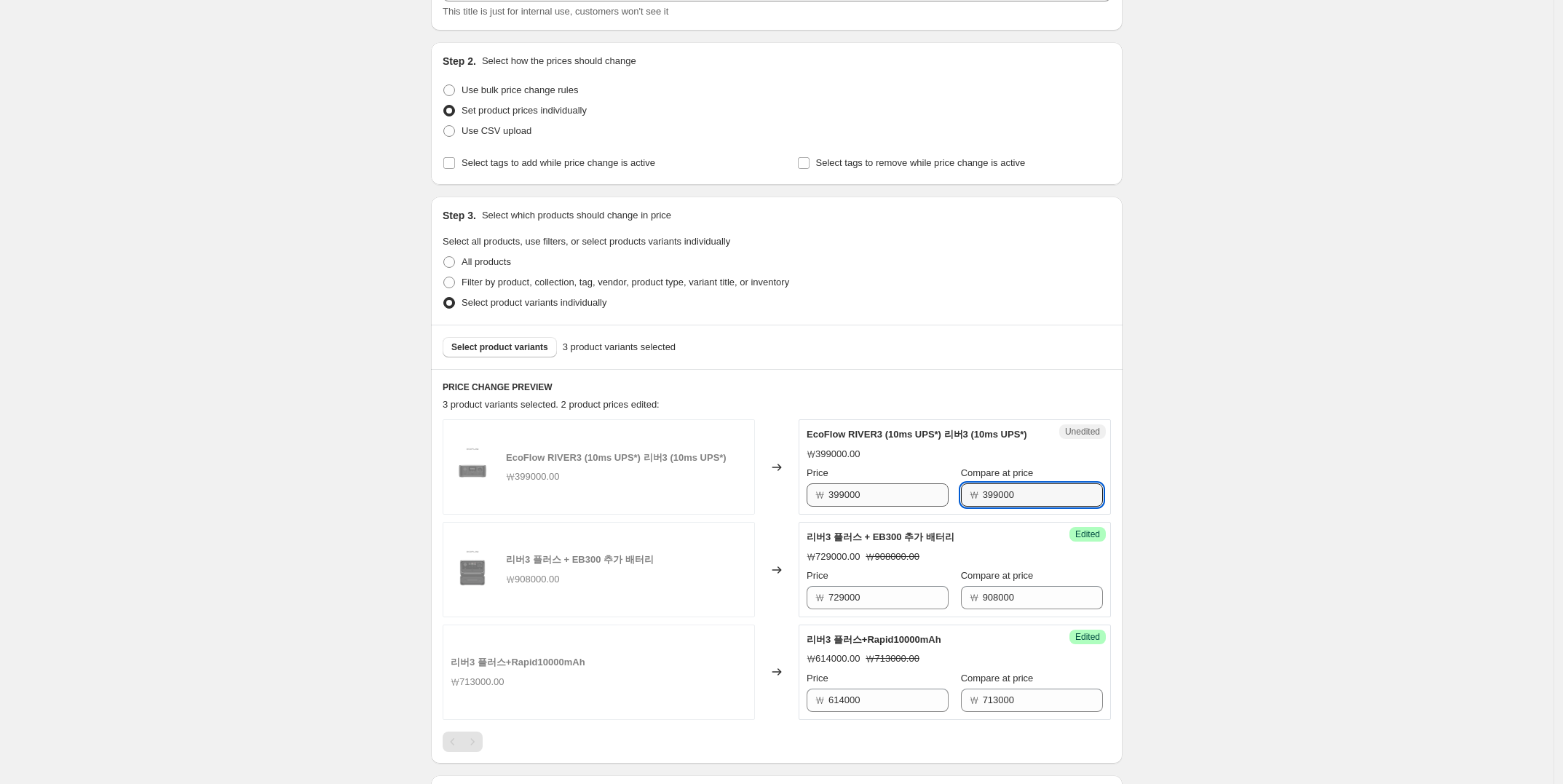 drag, startPoint x: 1024, startPoint y: 498, endPoint x: 868, endPoint y: 491, distance: 156.15697 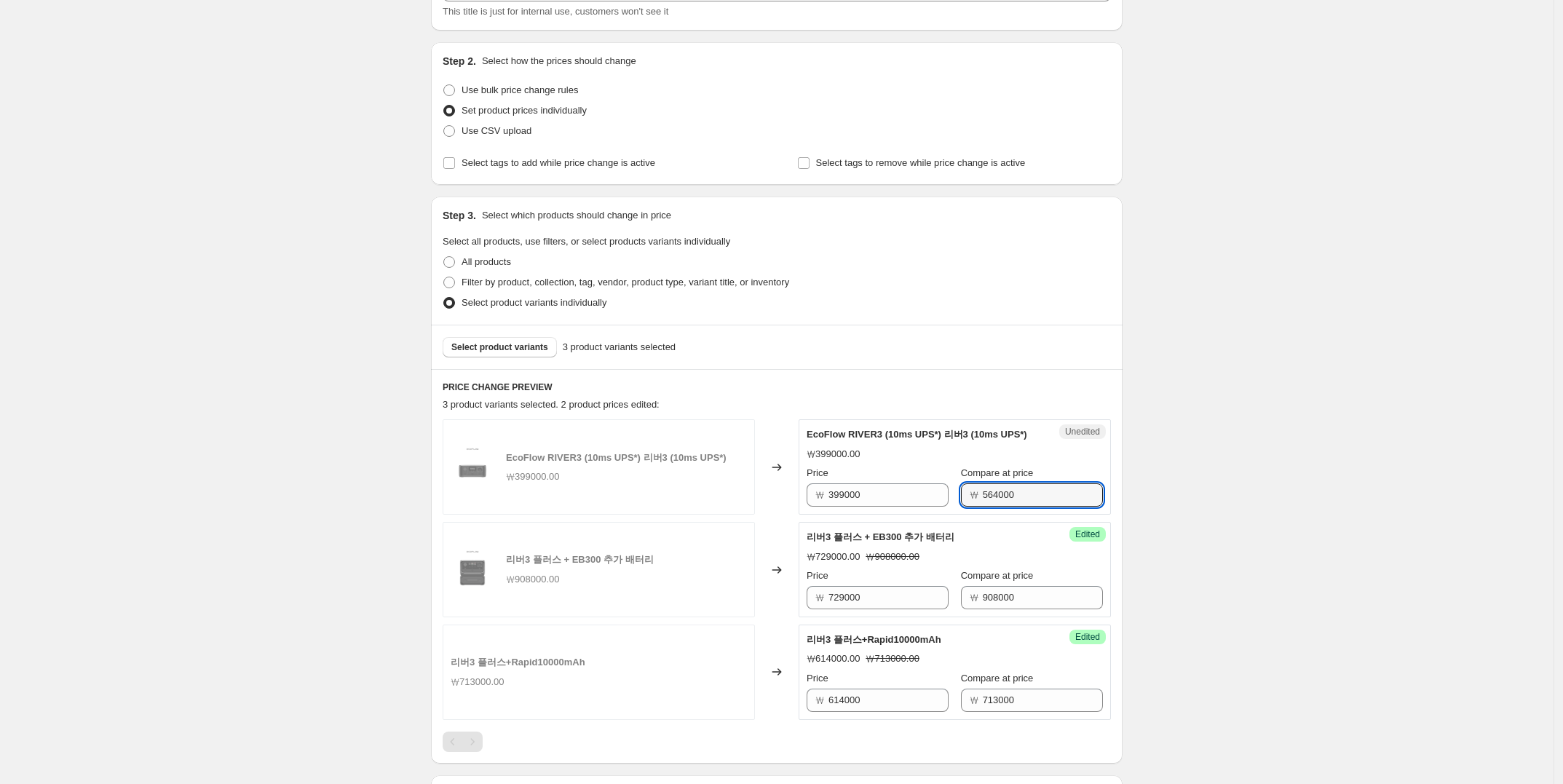 type on "564000" 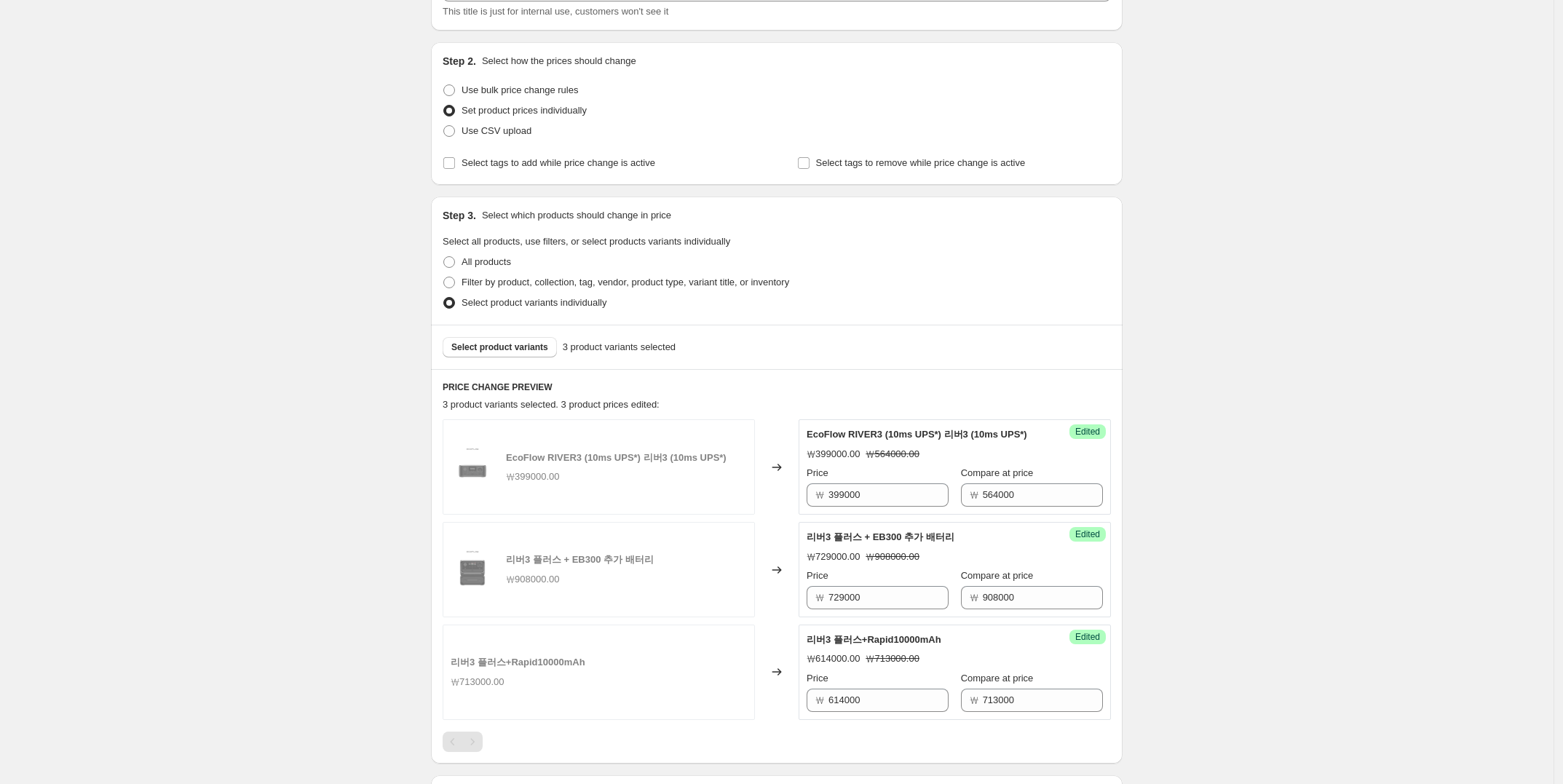 click on "Create new price change job. This page is ready Create new price change job Draft Step 1. Optionally give your price change job a title (eg "March 30% off sale on boots") 2025年8月12日 太阳能板 Price change job This title is just for internal use, customers won't see it Step 2. Select how the prices should change Use bulk price change rules Set product prices individually Use CSV upload Select tags to add while price change is active Select tags to remove while price change is active Step 3. Select which products should change in price Select all products, use filters, or select products variants individually All products Filter by product, collection, tag, vendor, product type, variant title, or inventory Select product variants individually Select product variants 3   product variants selected PRICE CHANGE PREVIEW 3 product variants selected. 3 product prices edited: EcoFlow RIVER3 (10ms UPS*) 리버3 (10ms UPS*) ₩399000.00 Changed to Success Edited EcoFlow RIVER3 (10ms UPS*) 리버3 (10ms UPS*)" at bounding box center (777, 437) 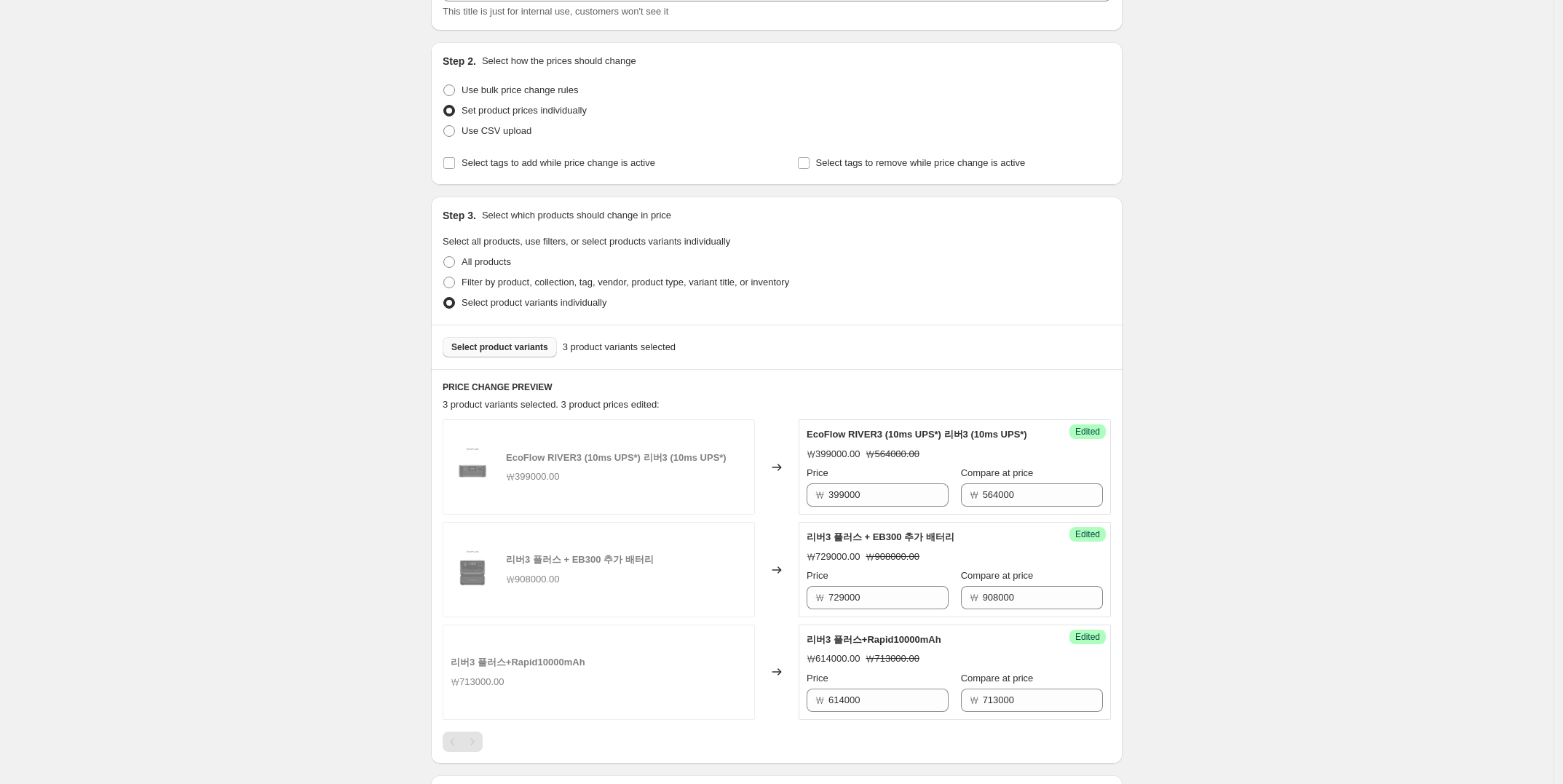 click on "Select product variants" at bounding box center (499, 347) 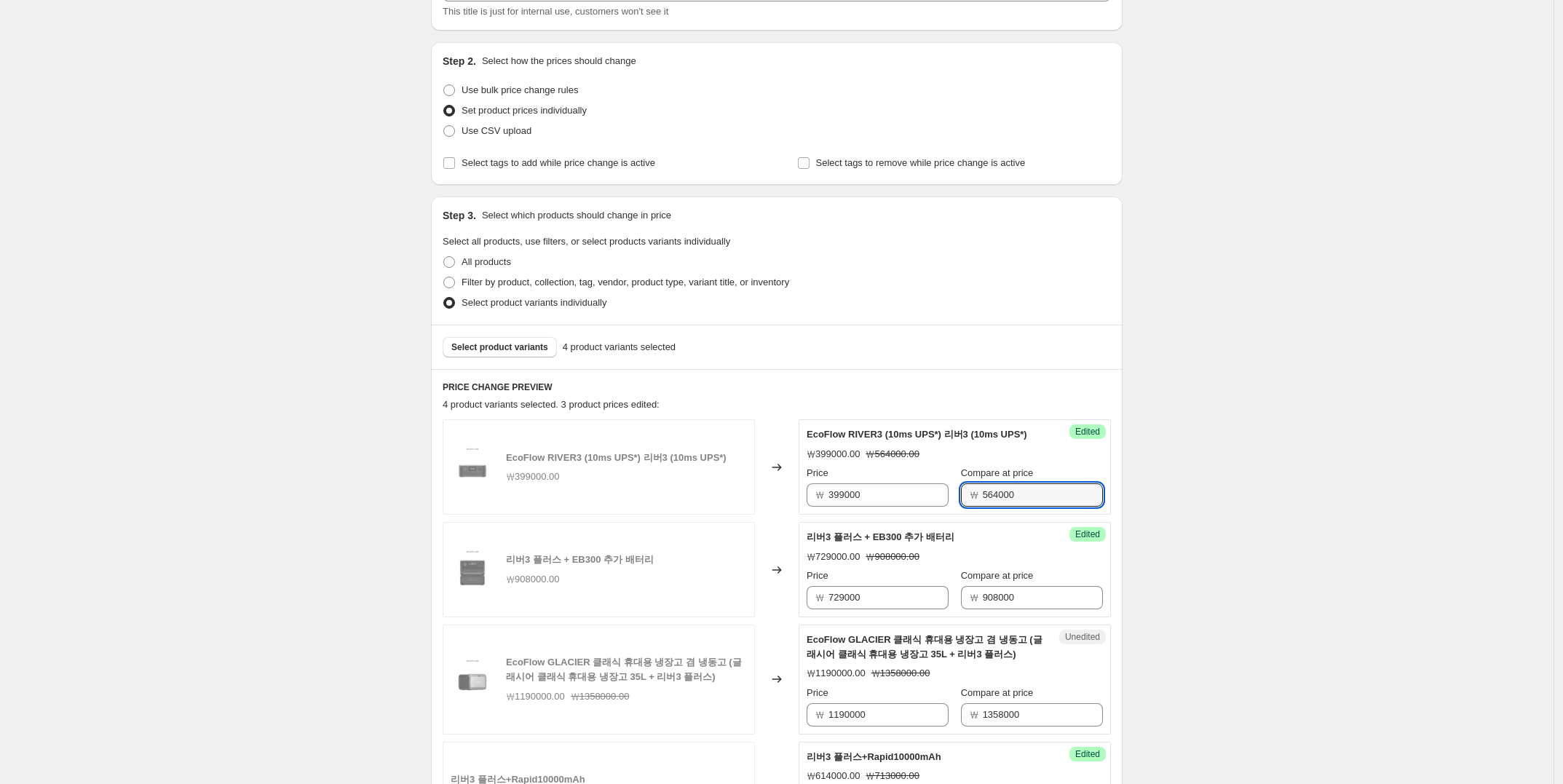 drag, startPoint x: 1027, startPoint y: 488, endPoint x: 917, endPoint y: 475, distance: 110.76552 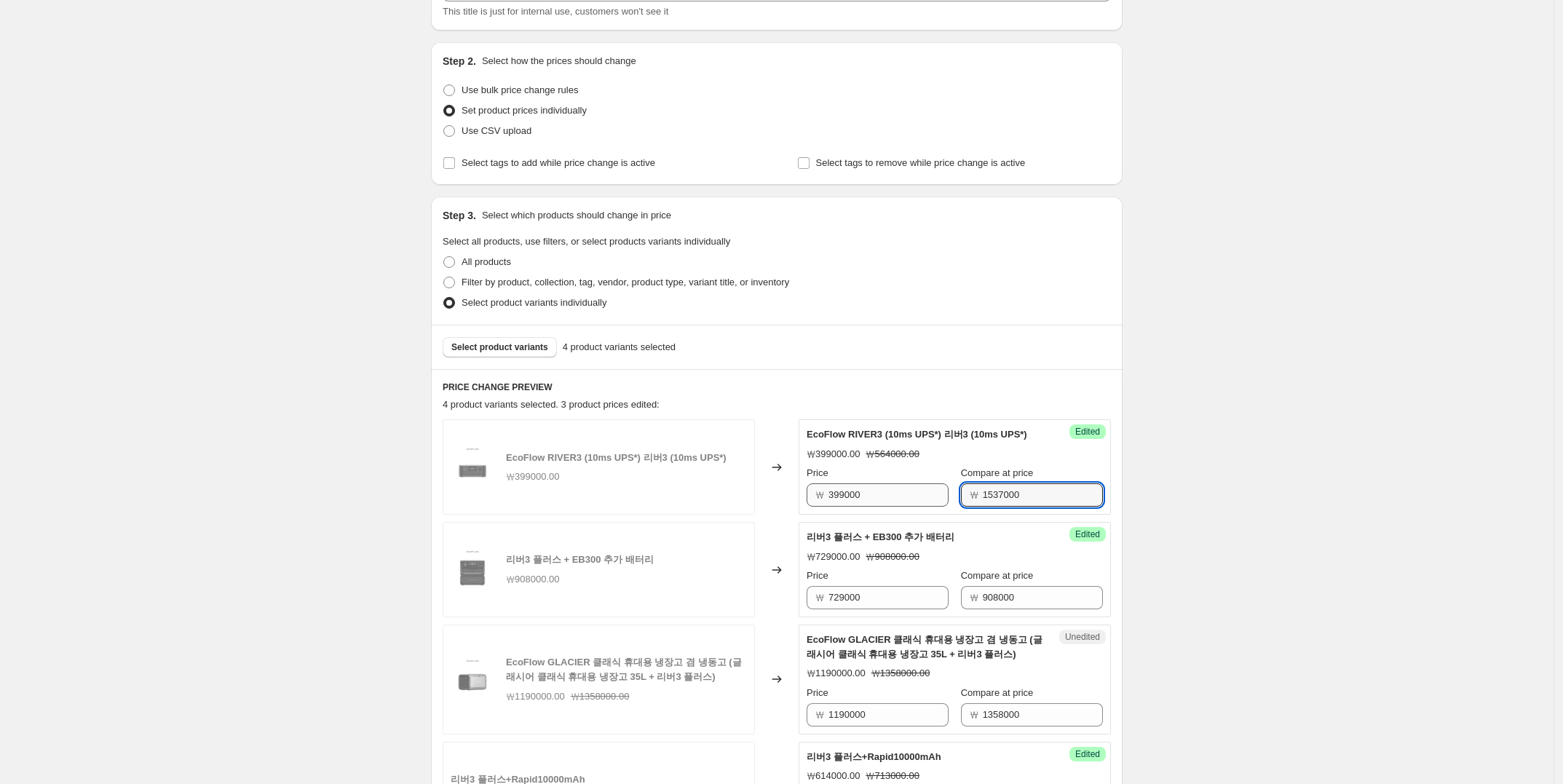 type on "1537000" 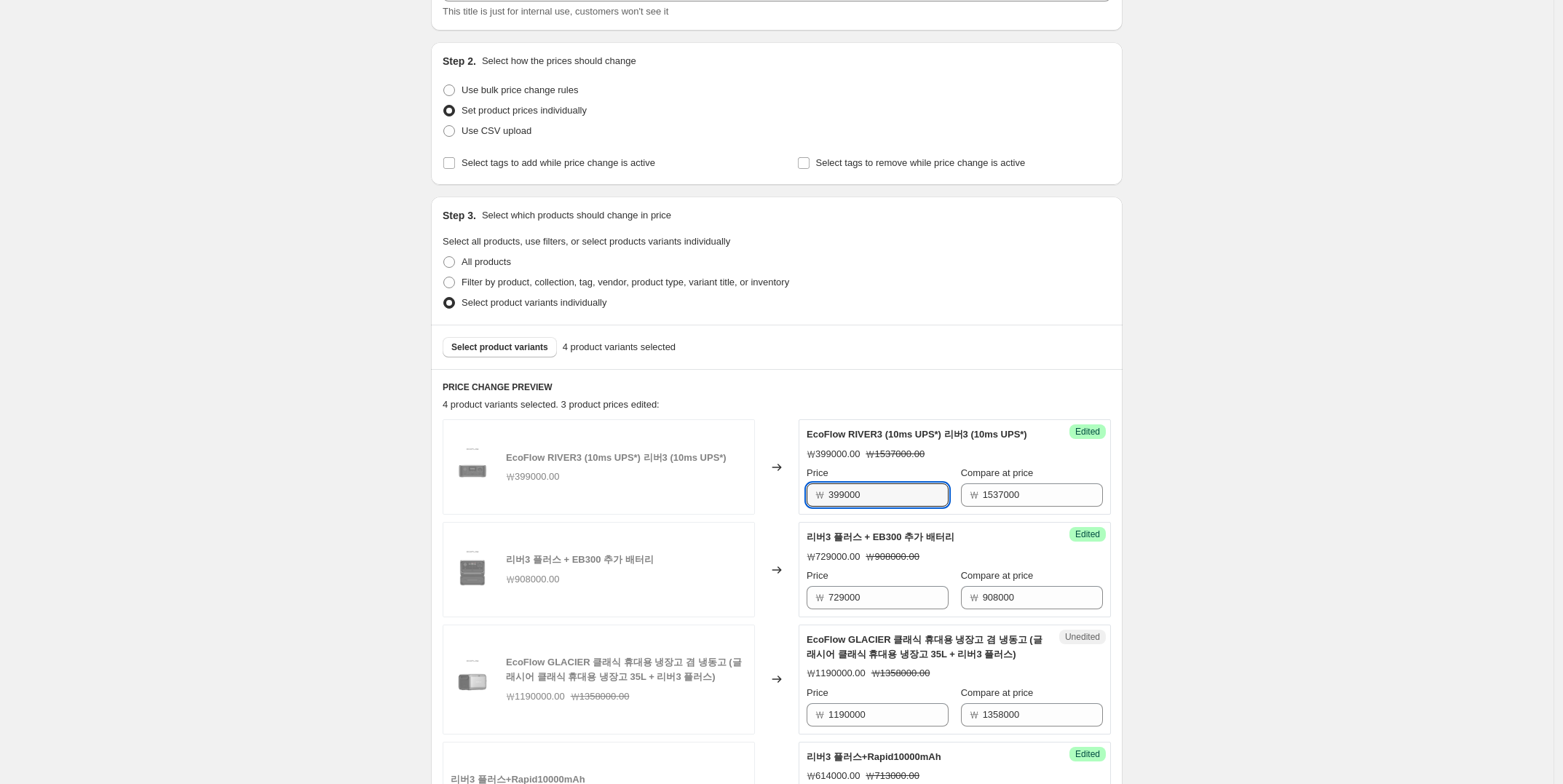 drag, startPoint x: 855, startPoint y: 494, endPoint x: 802, endPoint y: 494, distance: 53 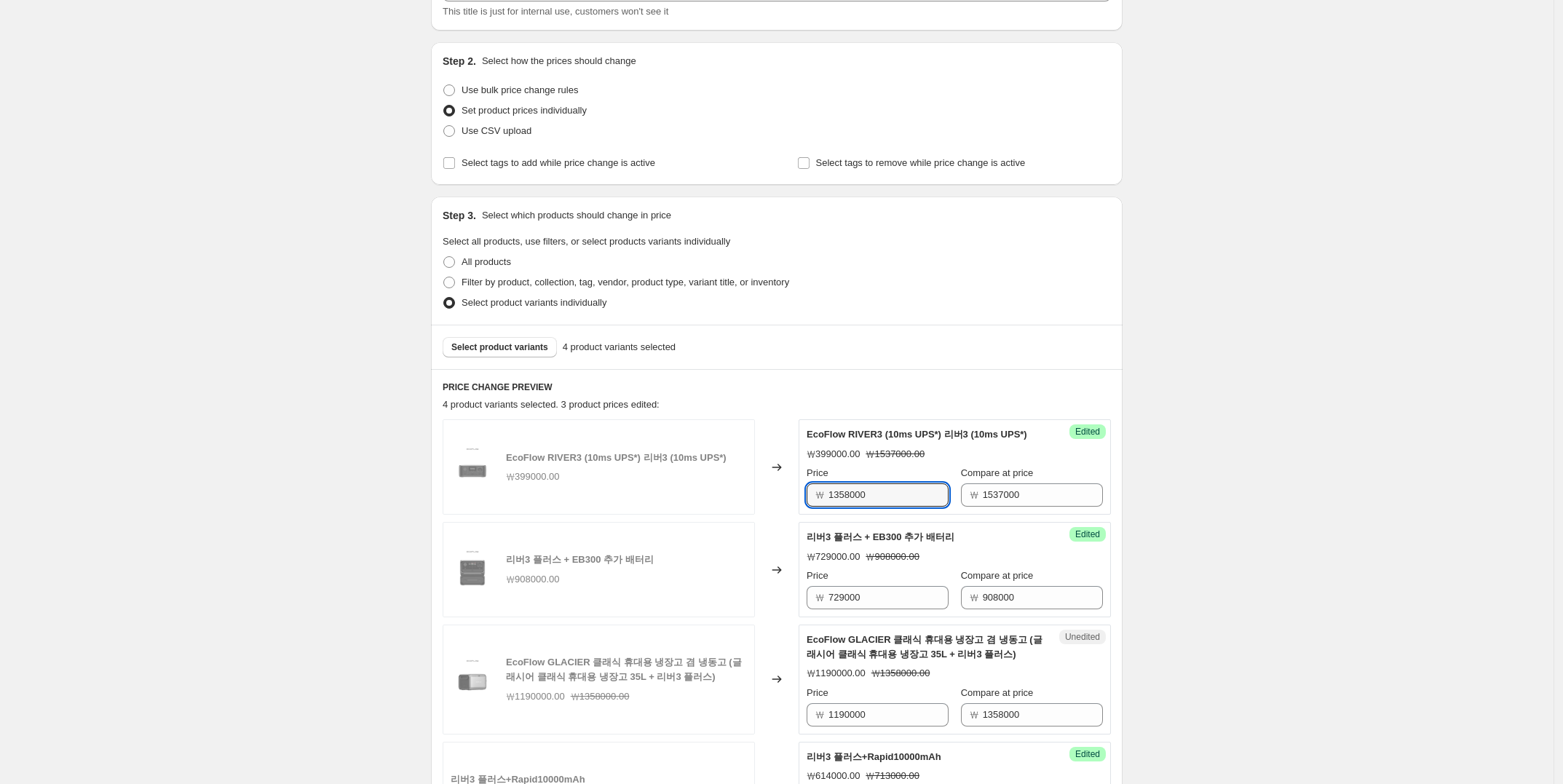 type on "1358000" 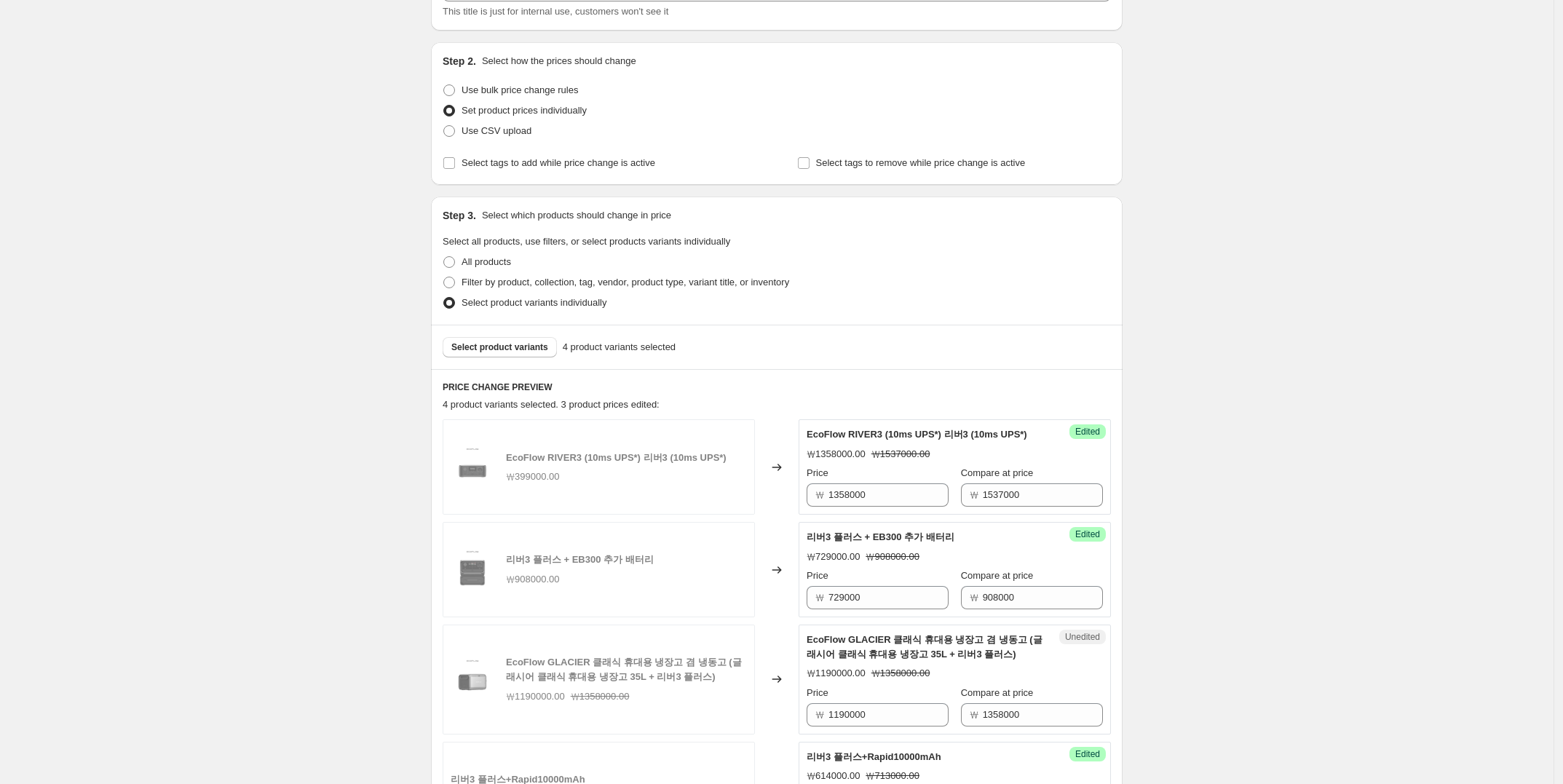 click on "Create new price change job. This page is ready Create new price change job Draft Step 1. Optionally give your price change job a title (eg "March 30% off sale on boots") 2025年8月12日 太阳能板 Price change job This title is just for internal use, customers won't see it Step 2. Select how the prices should change Use bulk price change rules Set product prices individually Use CSV upload Select tags to add while price change is active Select tags to remove while price change is active Step 3. Select which products should change in price Select all products, use filters, or select products variants individually All products Filter by product, collection, tag, vendor, product type, variant title, or inventory Select product variants individually Select product variants 4   product variants selected PRICE CHANGE PREVIEW 4 product variants selected. 3 product prices edited: EcoFlow RIVER3 (10ms UPS*) 리버3 (10ms UPS*) ₩399000.00 Changed to Success Edited EcoFlow RIVER3 (10ms UPS*) 리버3 (10ms UPS*)" at bounding box center (777, 496) 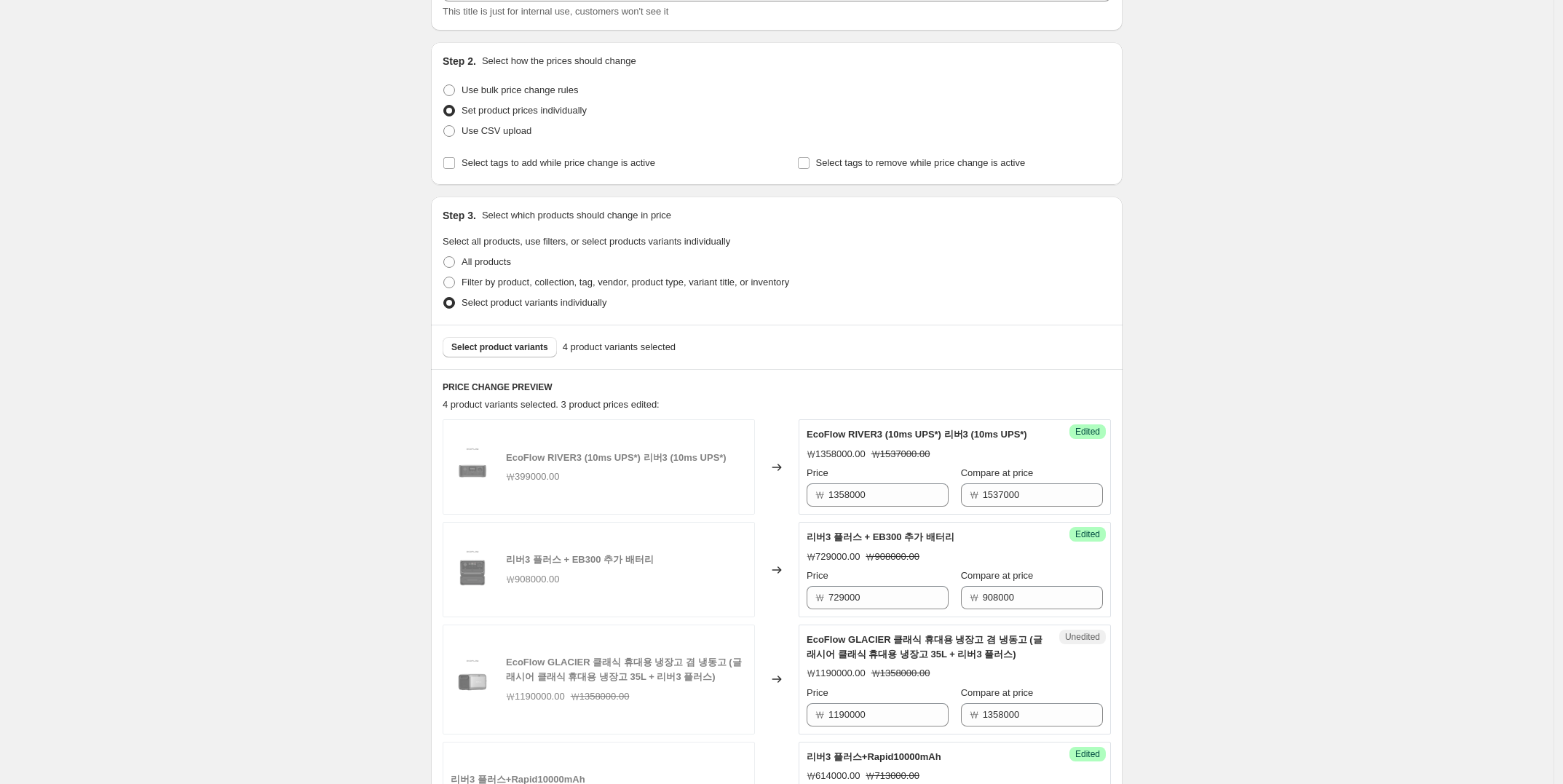click on "Select product variants 4   product variants selected" at bounding box center (777, 347) 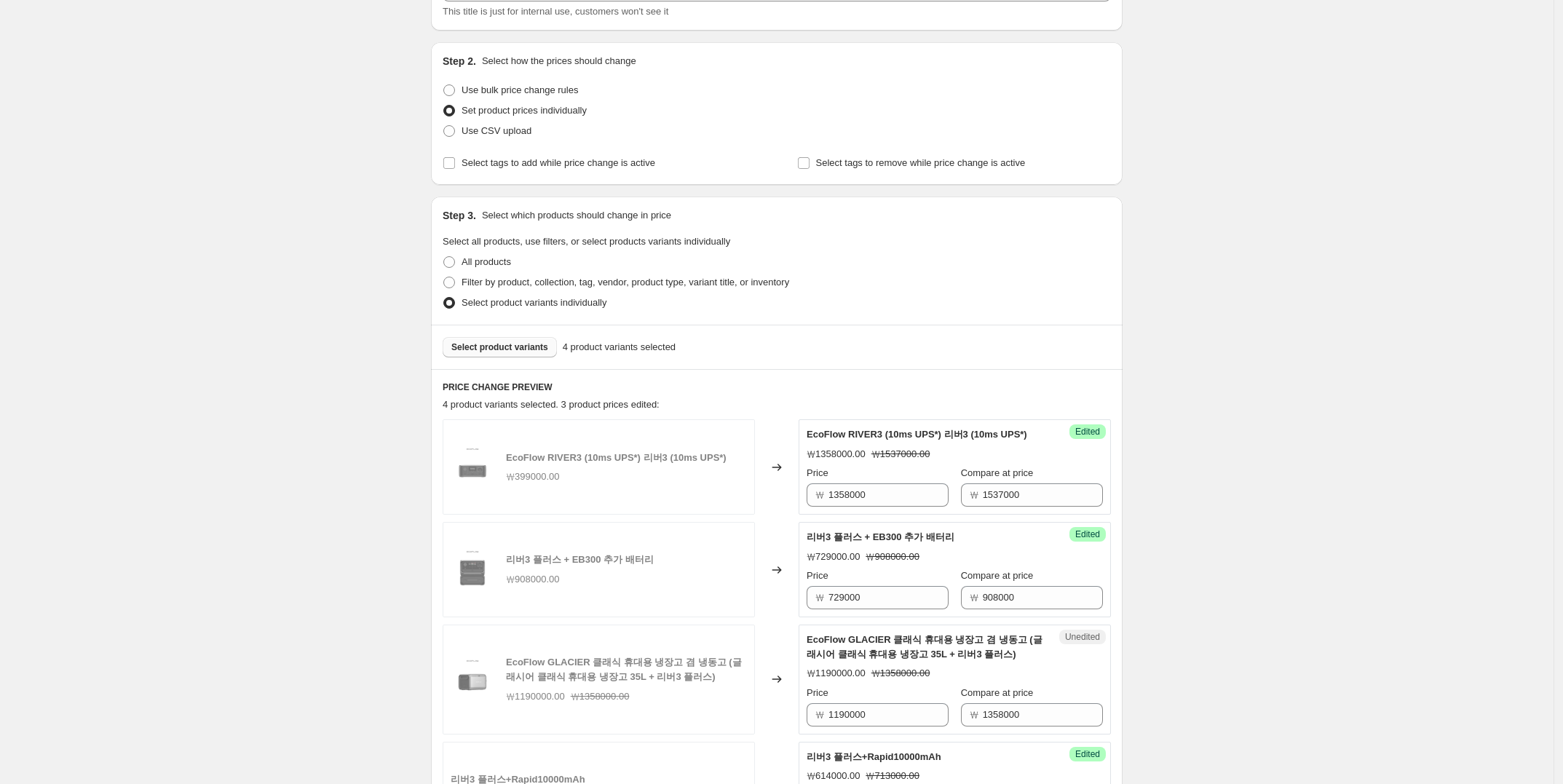 click on "Select product variants" at bounding box center [499, 347] 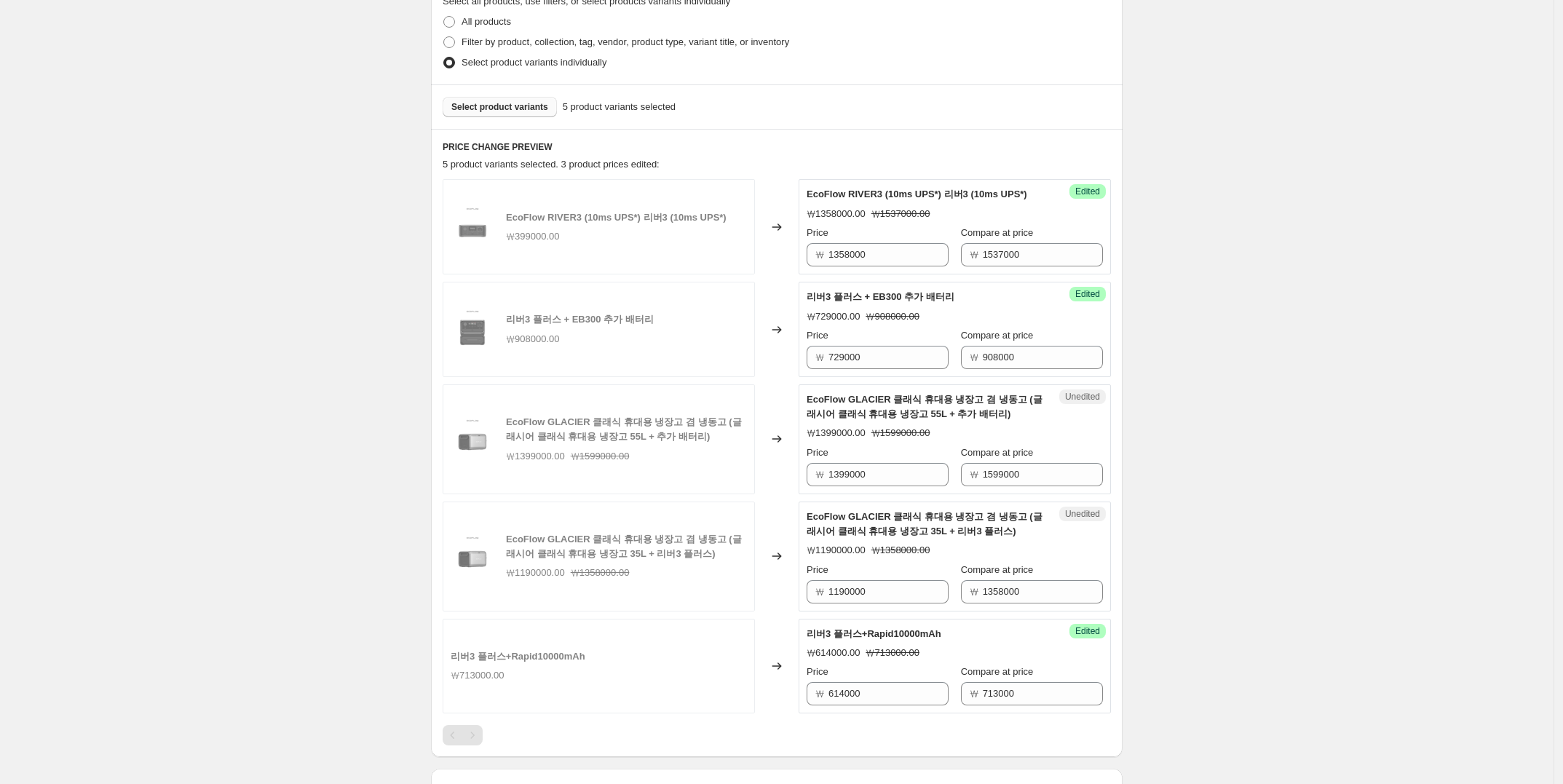 scroll, scrollTop: 388, scrollLeft: 0, axis: vertical 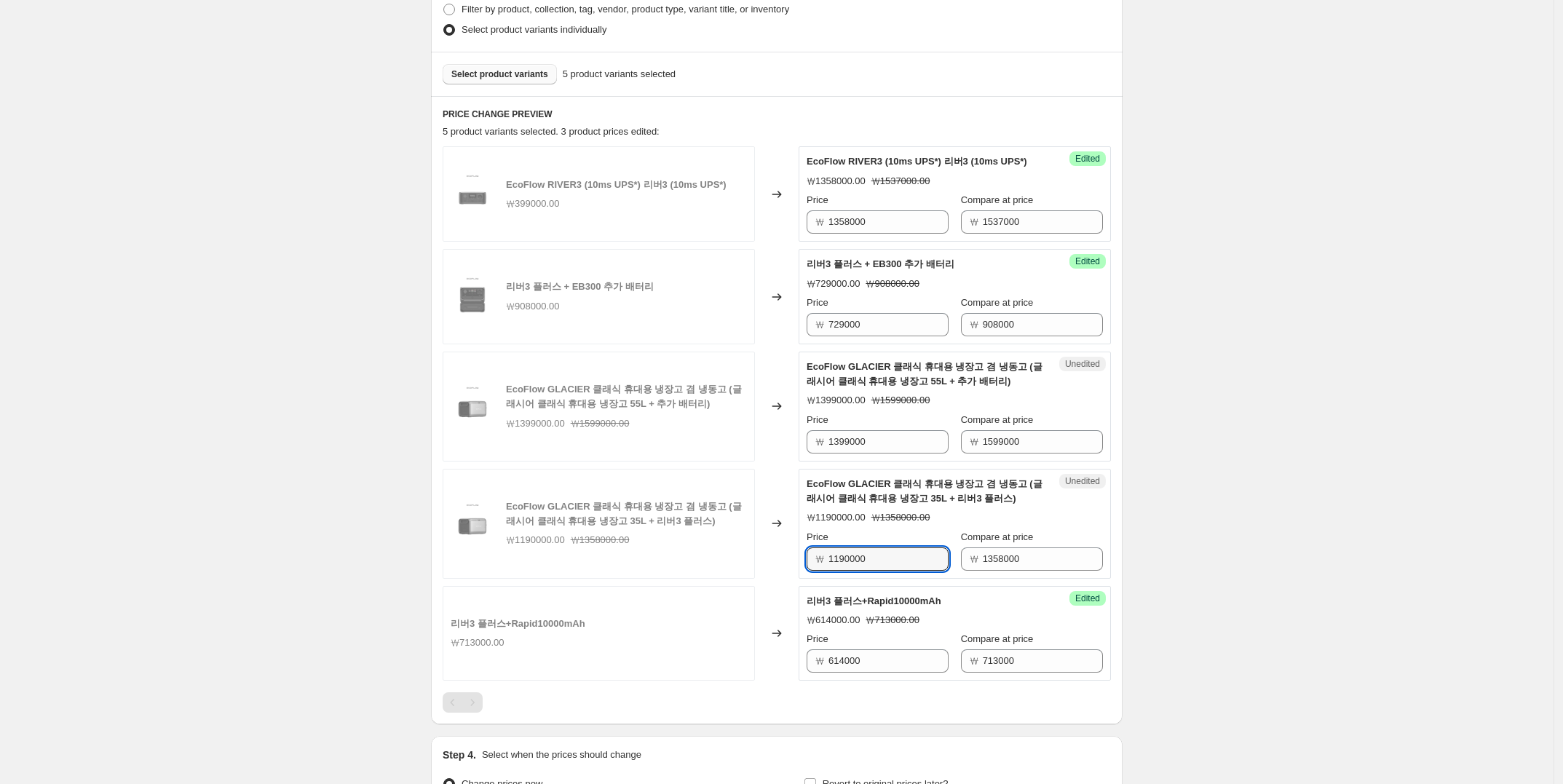 drag, startPoint x: 893, startPoint y: 563, endPoint x: 773, endPoint y: 555, distance: 120.26637 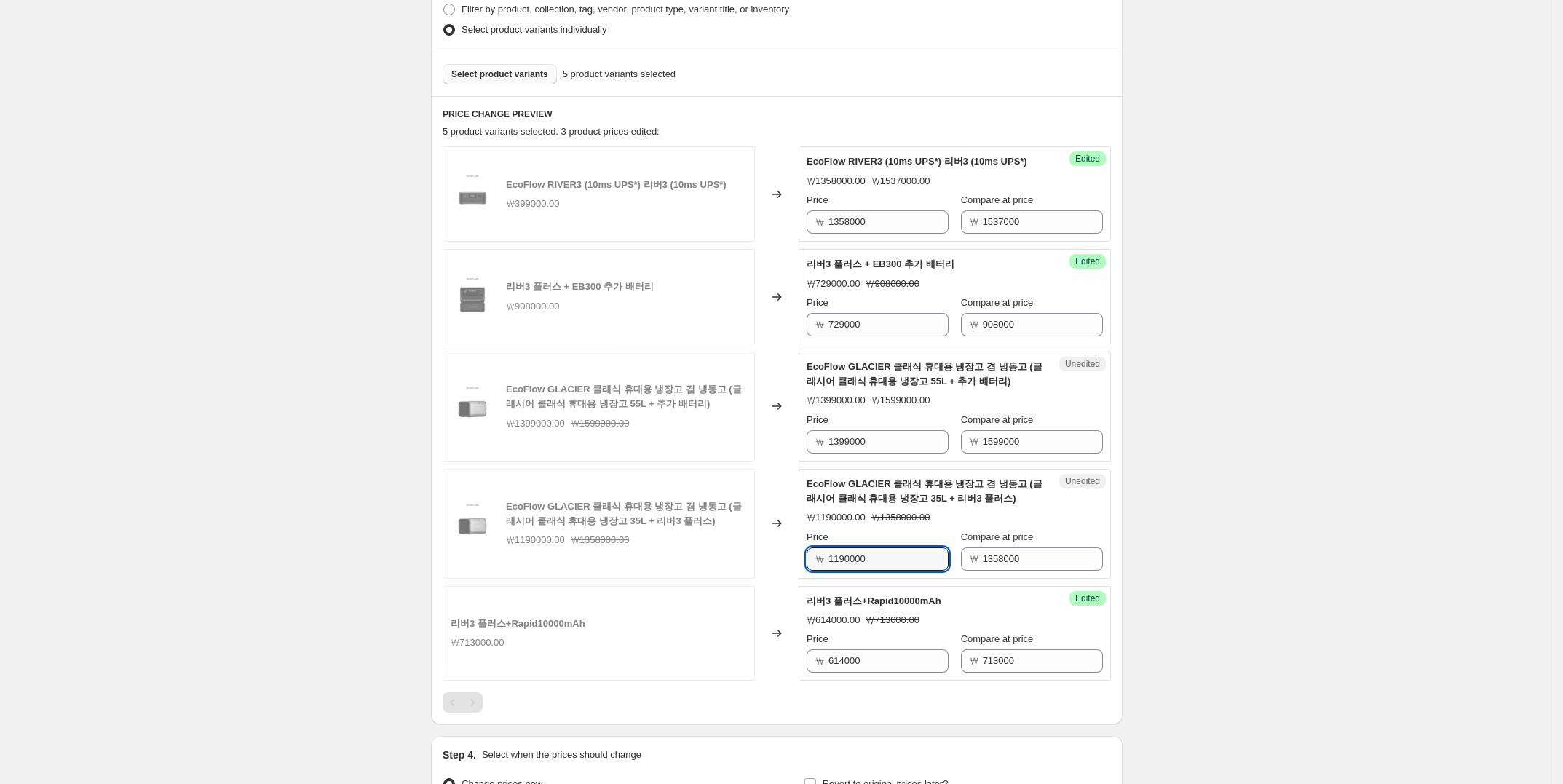 click on "EcoFlow GLACIER 클래식 휴대용 냉장고 겸 냉동고 (글래시어 클래식 휴대용 냉장고 35L + 리버3 플러스) ₩1190000.00 ₩1358000.00 Changed to Unedited EcoFlow GLACIER 클래식 휴대용 냉장고 겸 냉동고 (글래시어 클래식 휴대용 냉장고 35L + 리버3 플러스) ₩1190000.00 ₩1358000.00 Price ₩ 1190000 Compare at price ₩ 1358000" at bounding box center (777, 523) 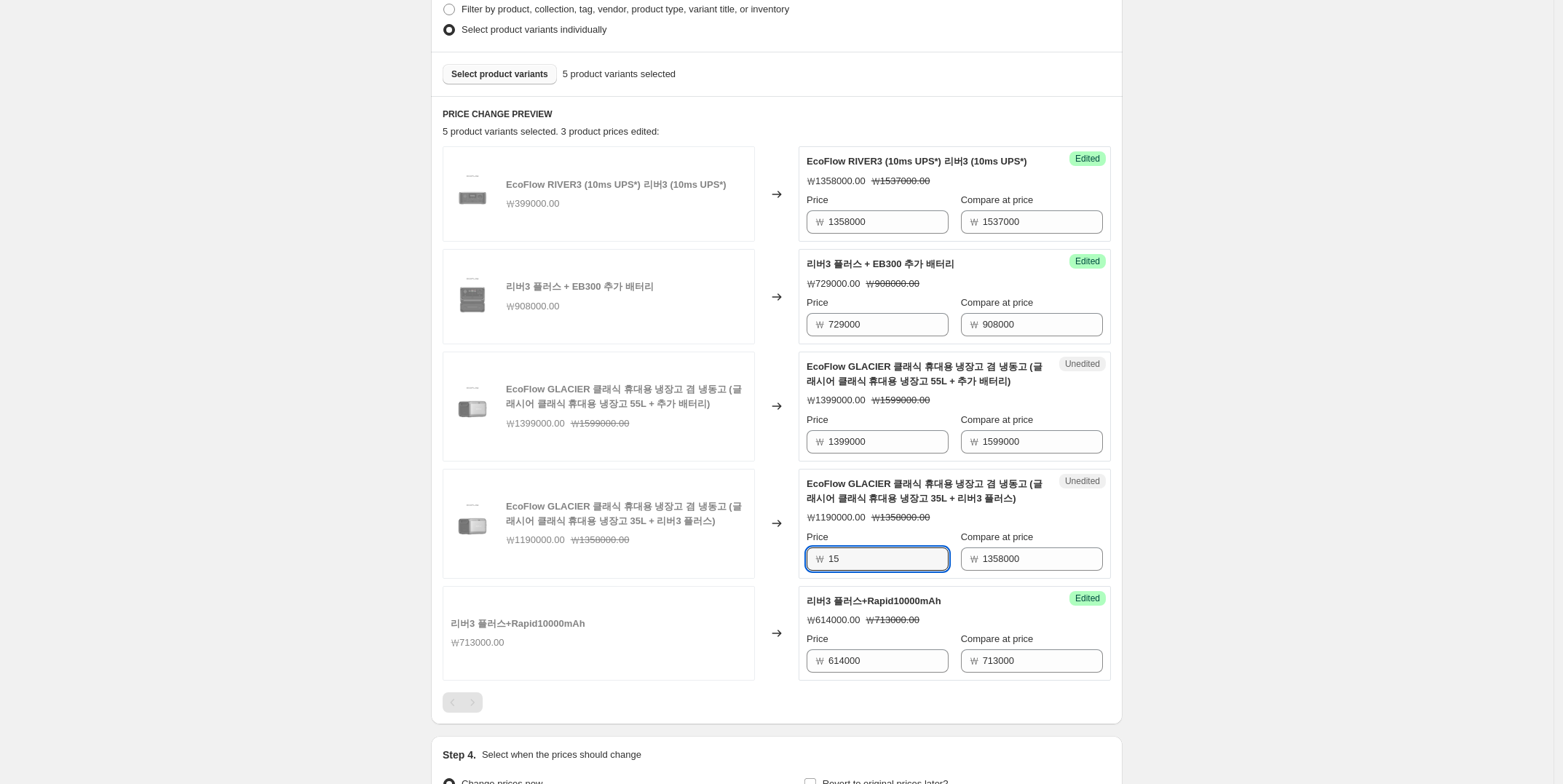 type on "1" 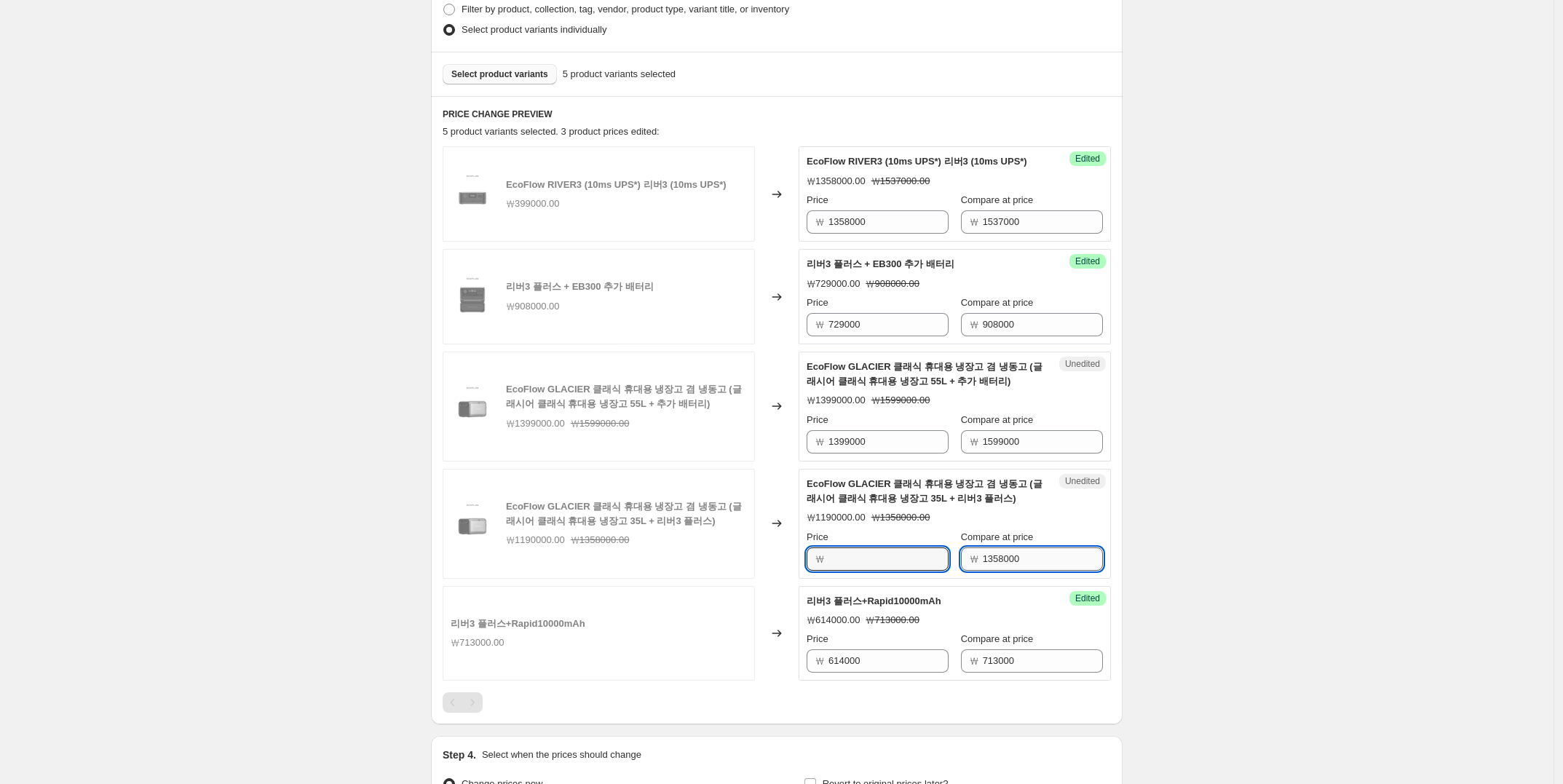 type on "1190000" 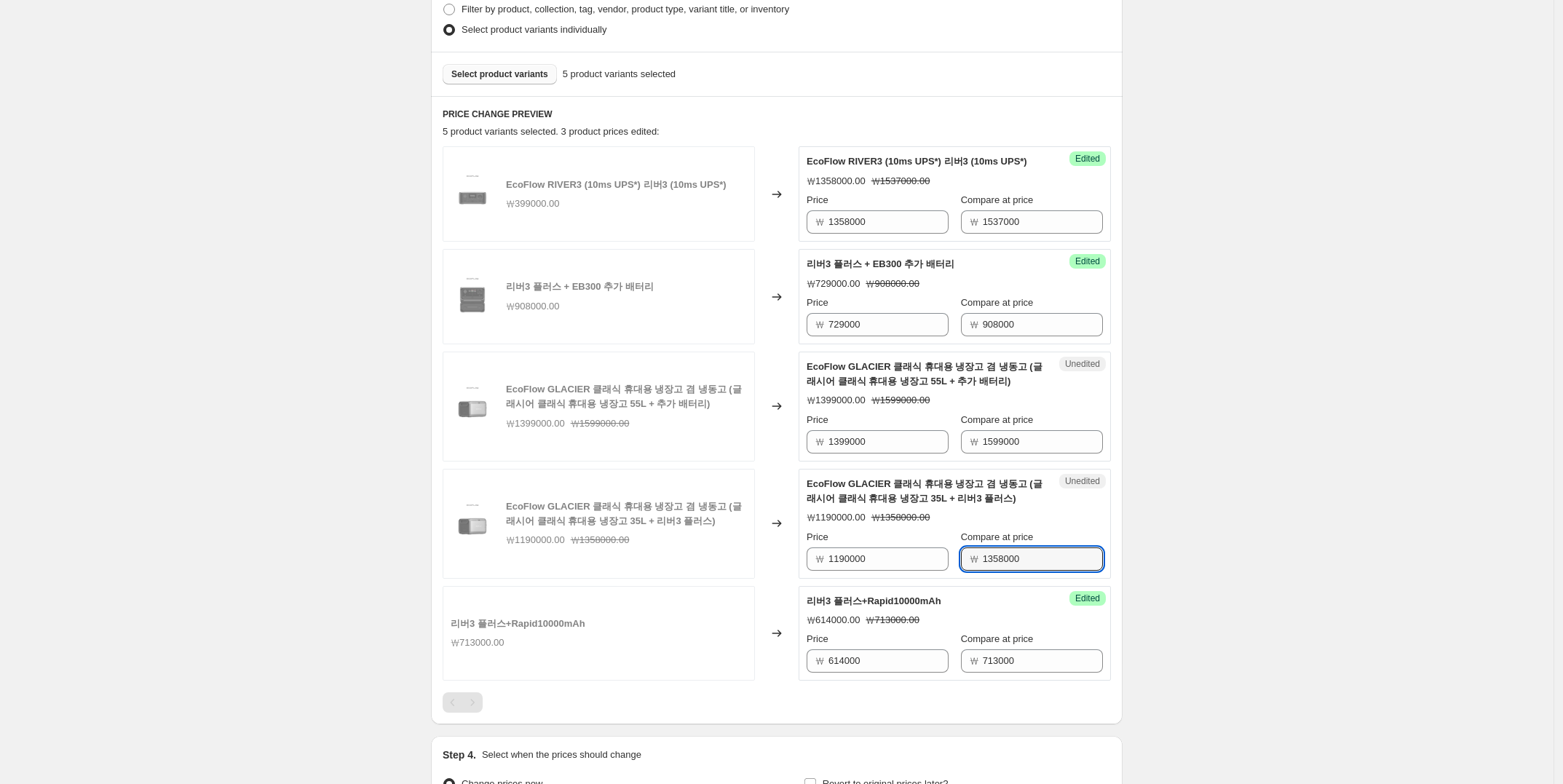 drag, startPoint x: 1030, startPoint y: 568, endPoint x: 954, endPoint y: 552, distance: 77.66595 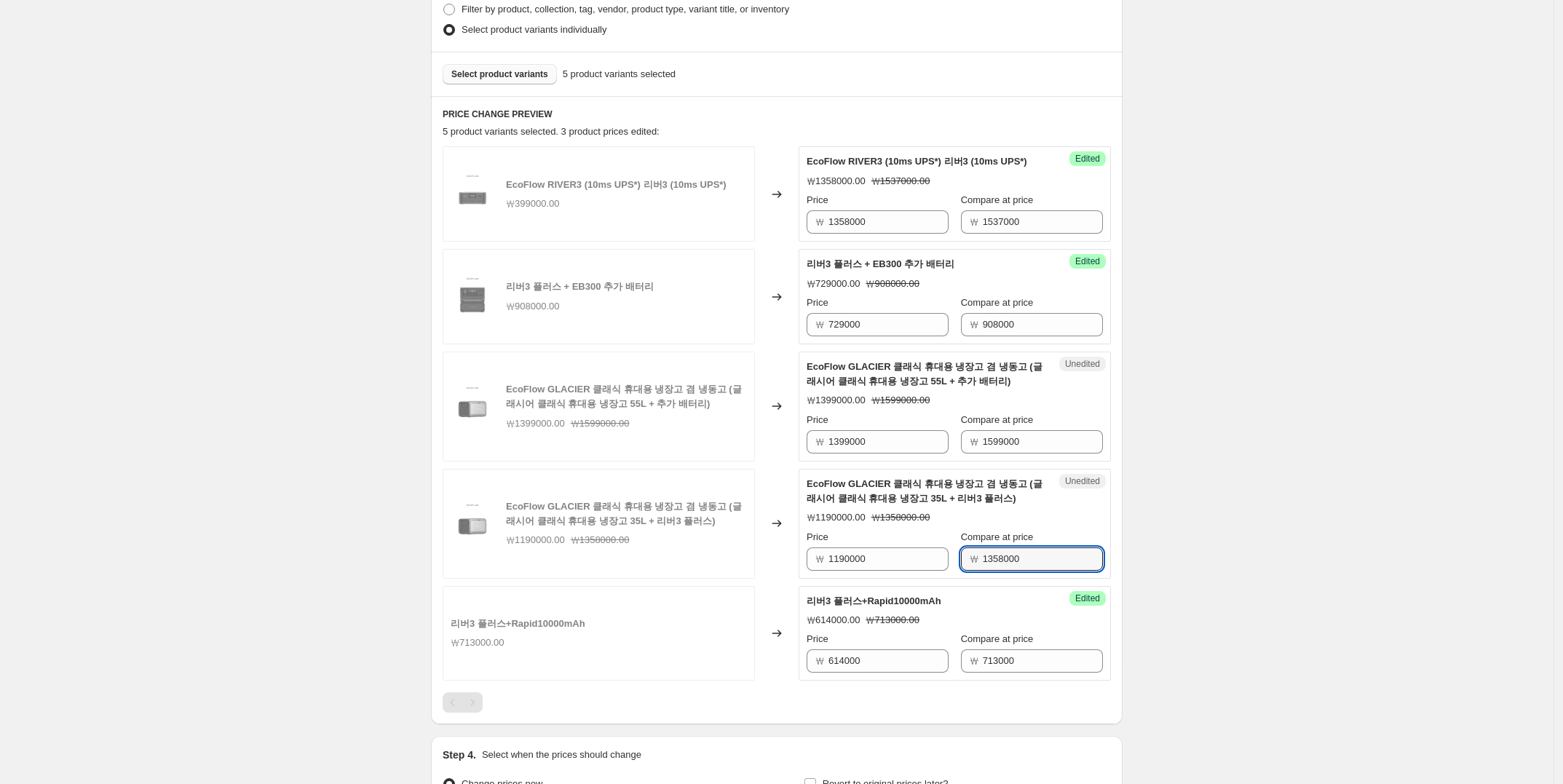 click on "Price ₩ 1190000 Compare at price ₩ 1358000" at bounding box center (954, 550) 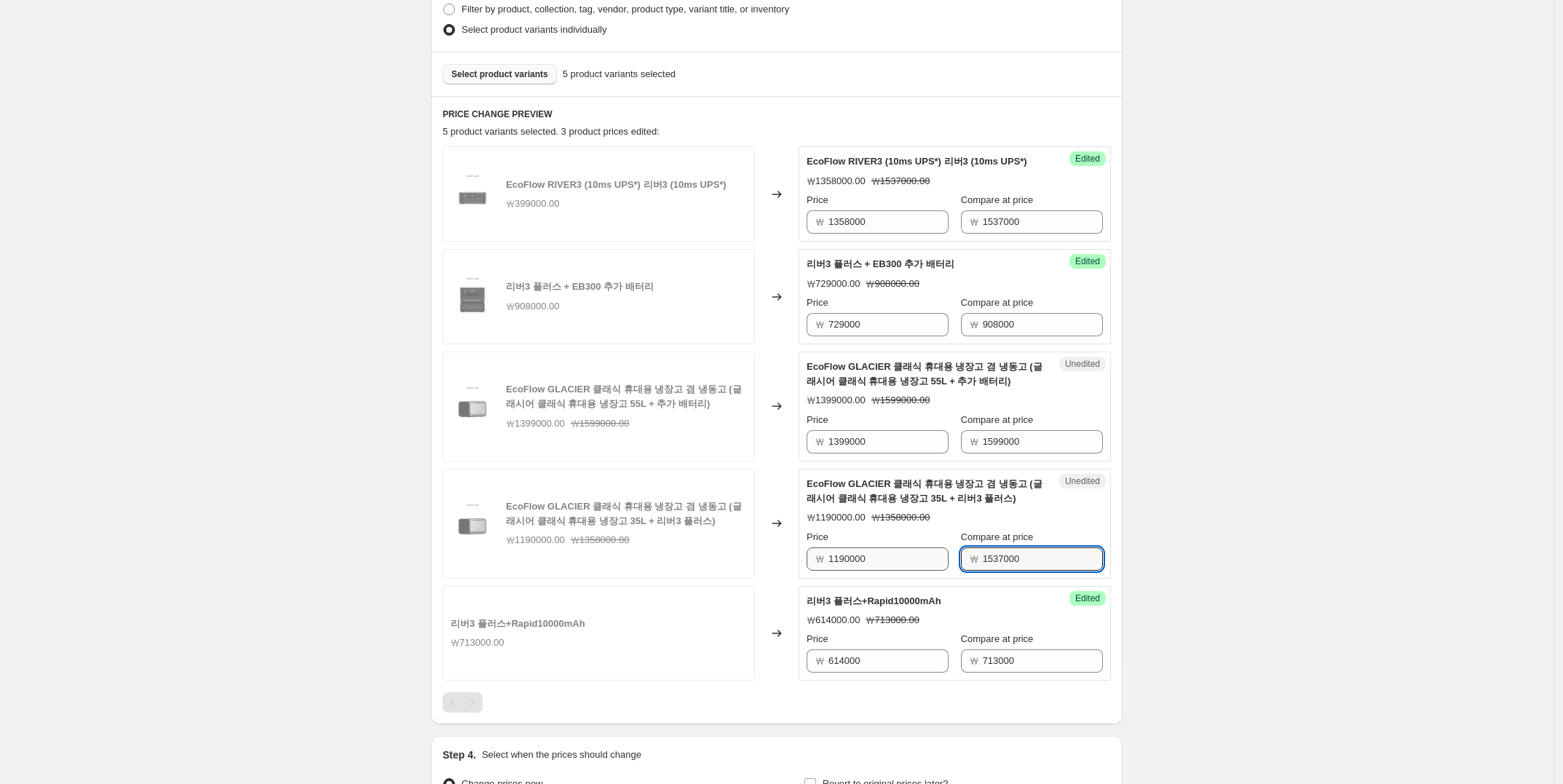 type on "1537000" 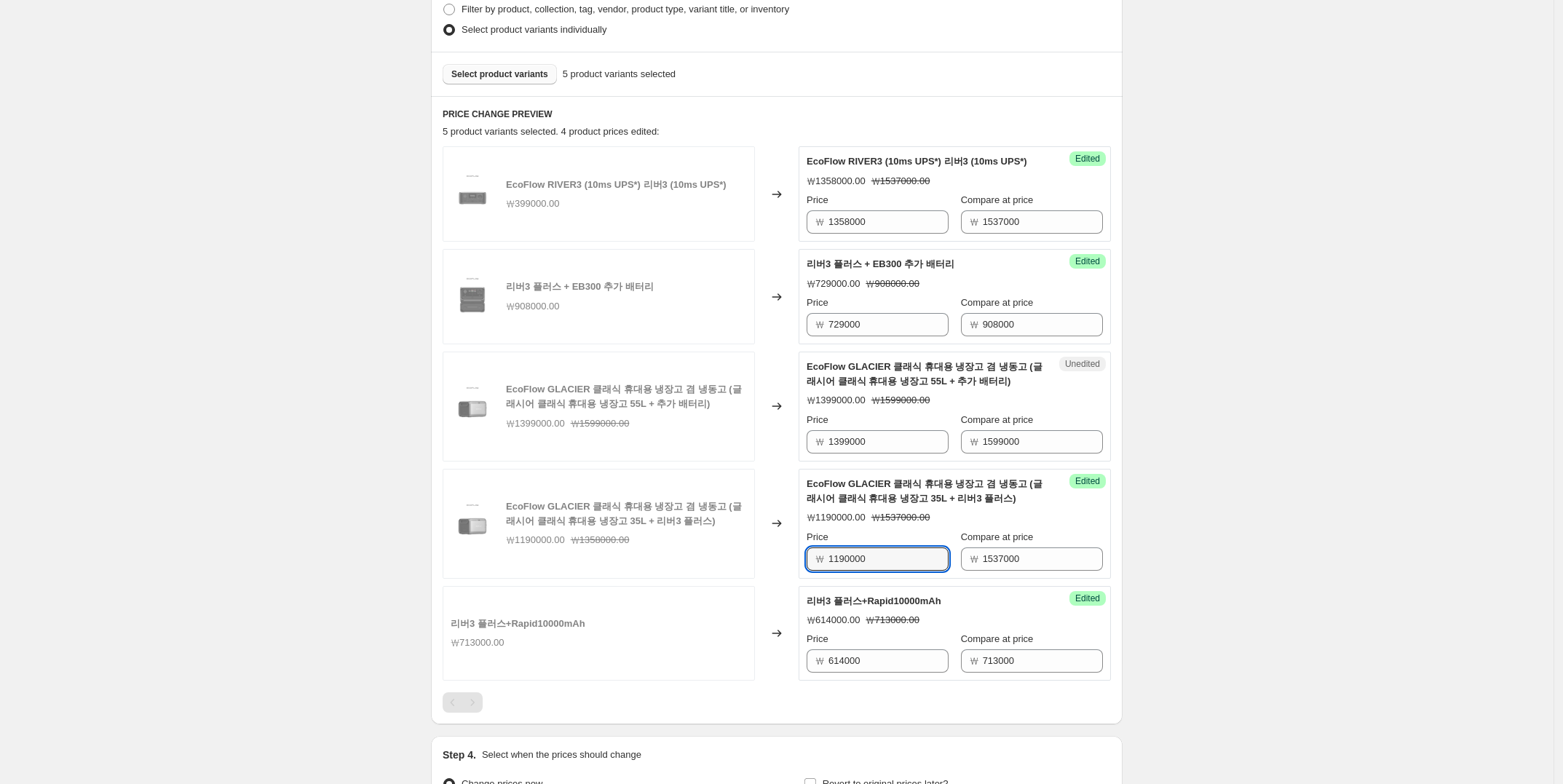 drag, startPoint x: 903, startPoint y: 564, endPoint x: 792, endPoint y: 565, distance: 111.0045 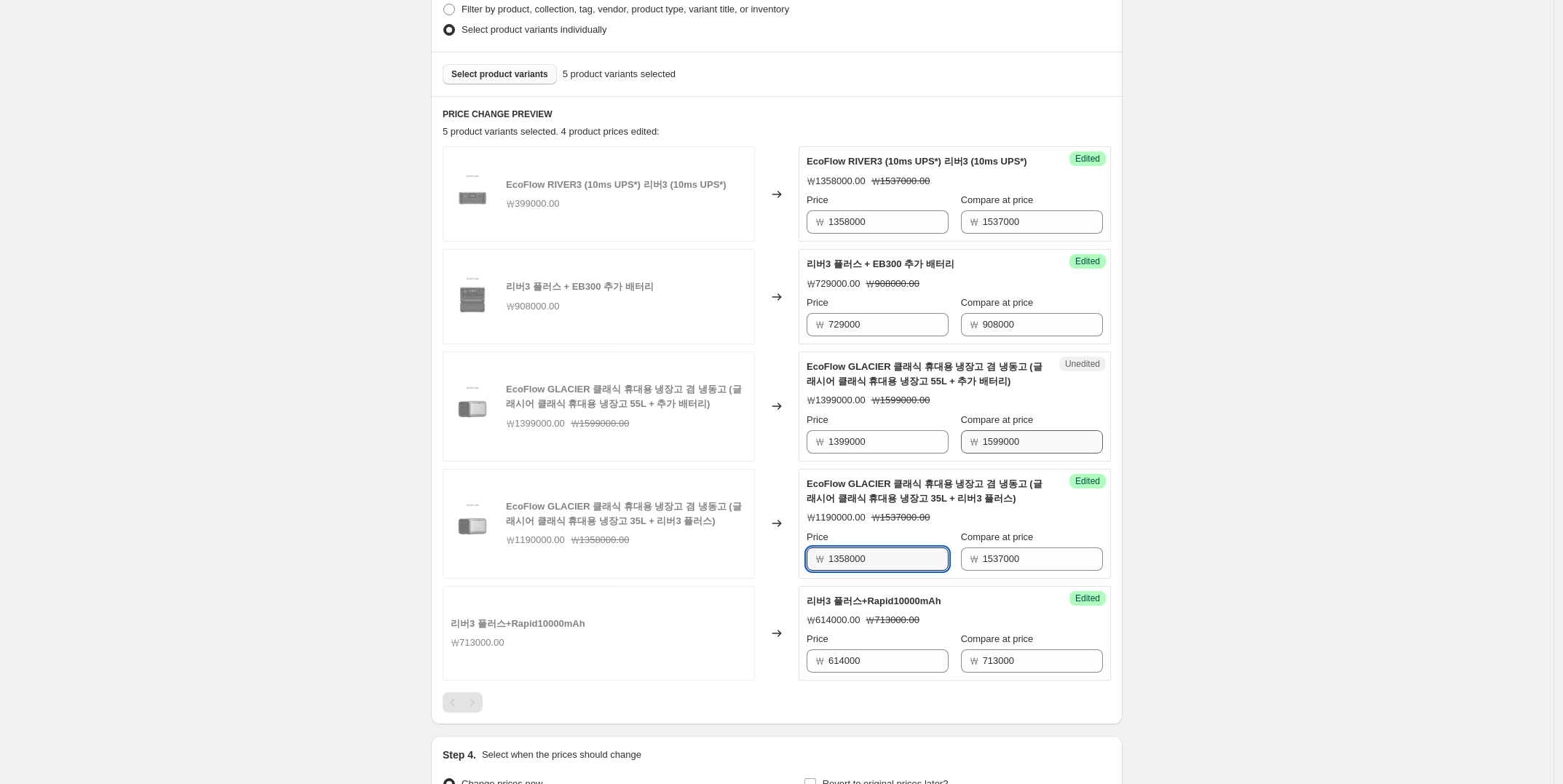 type on "1358000" 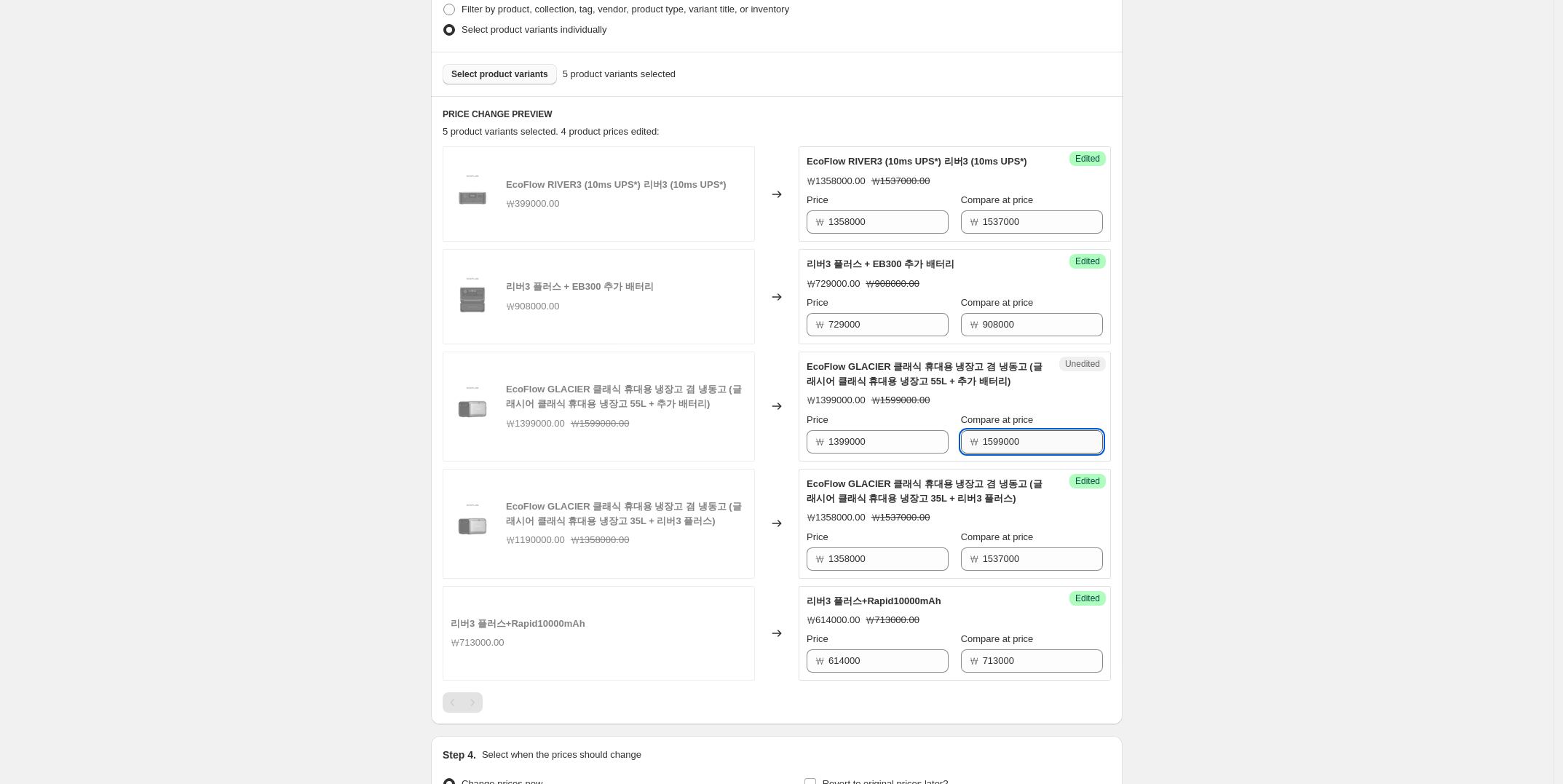 click on "1599000" at bounding box center (1042, 442) 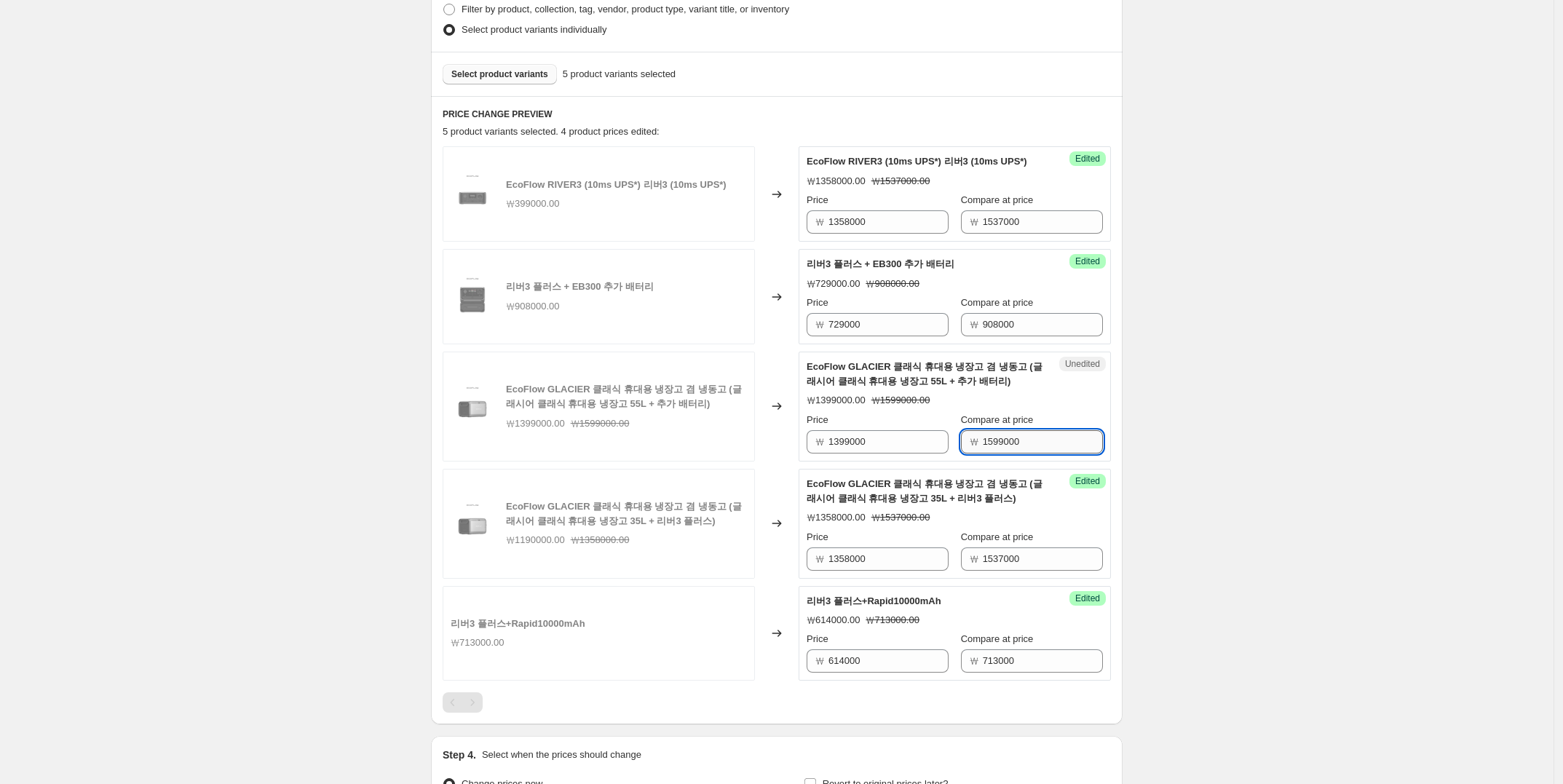 click on "1599000" at bounding box center [1042, 442] 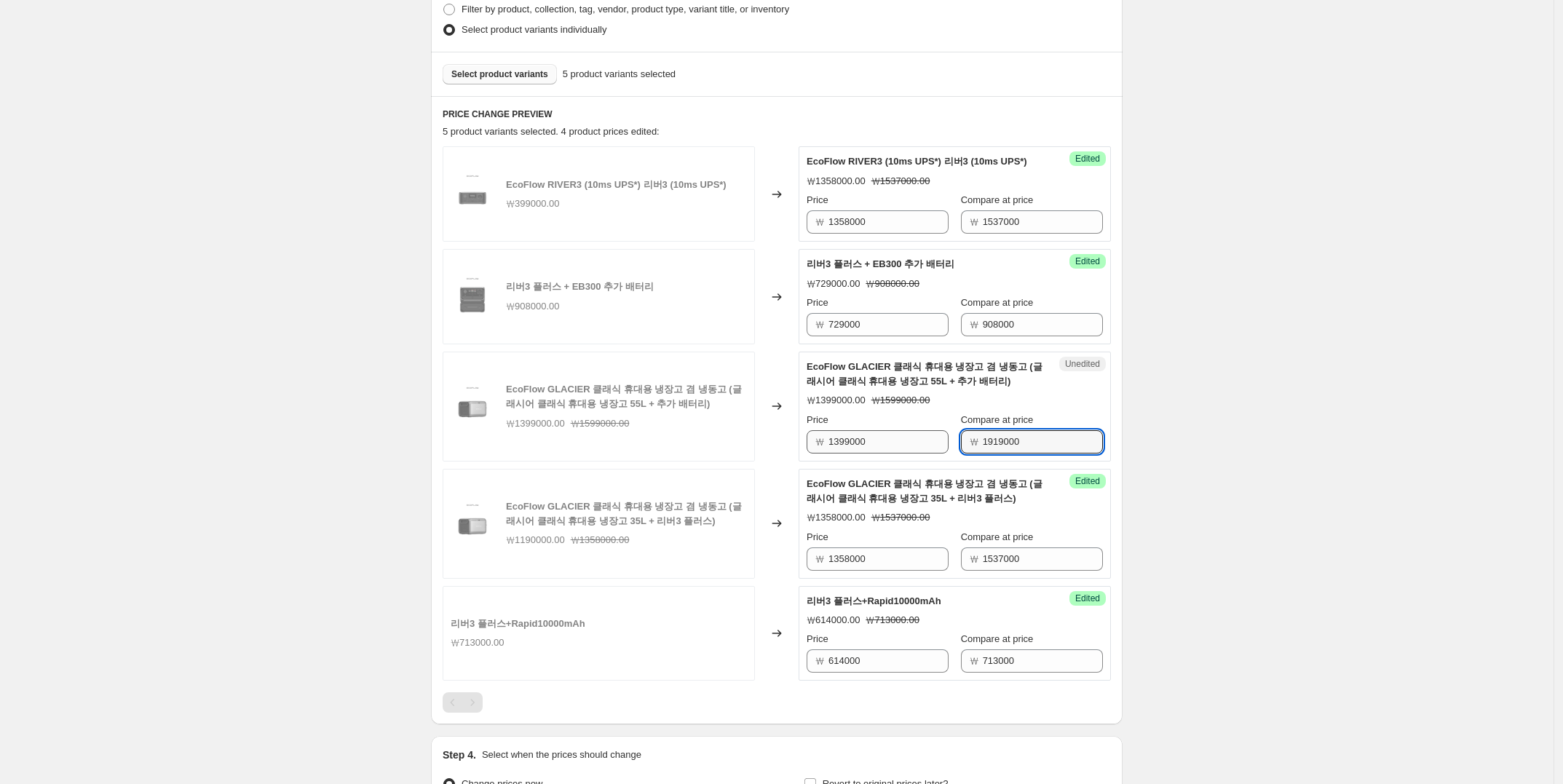 type on "1919000" 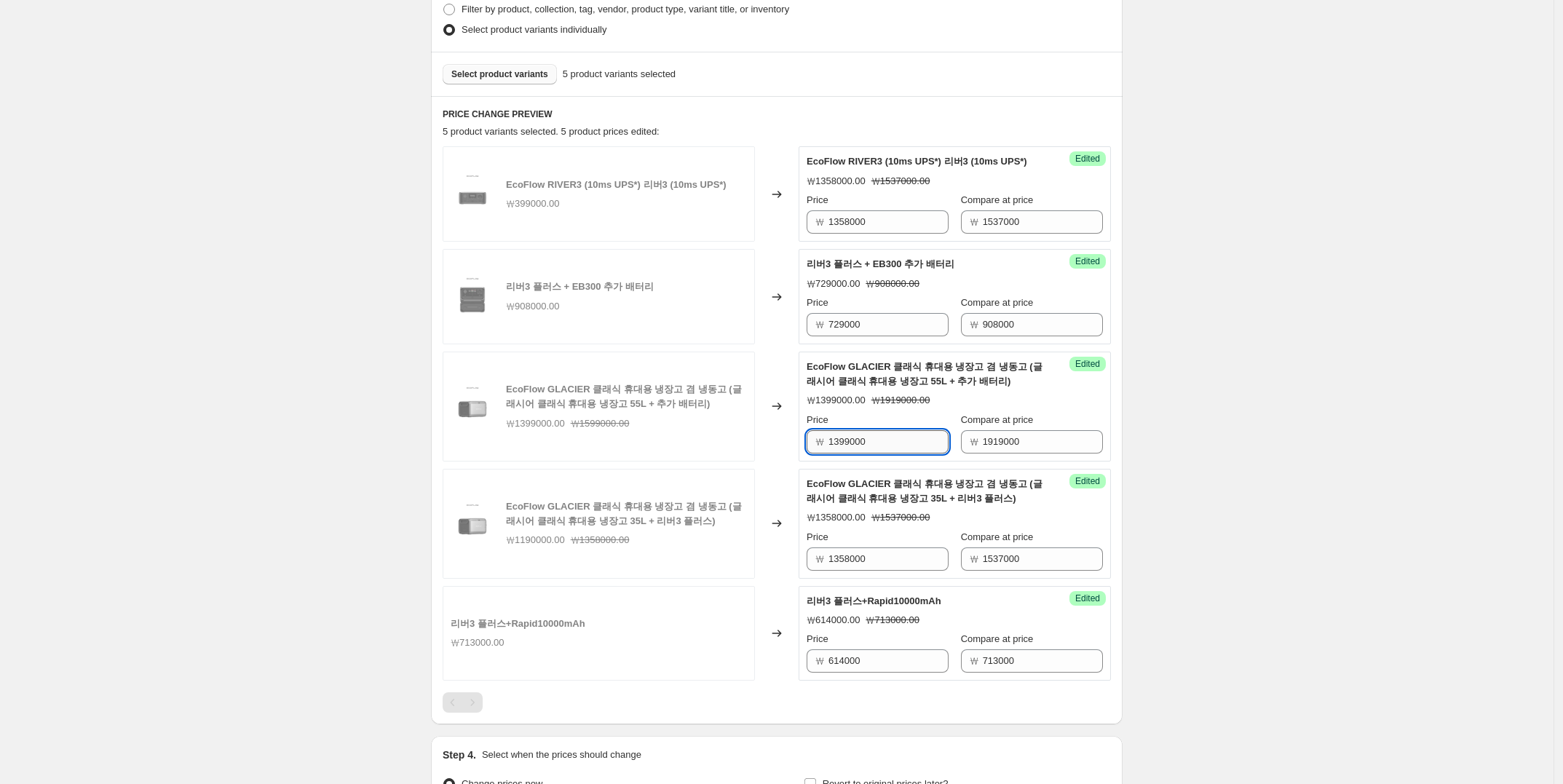 click on "1399000" at bounding box center [888, 442] 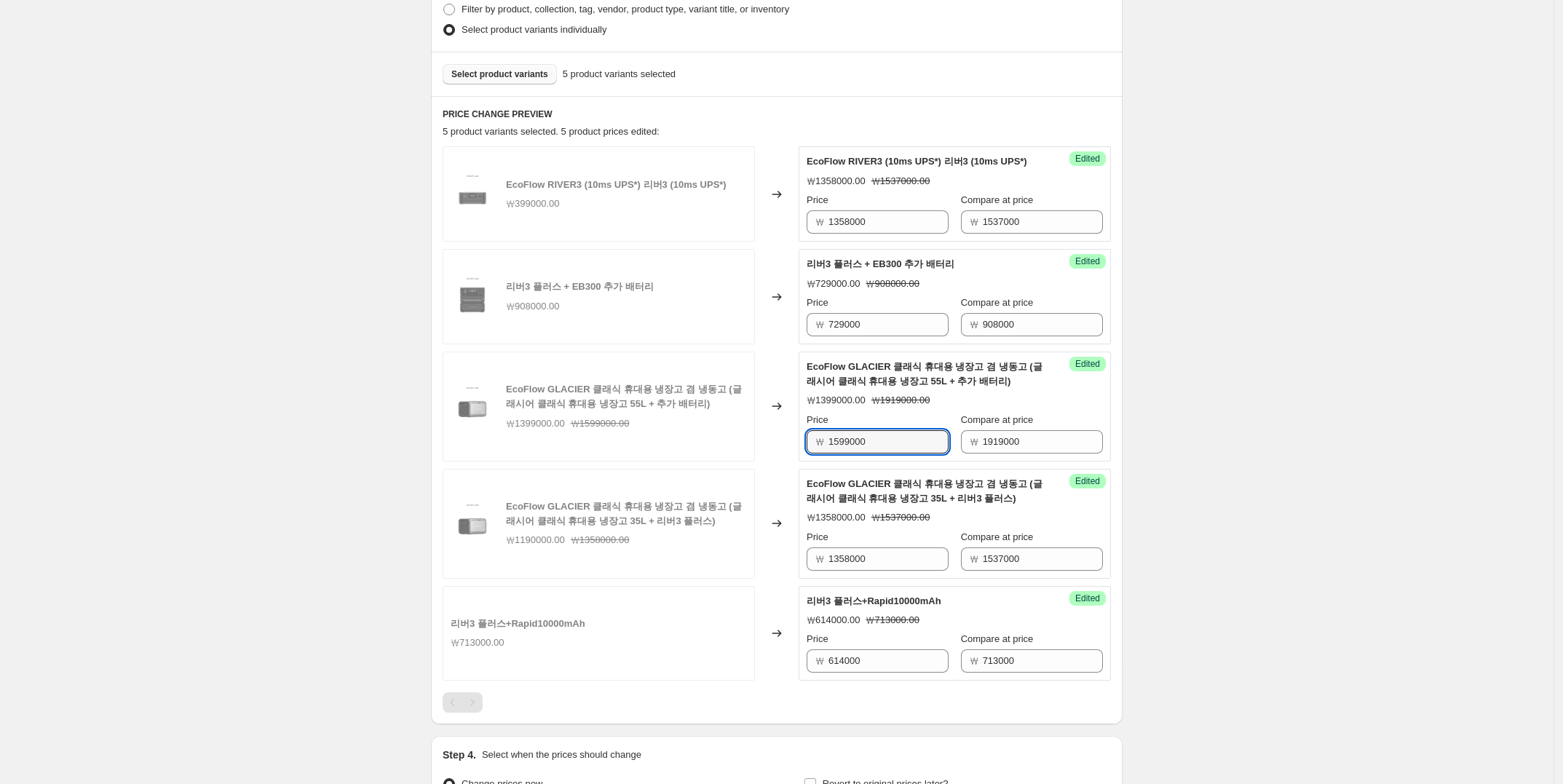 type on "1599000" 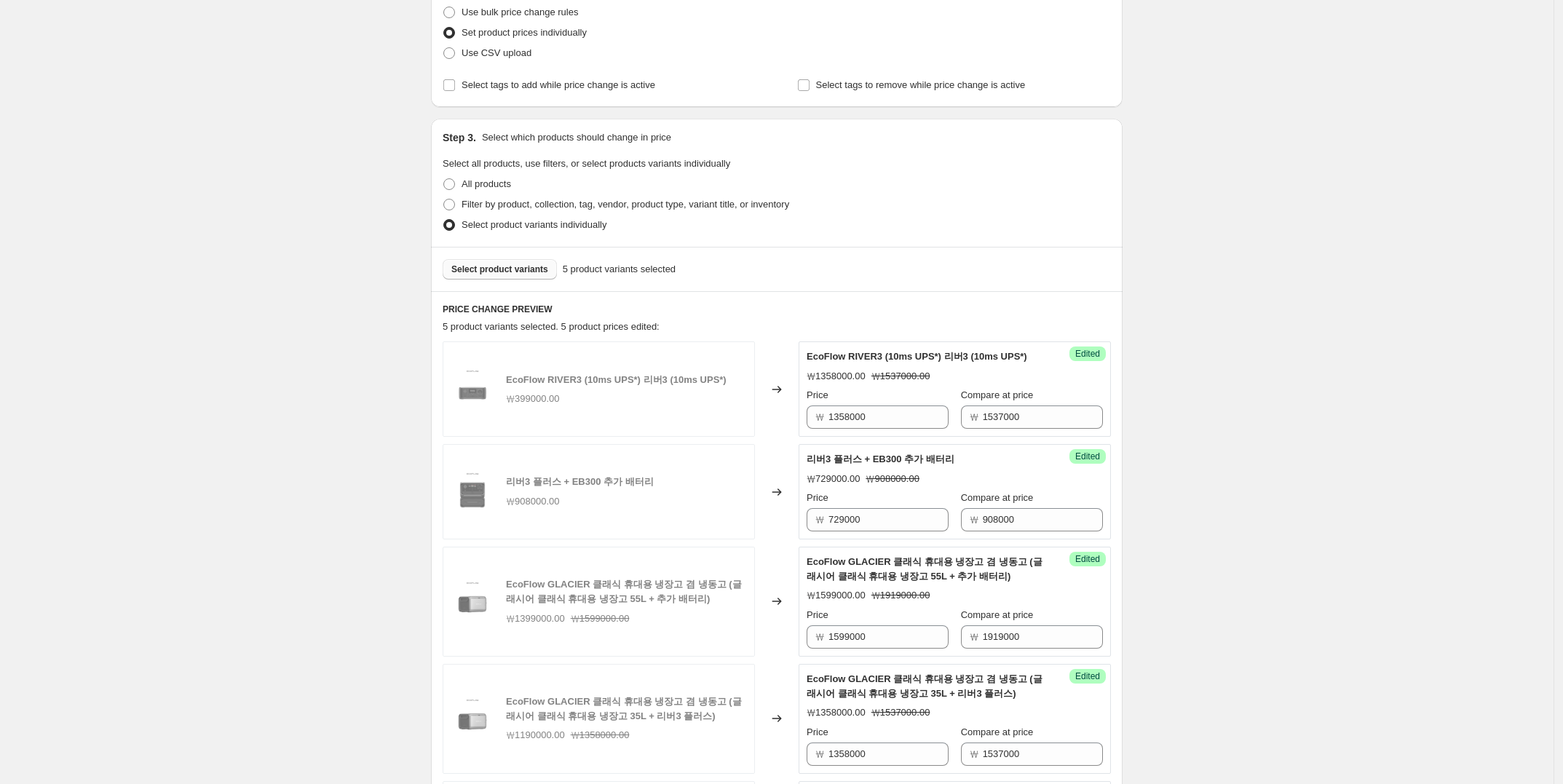 scroll, scrollTop: 191, scrollLeft: 0, axis: vertical 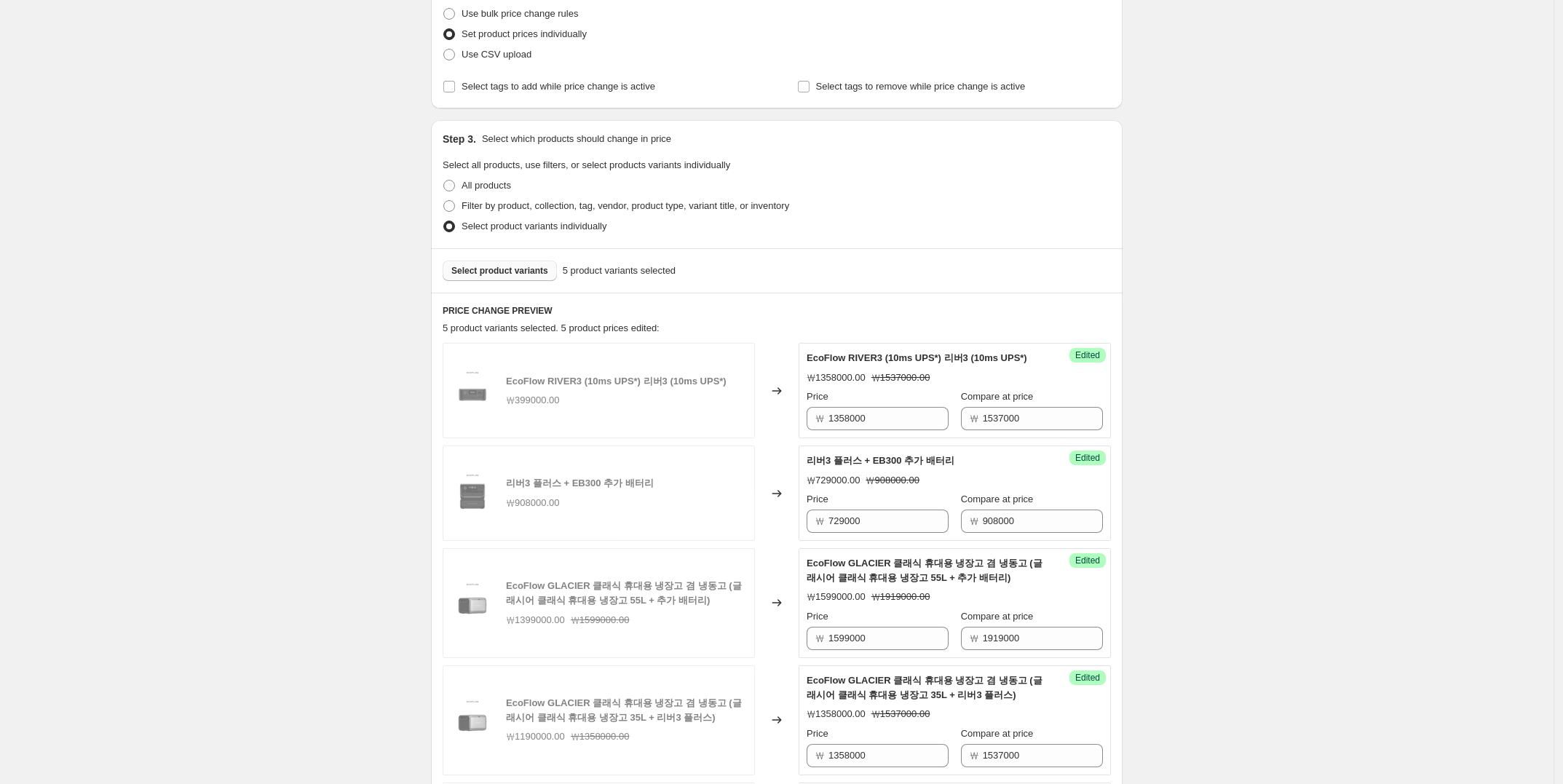 click on "Select product variants" at bounding box center [499, 271] 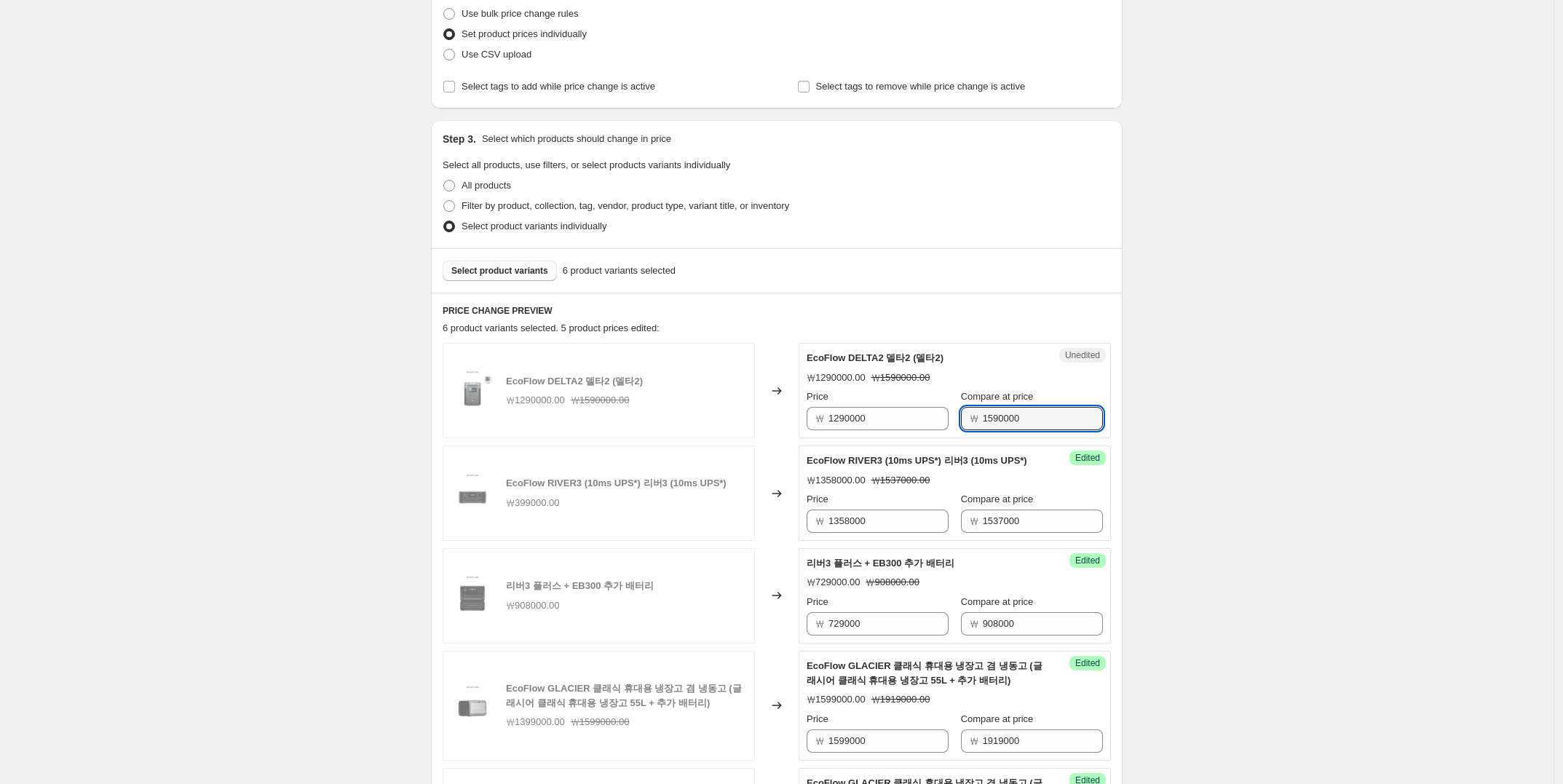 drag, startPoint x: 1032, startPoint y: 419, endPoint x: 933, endPoint y: 401, distance: 100.62306 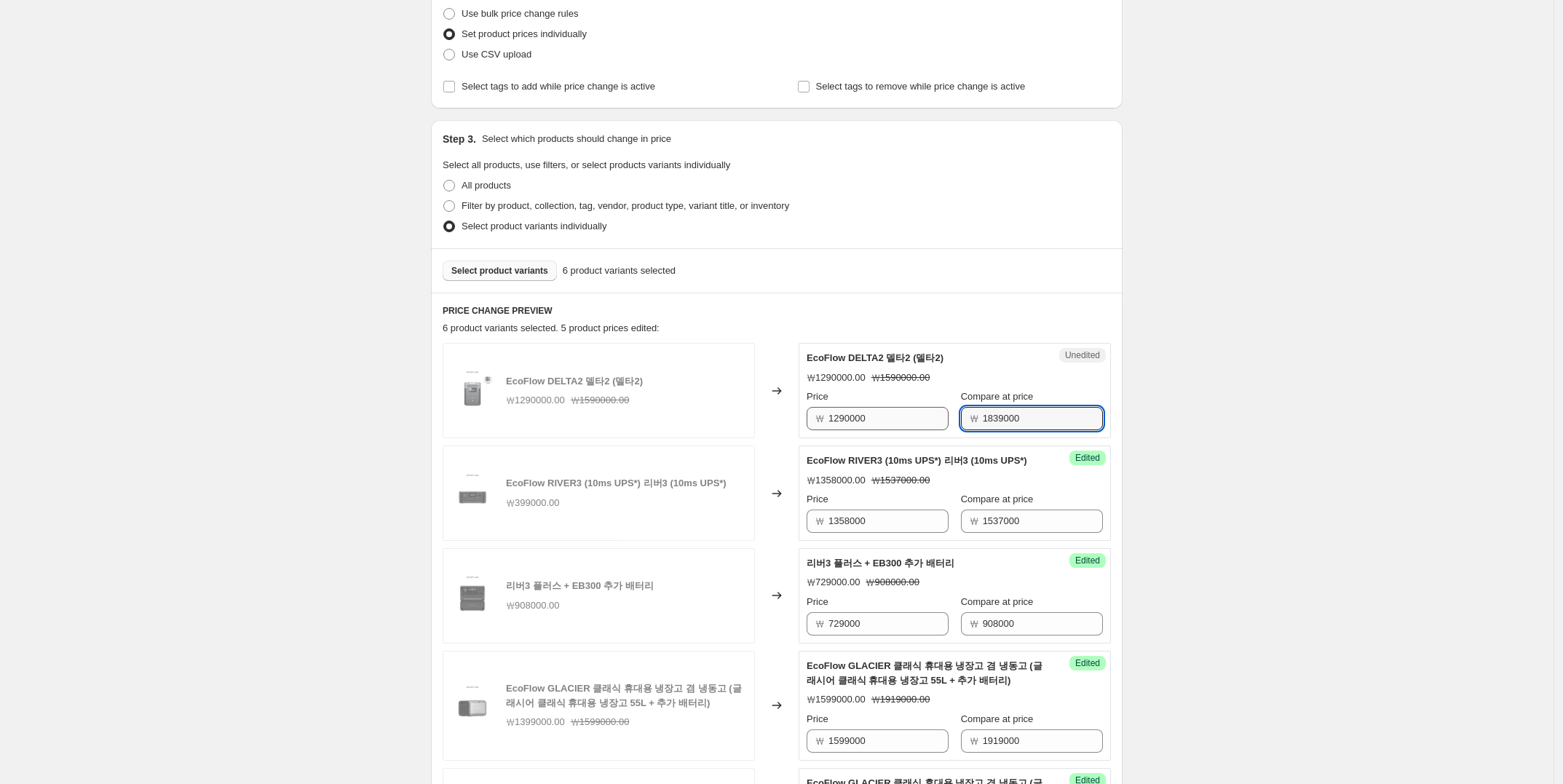 type on "1839000" 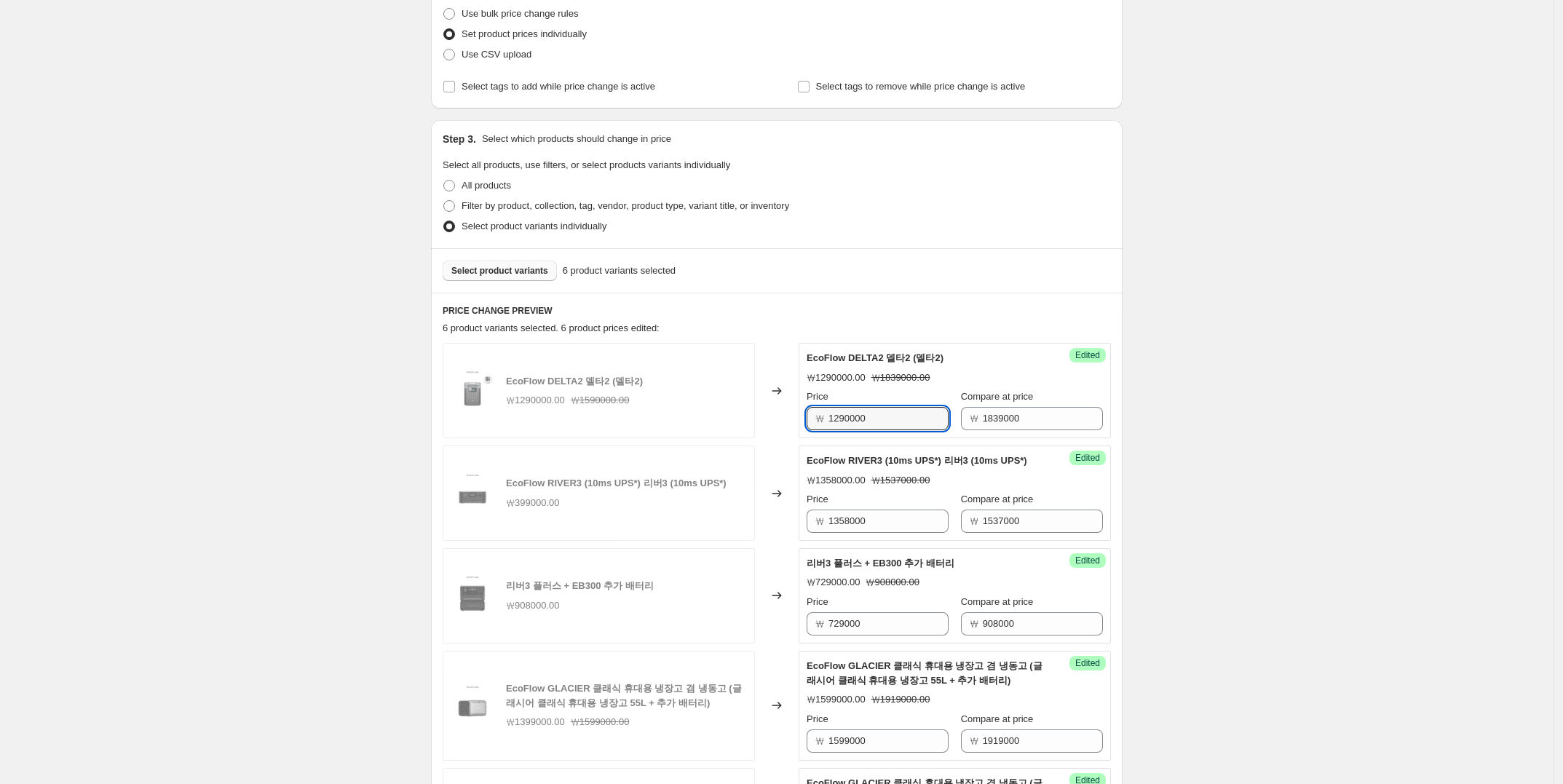 drag, startPoint x: 901, startPoint y: 411, endPoint x: 819, endPoint y: 416, distance: 82.1523 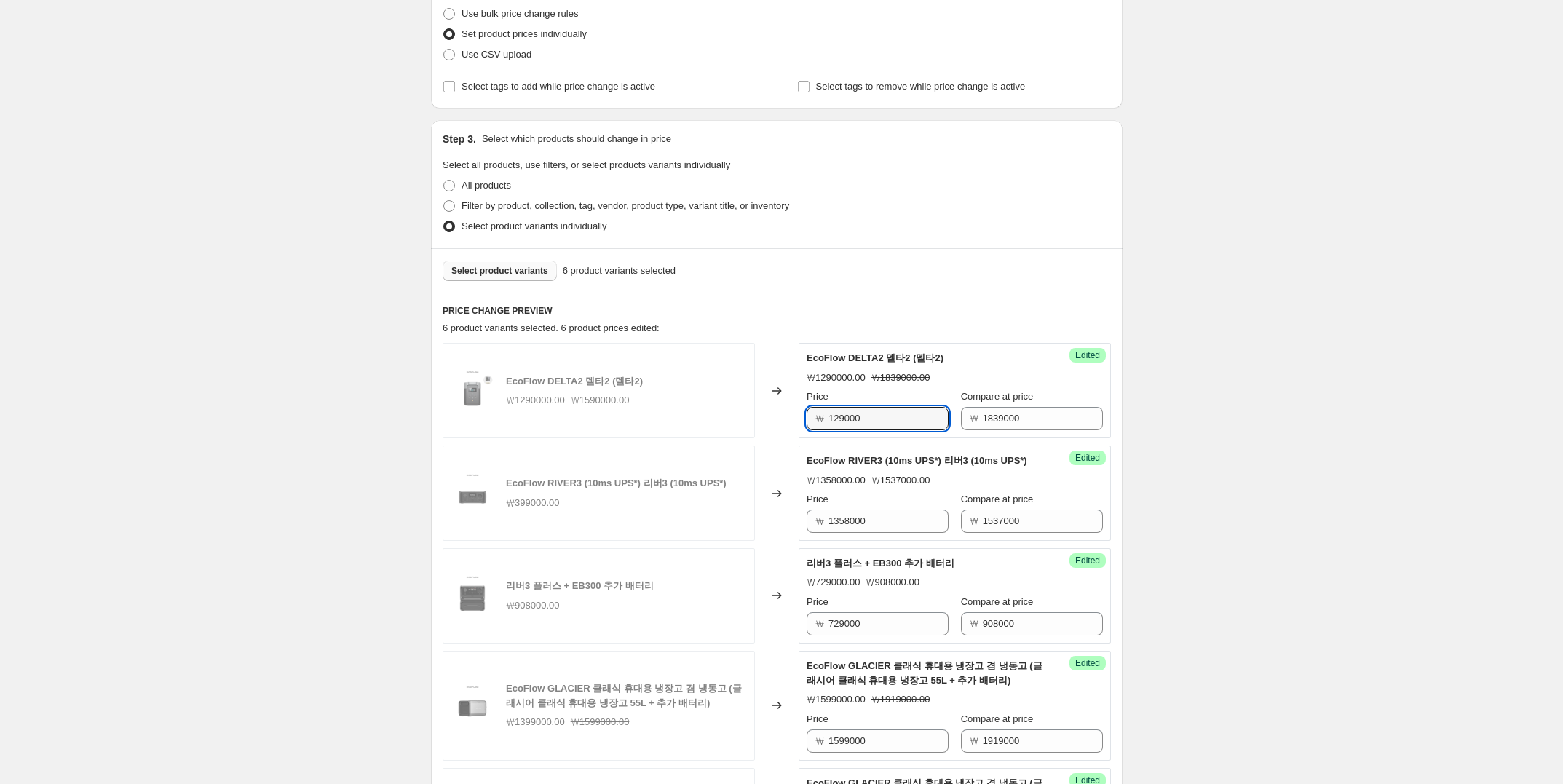 type on "1290000" 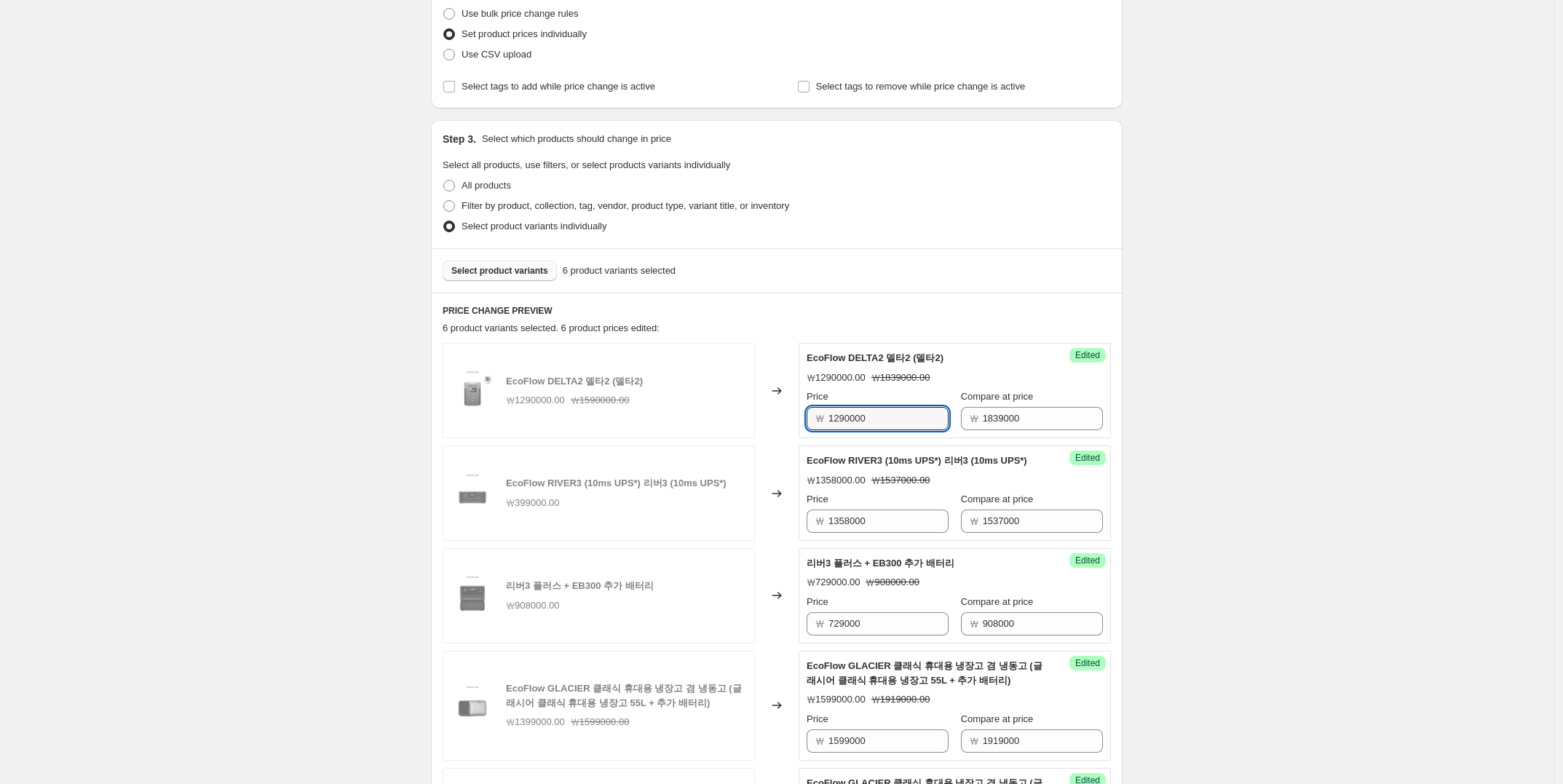click on "Create new price change job. This page is ready Create new price change job Draft Step 1. Optionally give your price change job a title (eg "March 30% off sale on boots") 2025年8月12日 太阳能板 Price change job This title is just for internal use, customers won't see it Step 2. Select how the prices should change Use bulk price change rules Set product prices individually Use CSV upload Select tags to add while price change is active Select tags to remove while price change is active Step 3. Select which products should change in price Select all products, use filters, or select products variants individually All products Filter by product, collection, tag, vendor, product type, variant title, or inventory Select product variants individually Select product variants 6   product variants selected PRICE CHANGE PREVIEW 6 product variants selected. 6 product prices edited: EcoFlow DELTA2 델타2 (델타2) ₩1290000.00 ₩1590000.00 Changed to Success Edited EcoFlow DELTA2 델타2 (델타2) ₩1290000.00" at bounding box center [777, 528] 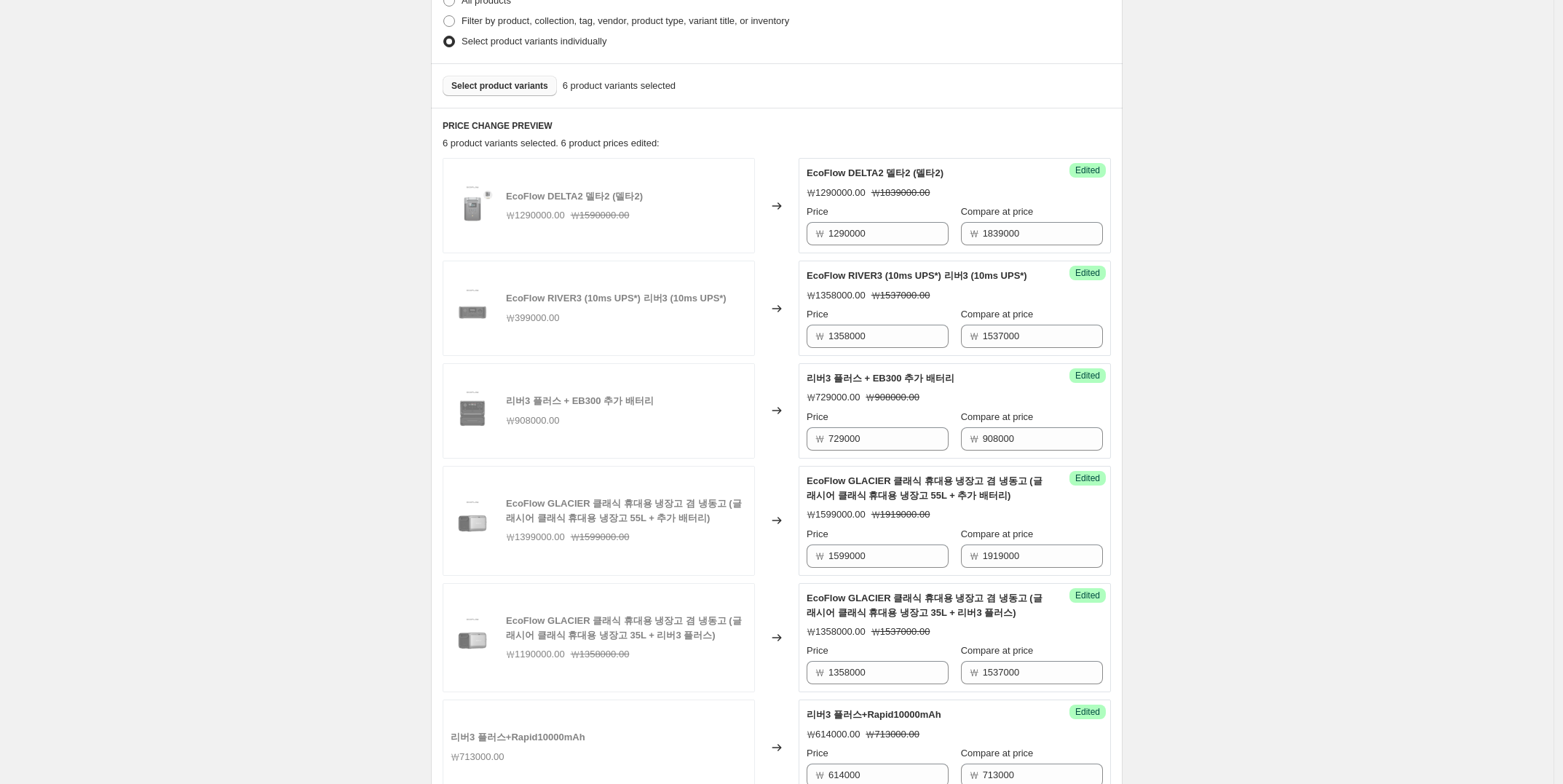 scroll, scrollTop: 204, scrollLeft: 0, axis: vertical 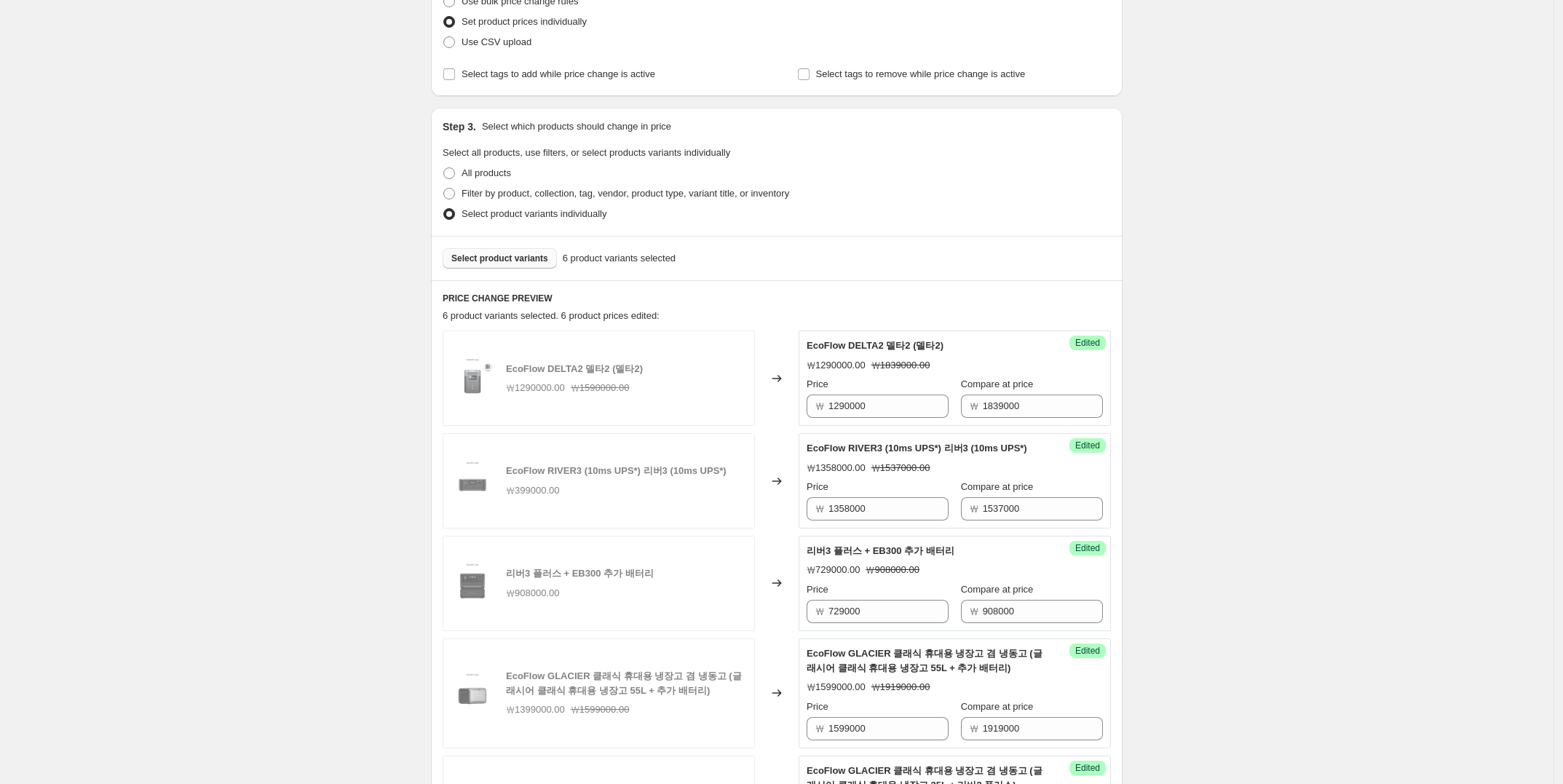 click on "Select product variants" at bounding box center [499, 258] 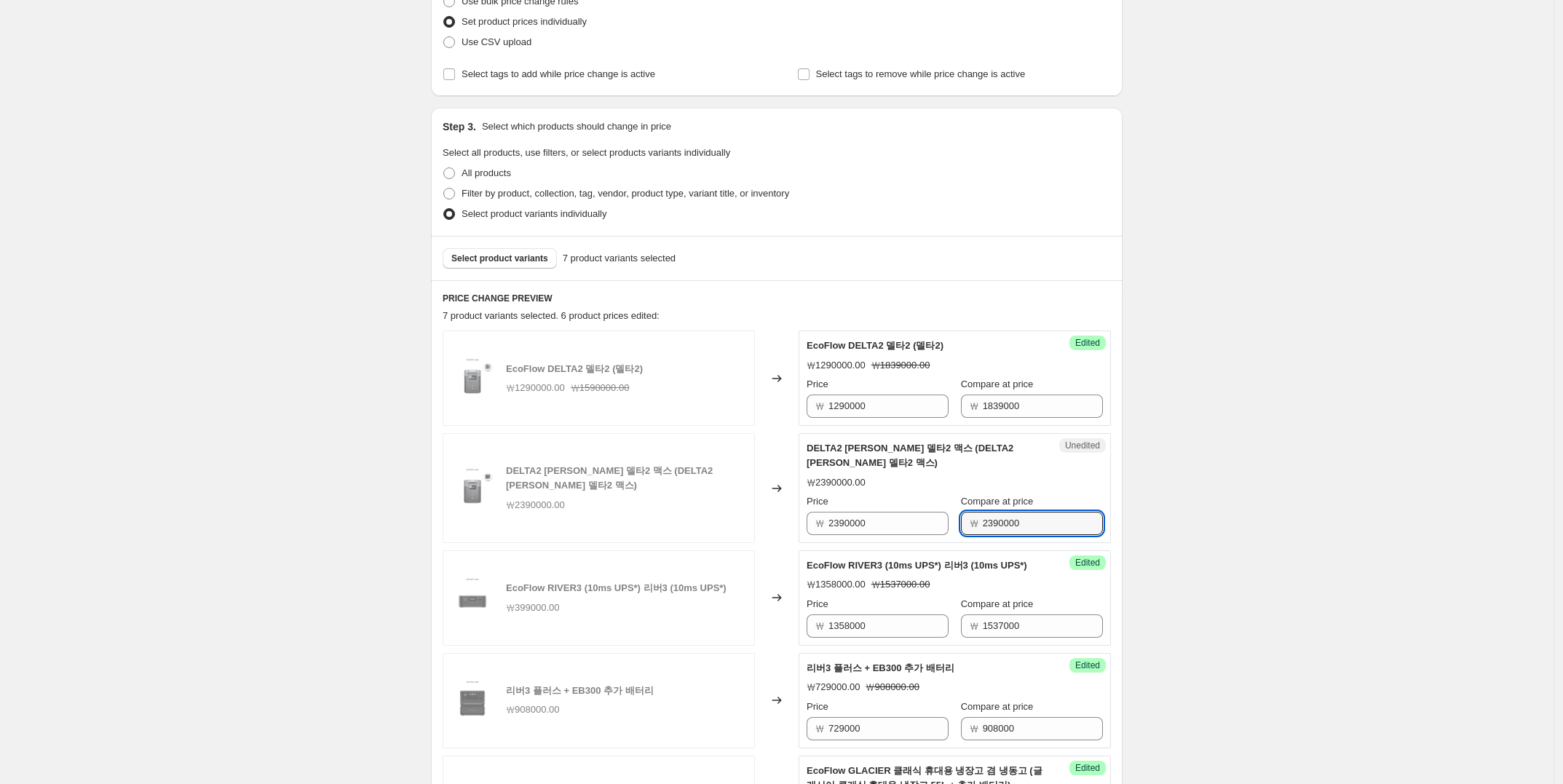 drag, startPoint x: 1026, startPoint y: 510, endPoint x: 923, endPoint y: 495, distance: 104.0865 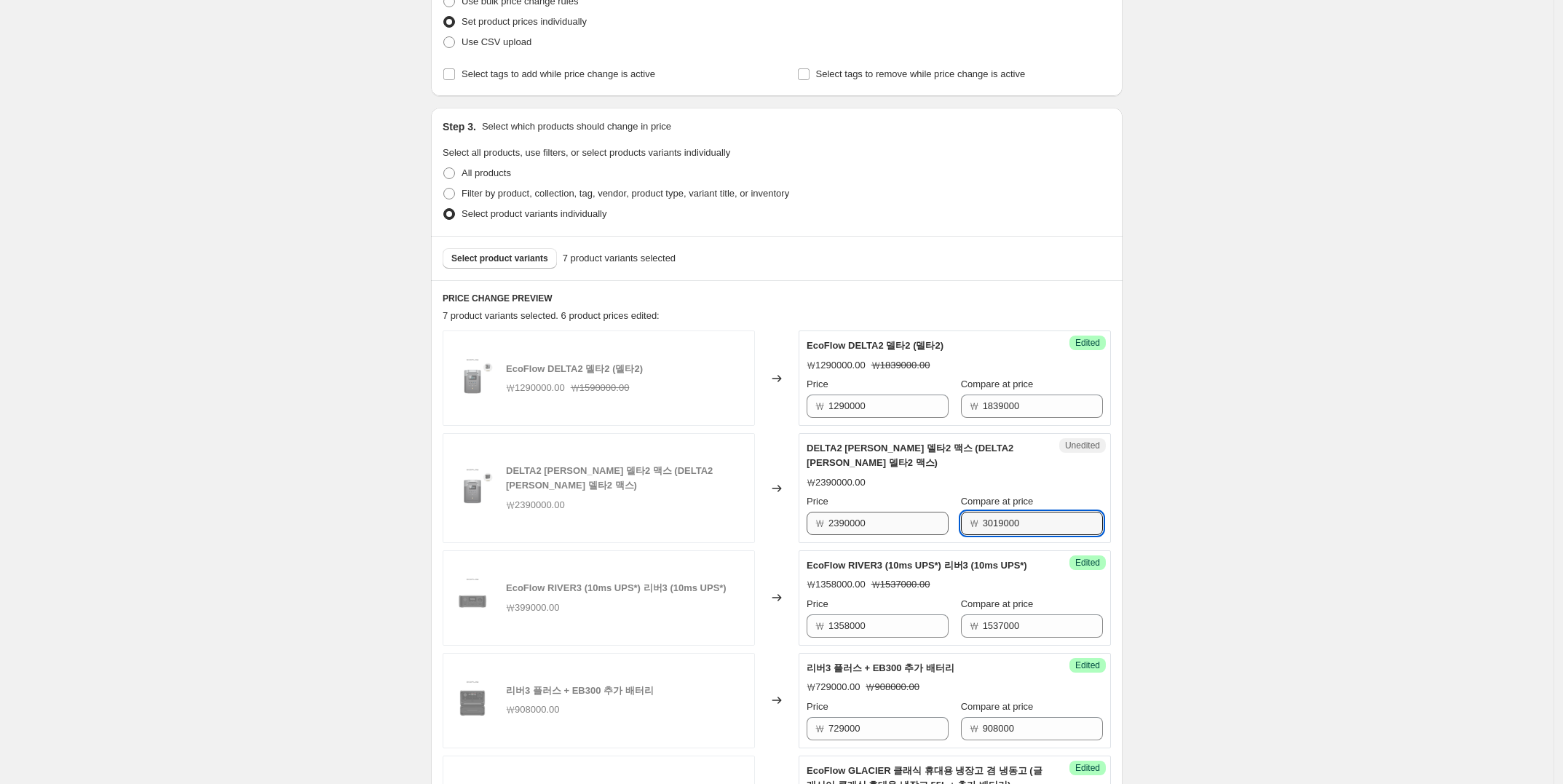 type on "3019000" 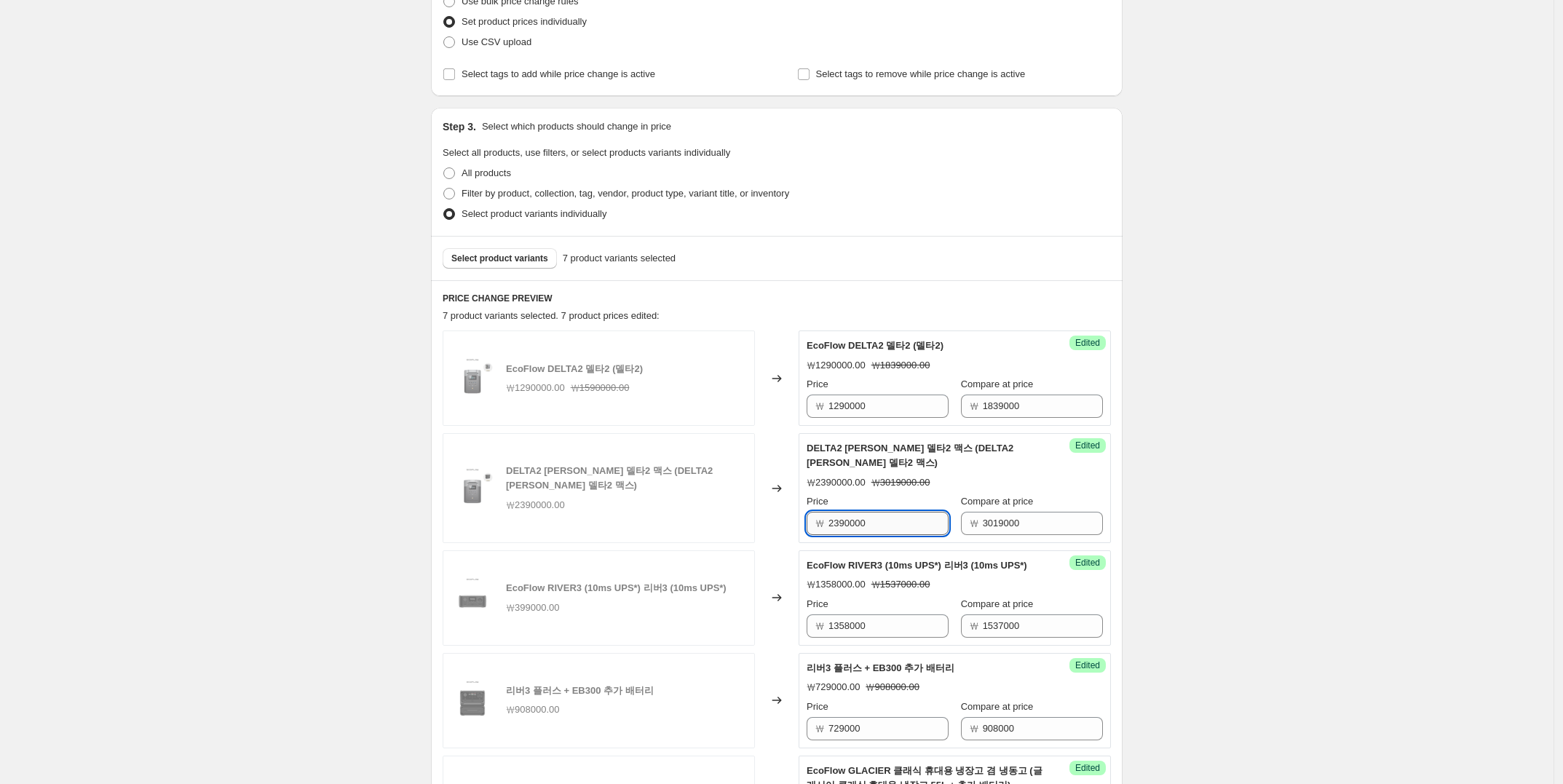 click on "2390000" at bounding box center (888, 523) 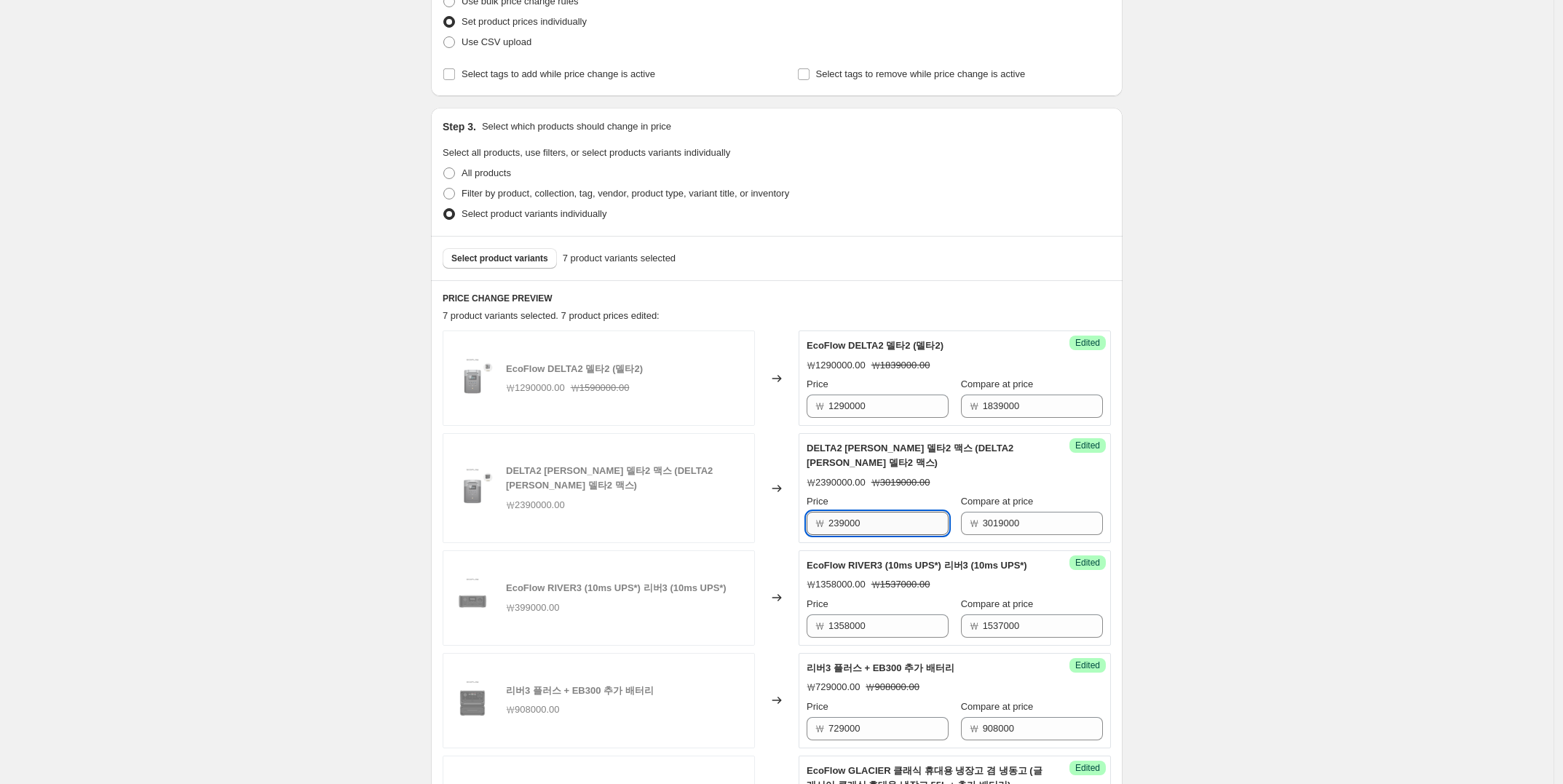 type on "2390000" 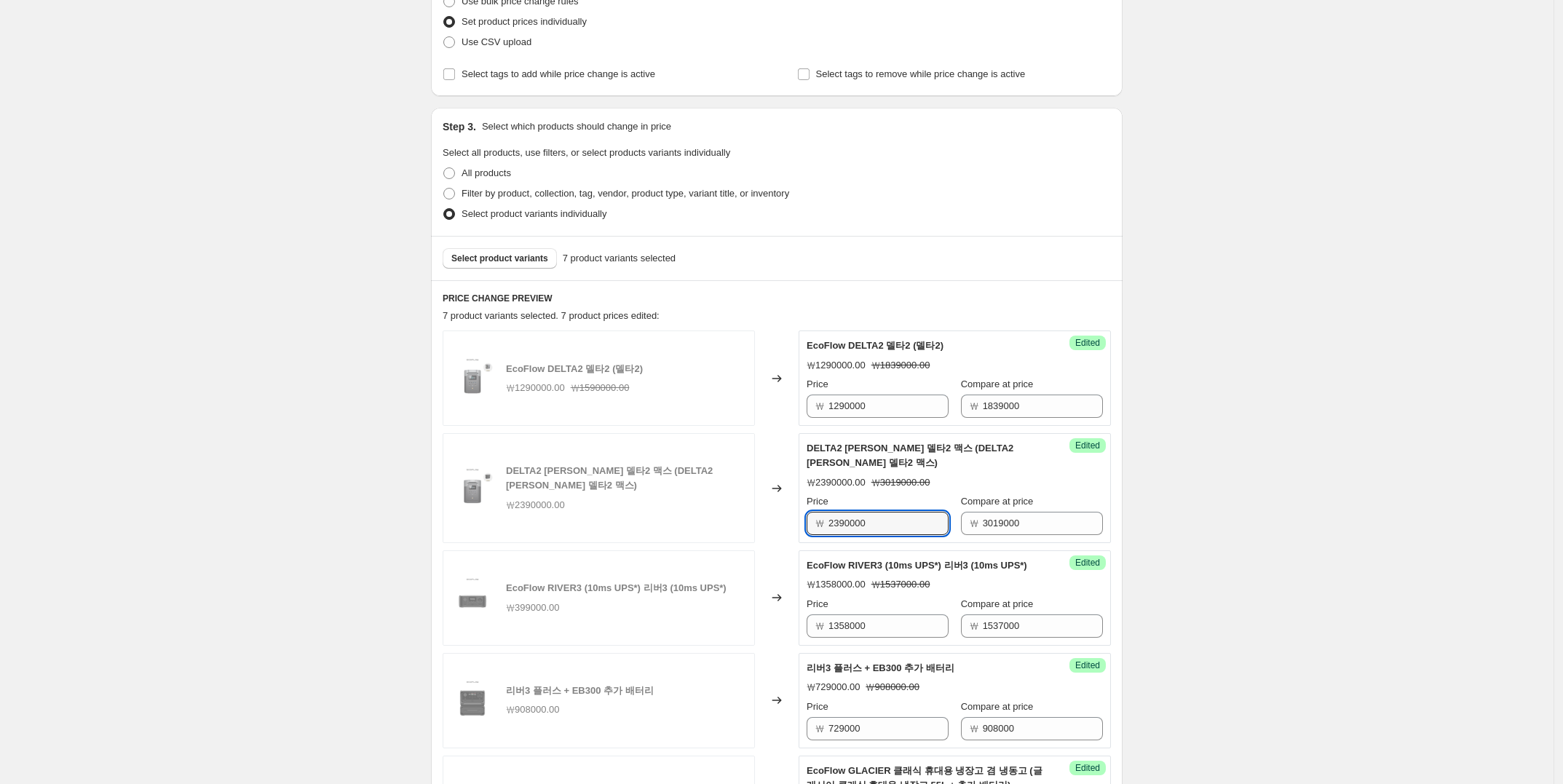 click on "EcoFlow DELTA2 델타2 (델타2) ₩1290000.00 ₩1590000.00 Changed to Success Edited EcoFlow DELTA2 델타2 (델타2) ₩1290000.00 ₩1839000.00 Price ₩ 1290000 Compare at price ₩ 1839000 DELTA2 Max 델타2 맥스 (DELTA2 Max 델타2 맥스) ₩2390000.00 Changed to Success Edited DELTA2 Max 델타2 맥스 (DELTA2 Max 델타2 맥스) ₩2390000.00 ₩3019000.00 Price ₩ 2390000 Compare at price ₩ 3019000 EcoFlow RIVER3 (10ms UPS*) 리버3 (10ms UPS*) ₩399000.00 Changed to Success Edited EcoFlow RIVER3 (10ms UPS*) 리버3 (10ms UPS*) ₩1358000.00 ₩1537000.00 Price ₩ 1358000 Compare at price ₩ 1537000 리버3 플러스 + EB300 추가 배터리 ₩908000.00 Changed to Success Edited 리버3 플러스 + EB300 추가 배터리 ₩729000.00 ₩908000.00 Price ₩ 729000 Compare at price ₩ 908000 EcoFlow GLACIER 클래식 휴대용 냉장고 겸 냉동고 (글래시어 클래식 휴대용 냉장고 55L + 추가 배터리) ₩1399000.00 ₩1599000.00 Changed to Success Edited ₩1599000.00 Price" at bounding box center [777, 707] 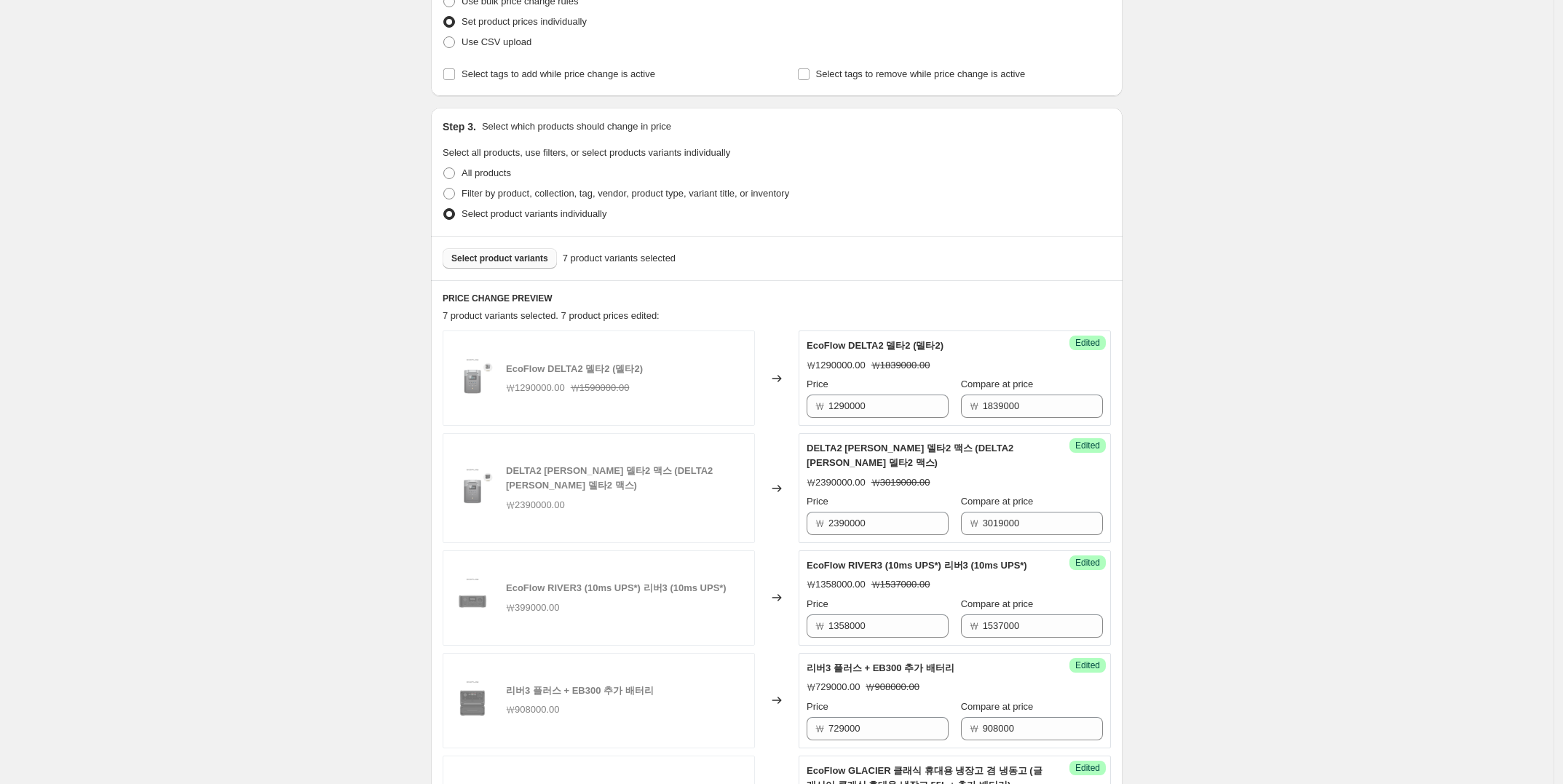click on "Select product variants" at bounding box center (499, 258) 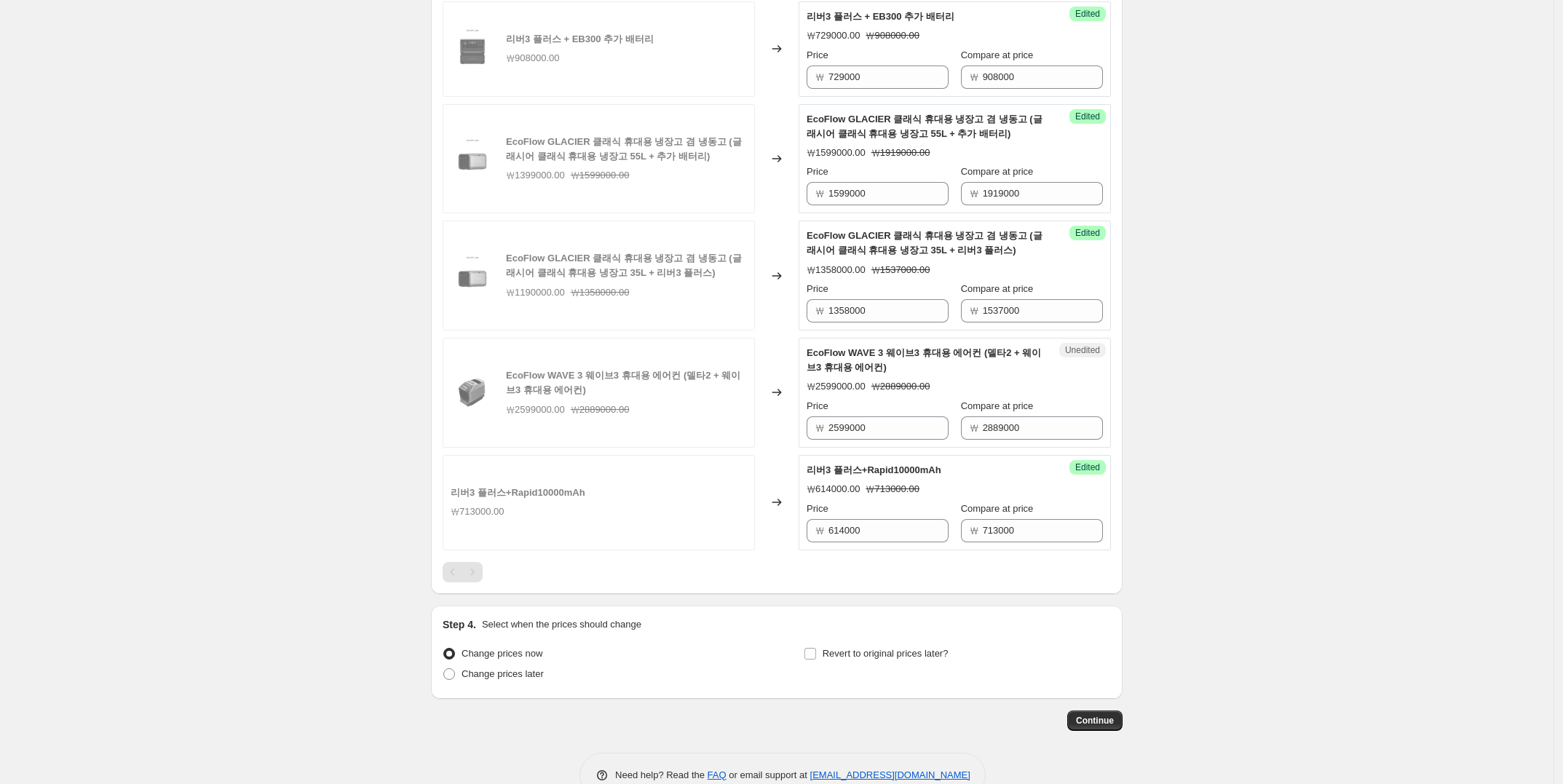 scroll, scrollTop: 879, scrollLeft: 0, axis: vertical 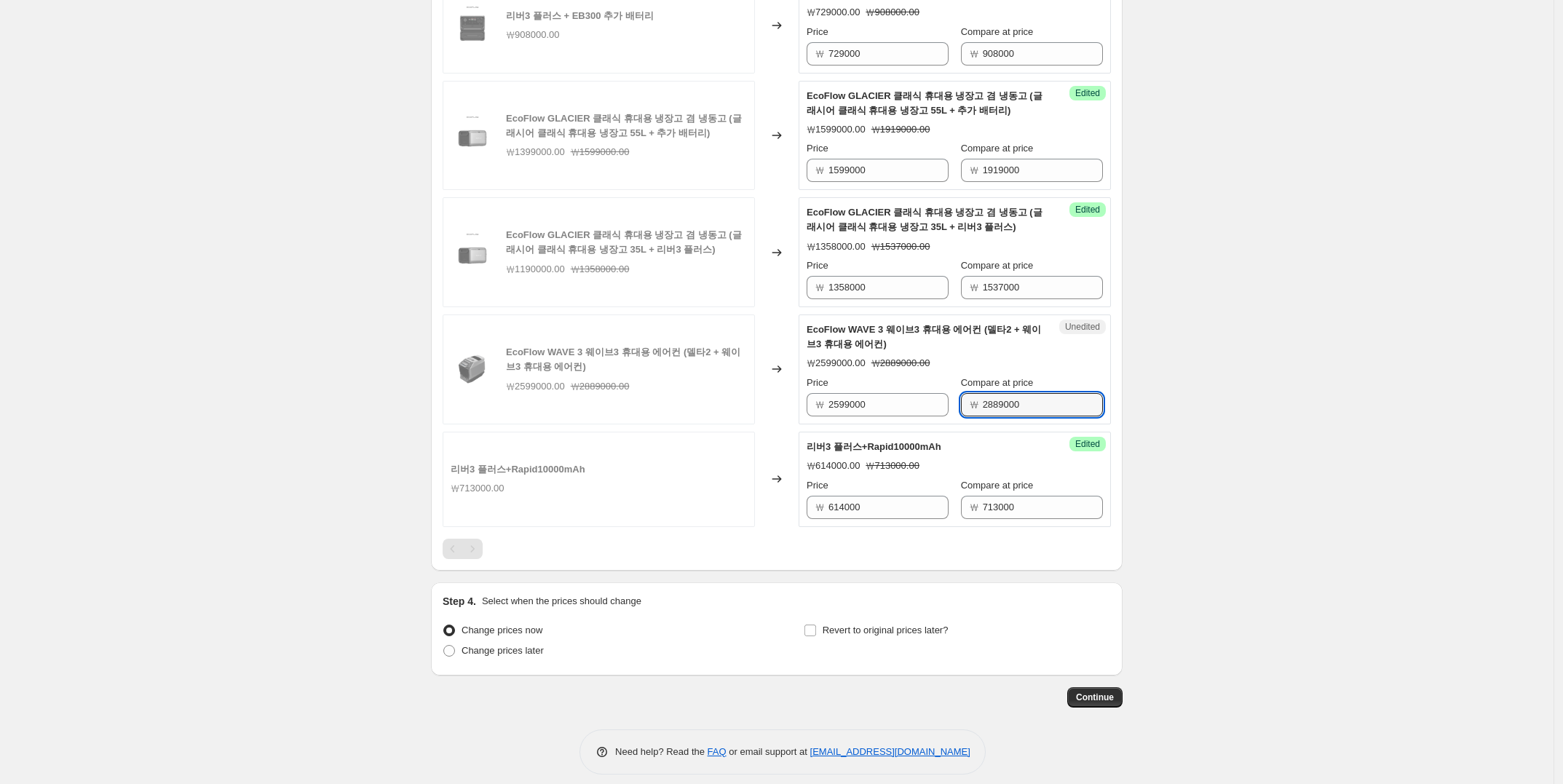 drag, startPoint x: 1021, startPoint y: 390, endPoint x: 878, endPoint y: 379, distance: 143.42245 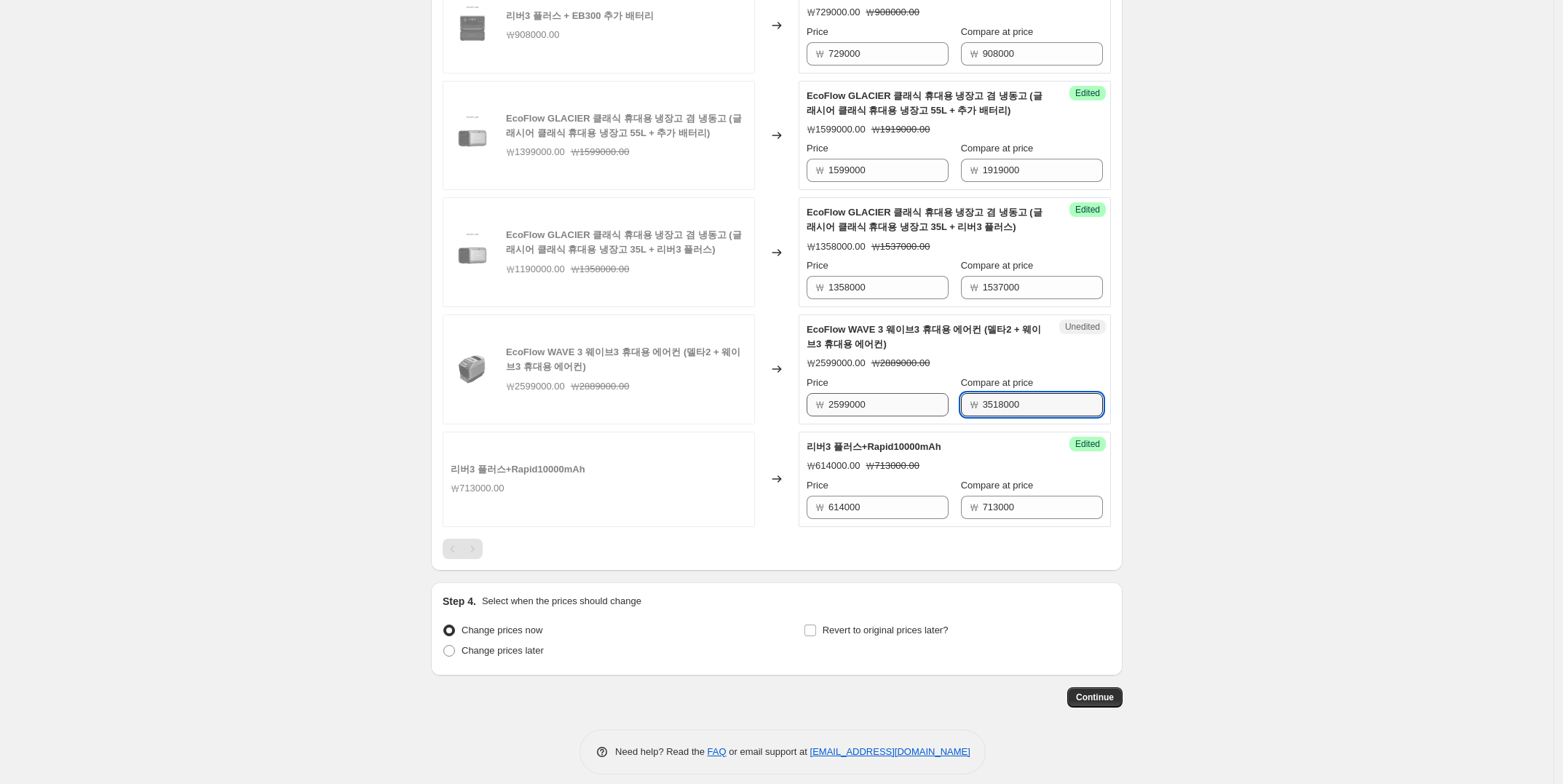 type on "3518000" 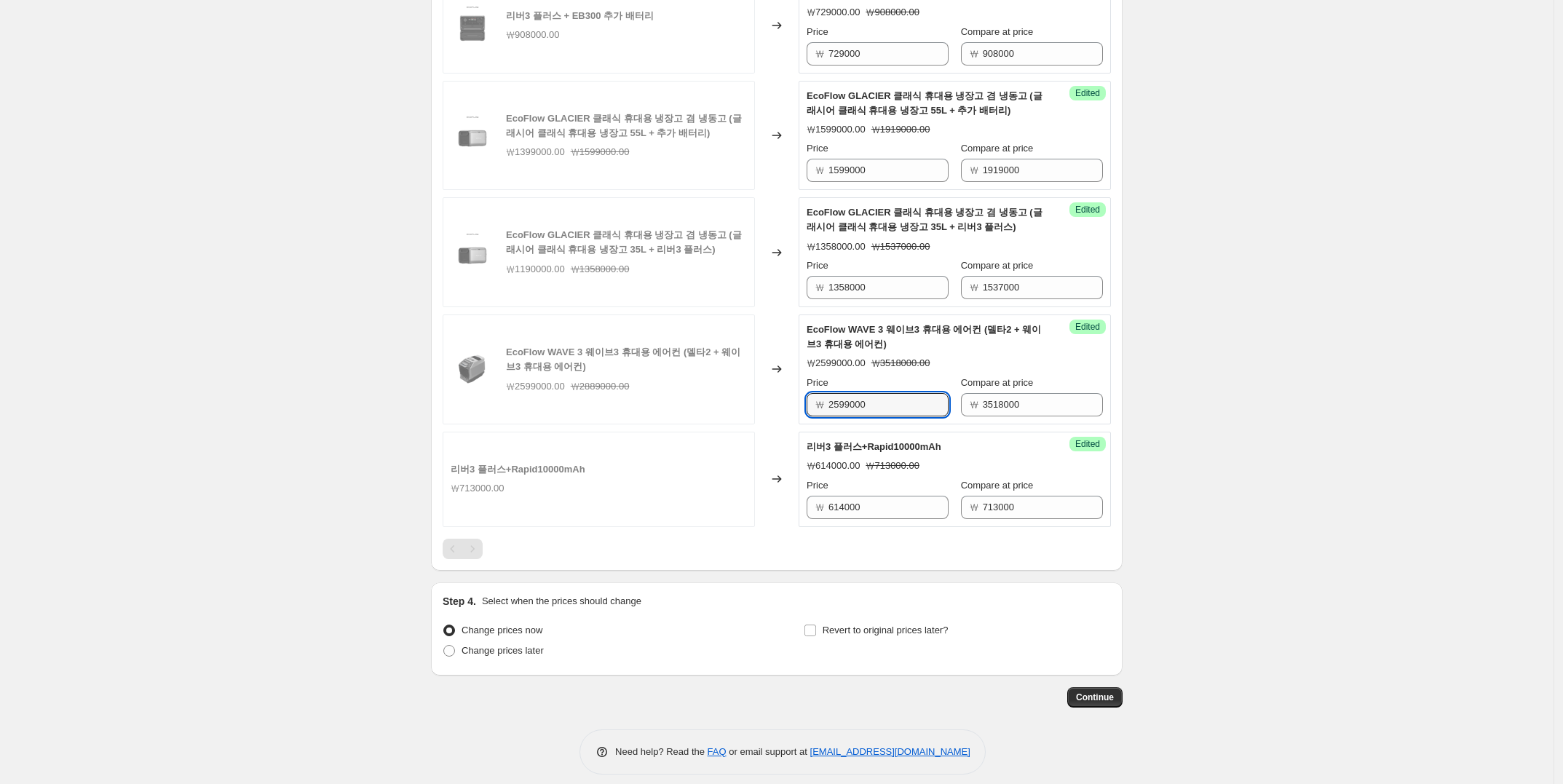 drag, startPoint x: 867, startPoint y: 390, endPoint x: 788, endPoint y: 391, distance: 79.006329 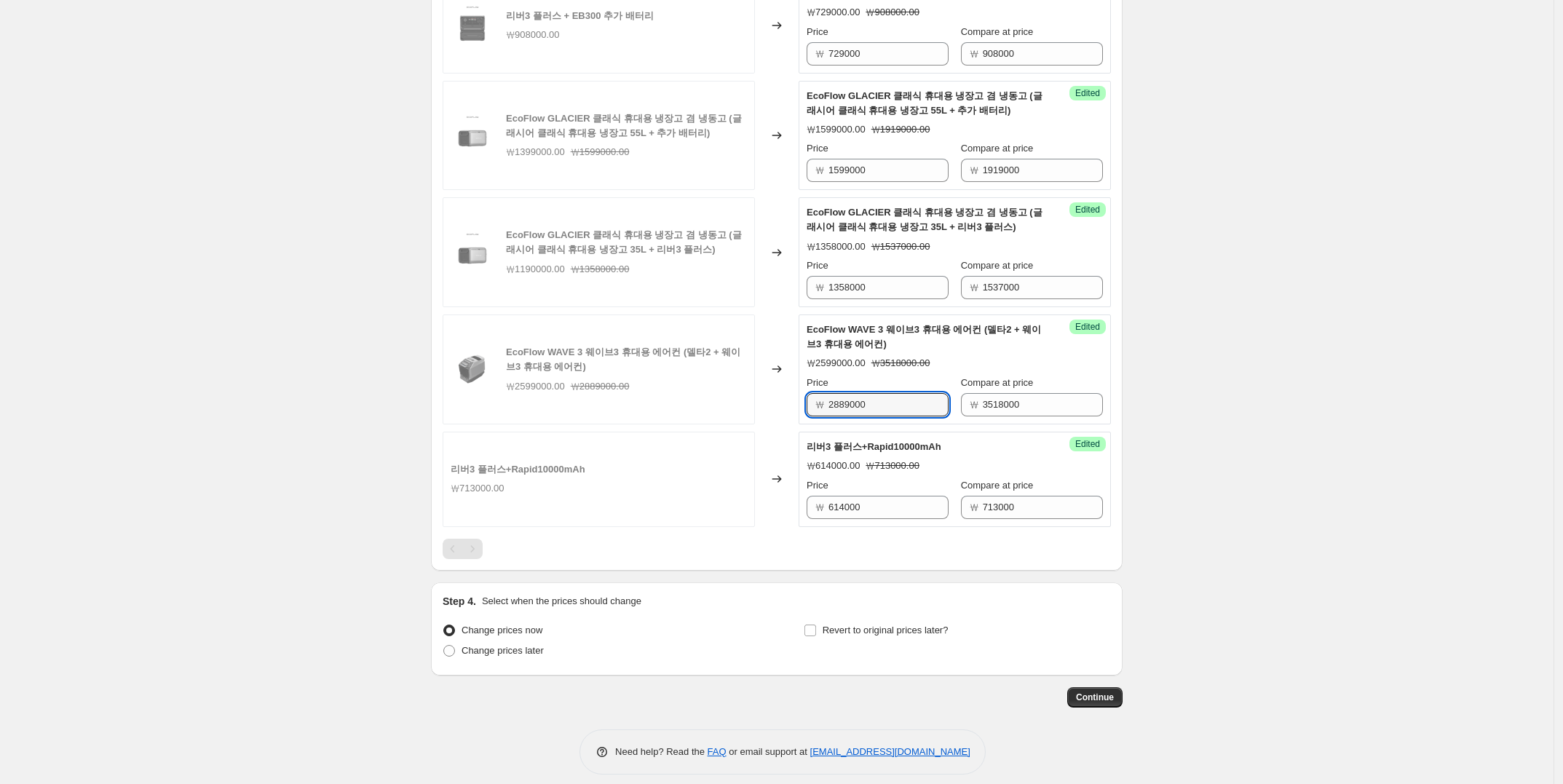 type on "2889000" 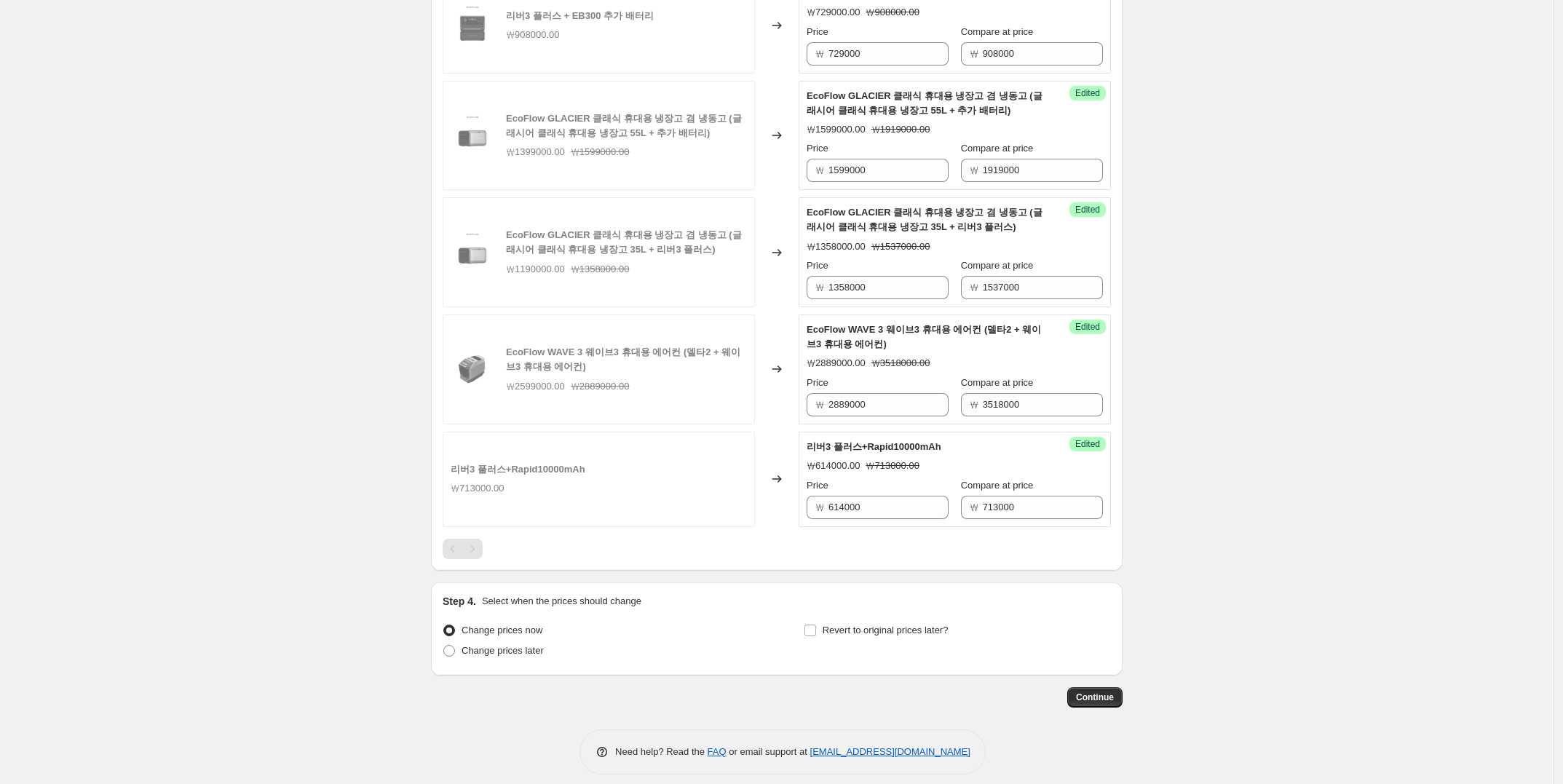 click on "Changed to" at bounding box center [777, 369] 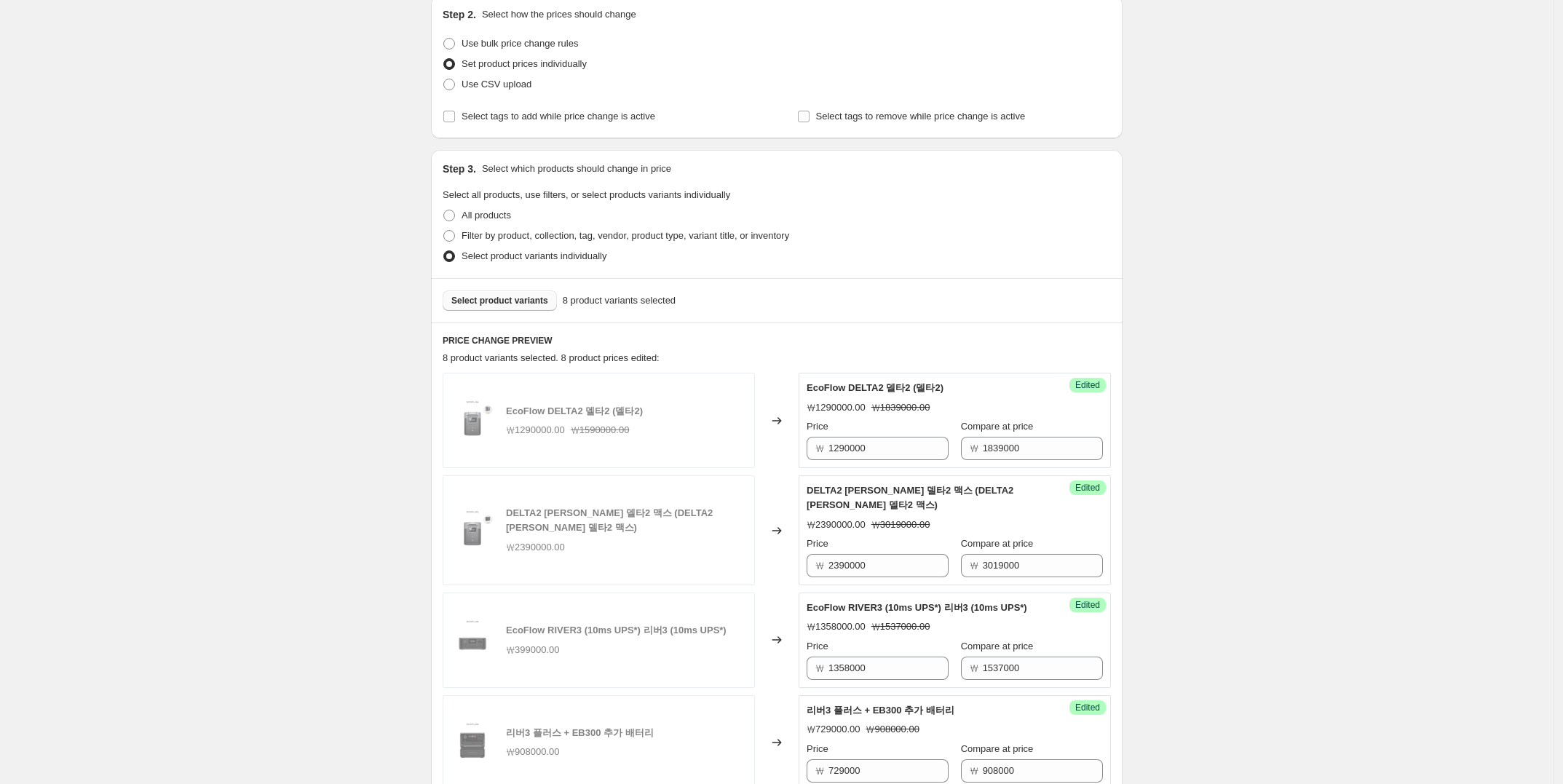 scroll, scrollTop: 0, scrollLeft: 0, axis: both 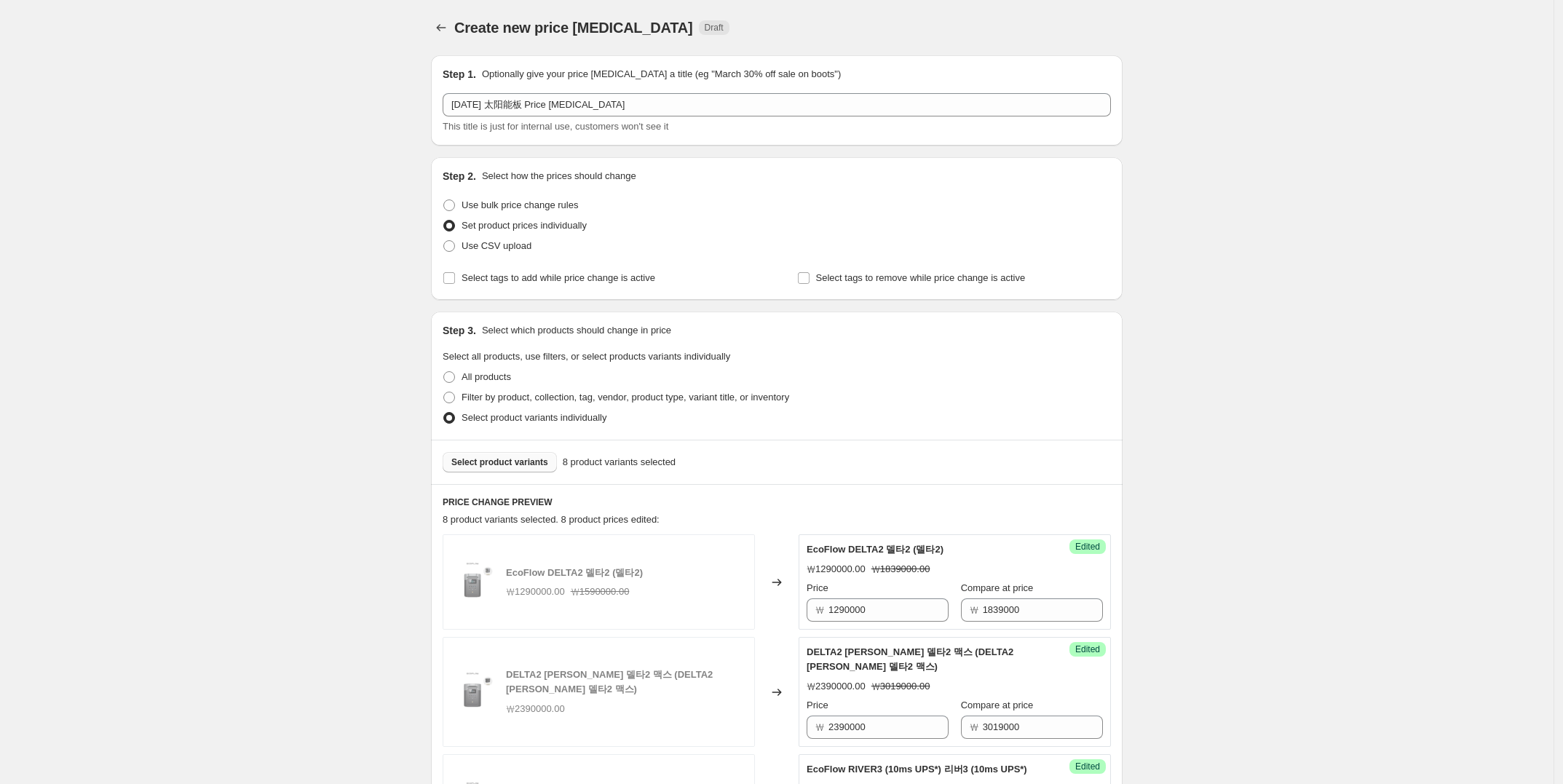 click on "Select product variants" at bounding box center [499, 462] 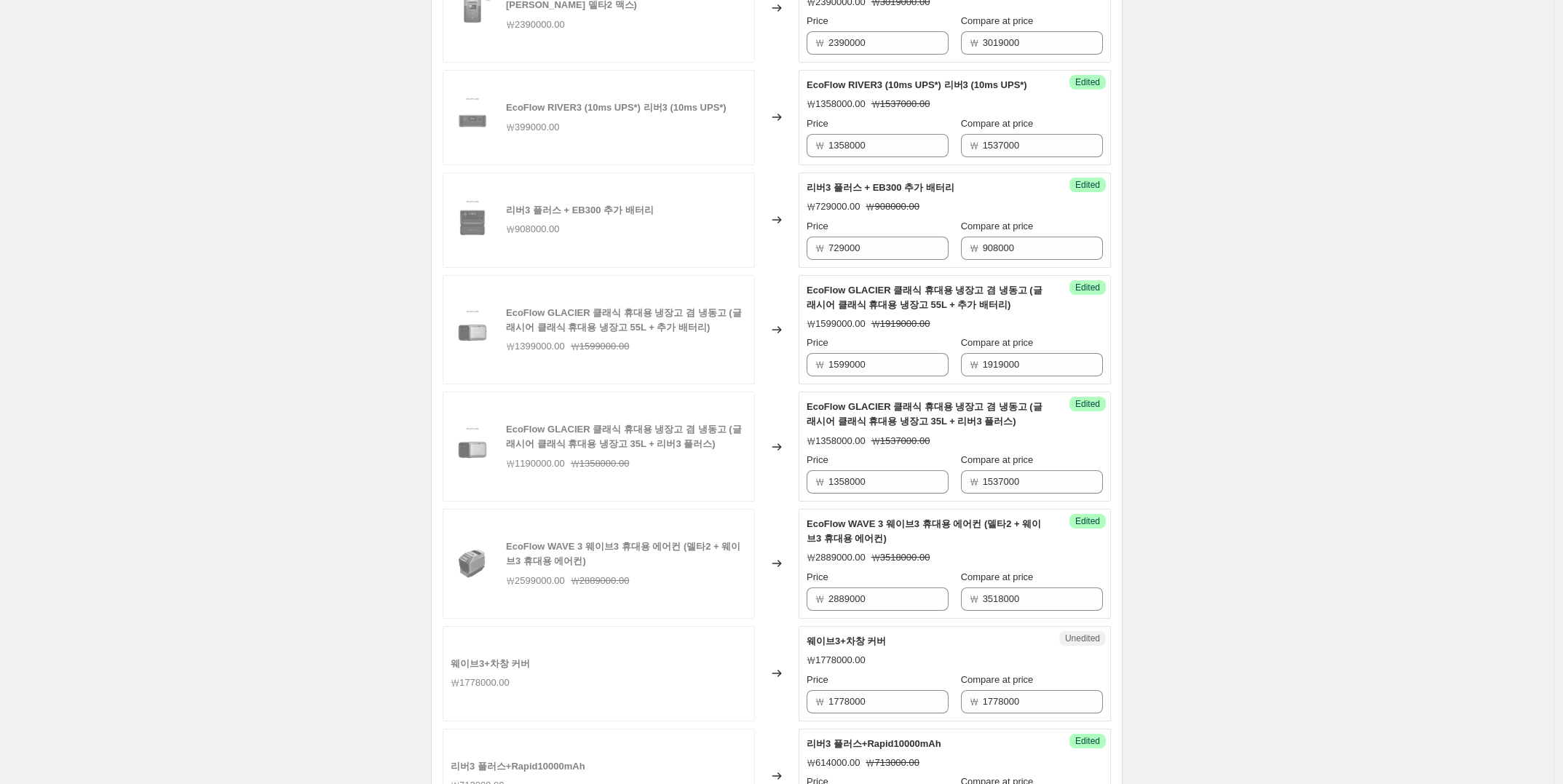 scroll, scrollTop: 728, scrollLeft: 0, axis: vertical 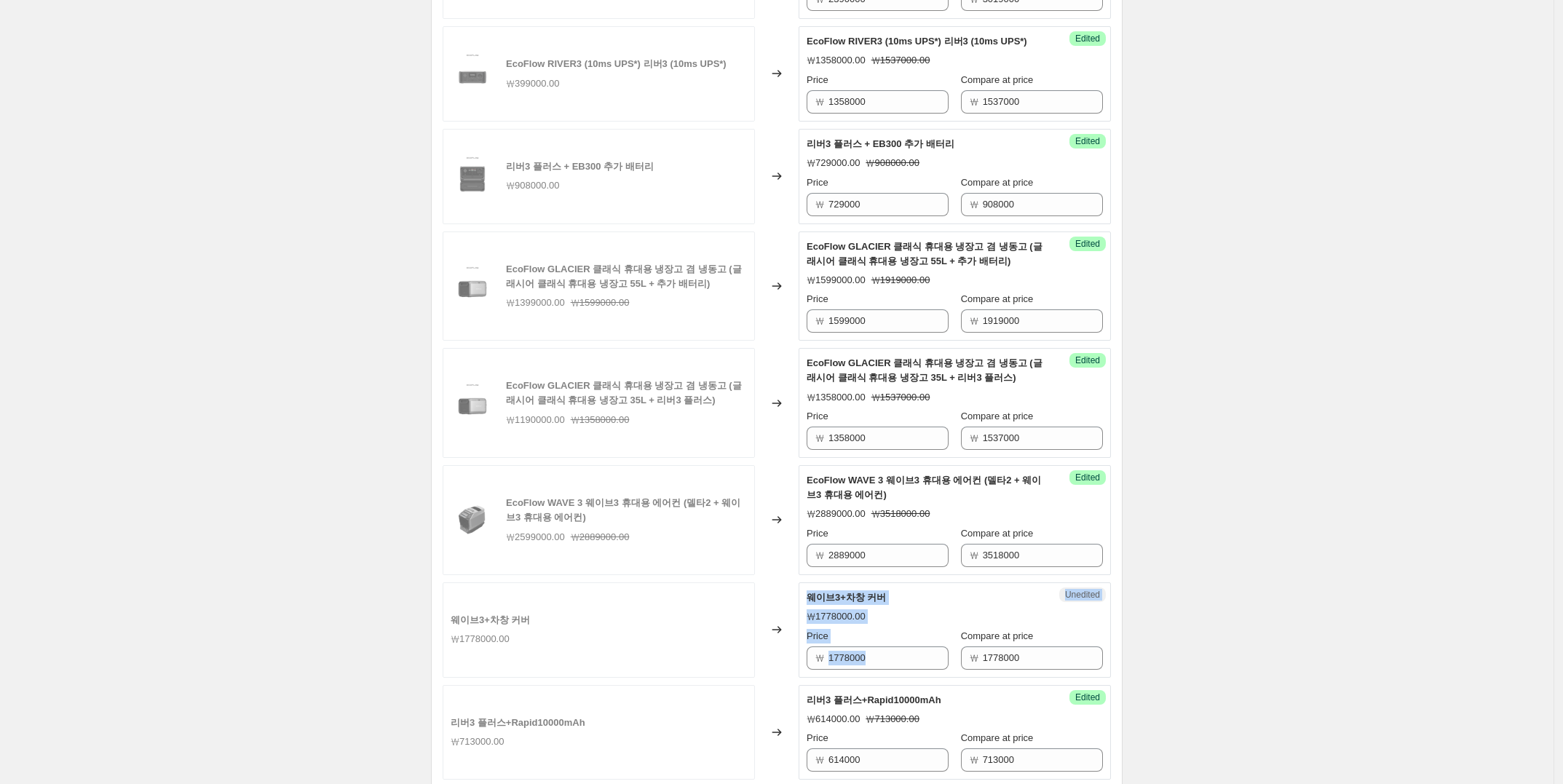 drag, startPoint x: 910, startPoint y: 658, endPoint x: 763, endPoint y: 635, distance: 148.78844 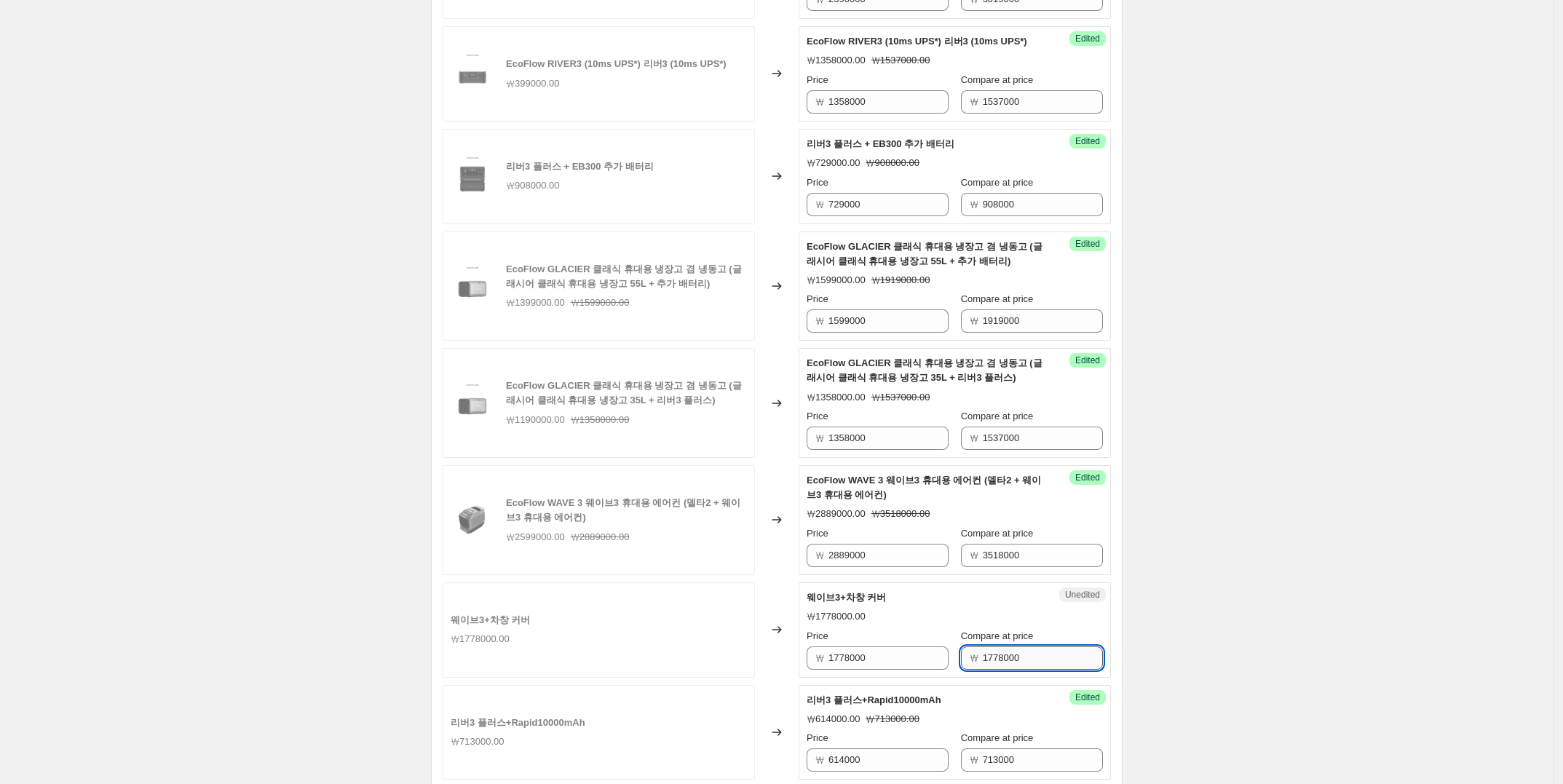 click on "1778000" at bounding box center [1042, 658] 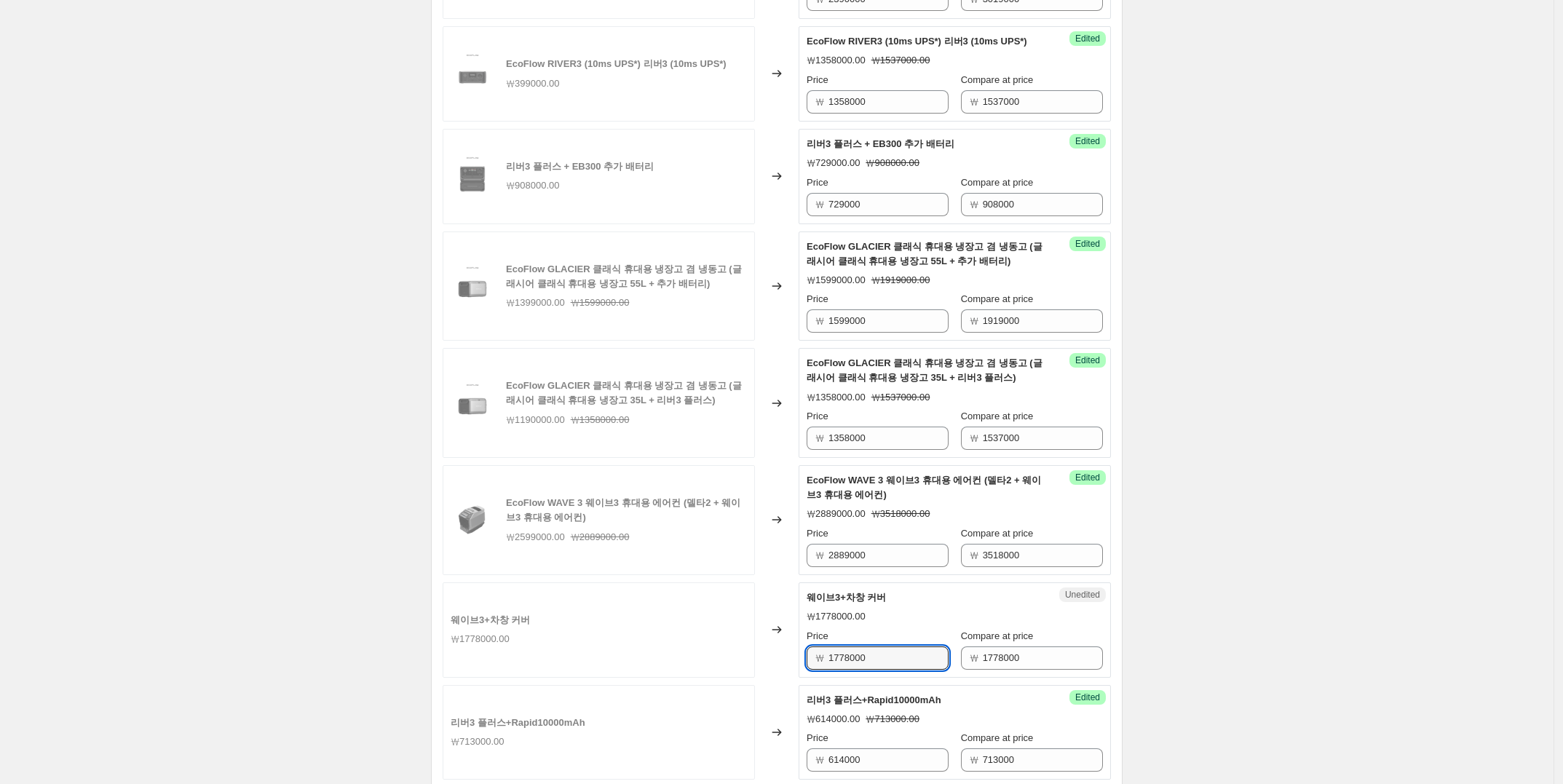drag, startPoint x: 912, startPoint y: 652, endPoint x: 763, endPoint y: 635, distance: 149.9667 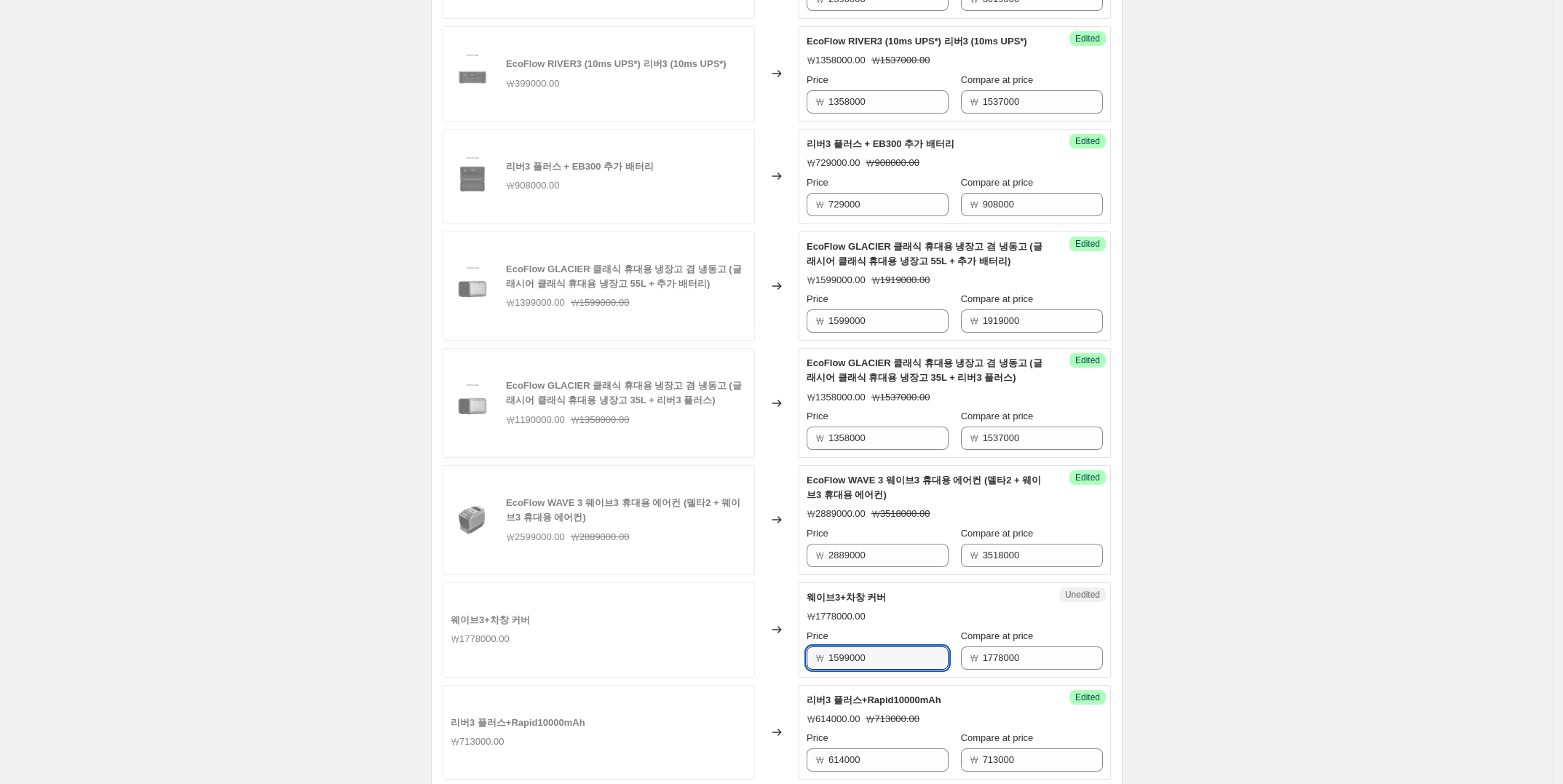 type on "1599000" 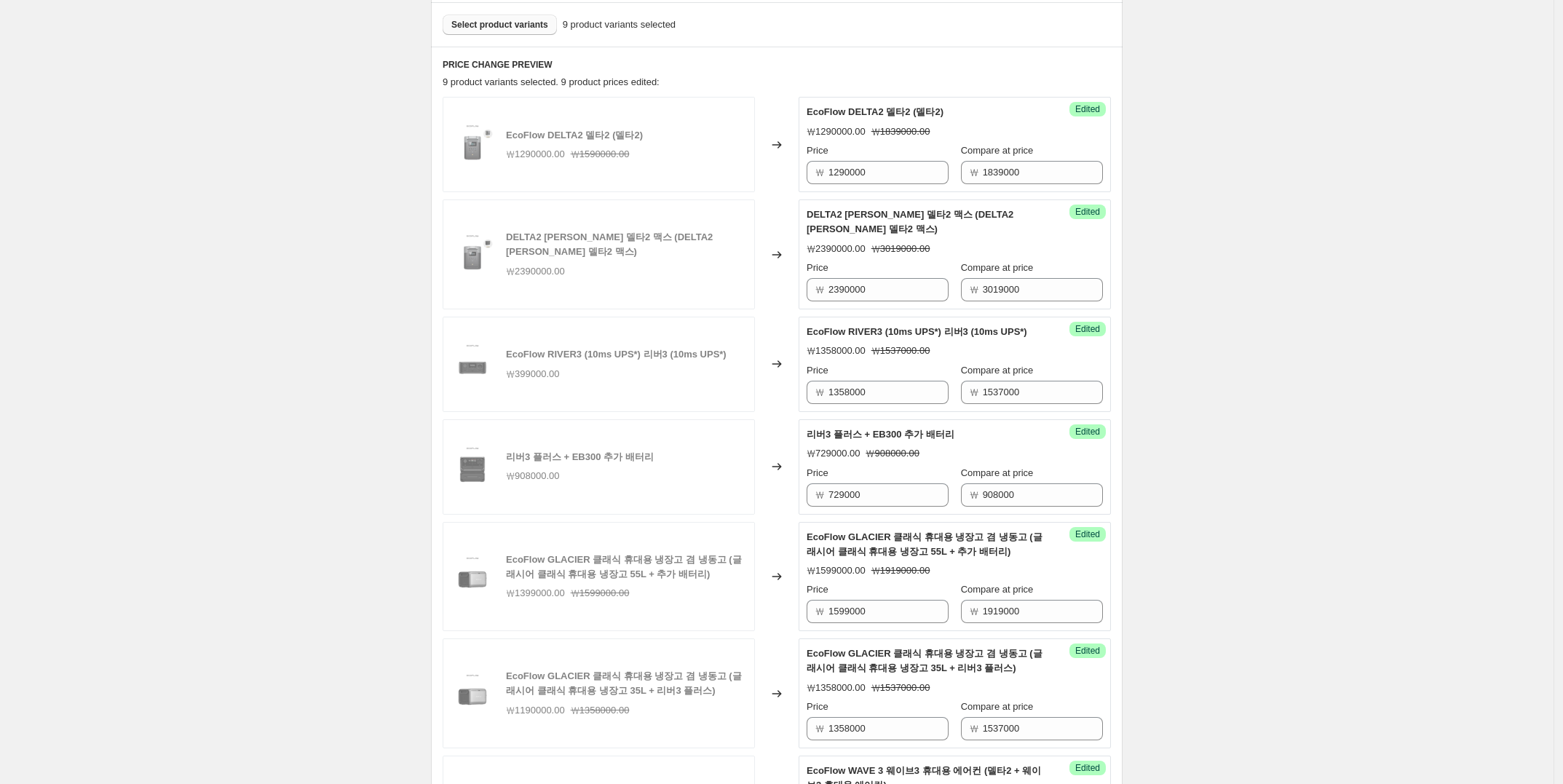 scroll, scrollTop: 273, scrollLeft: 0, axis: vertical 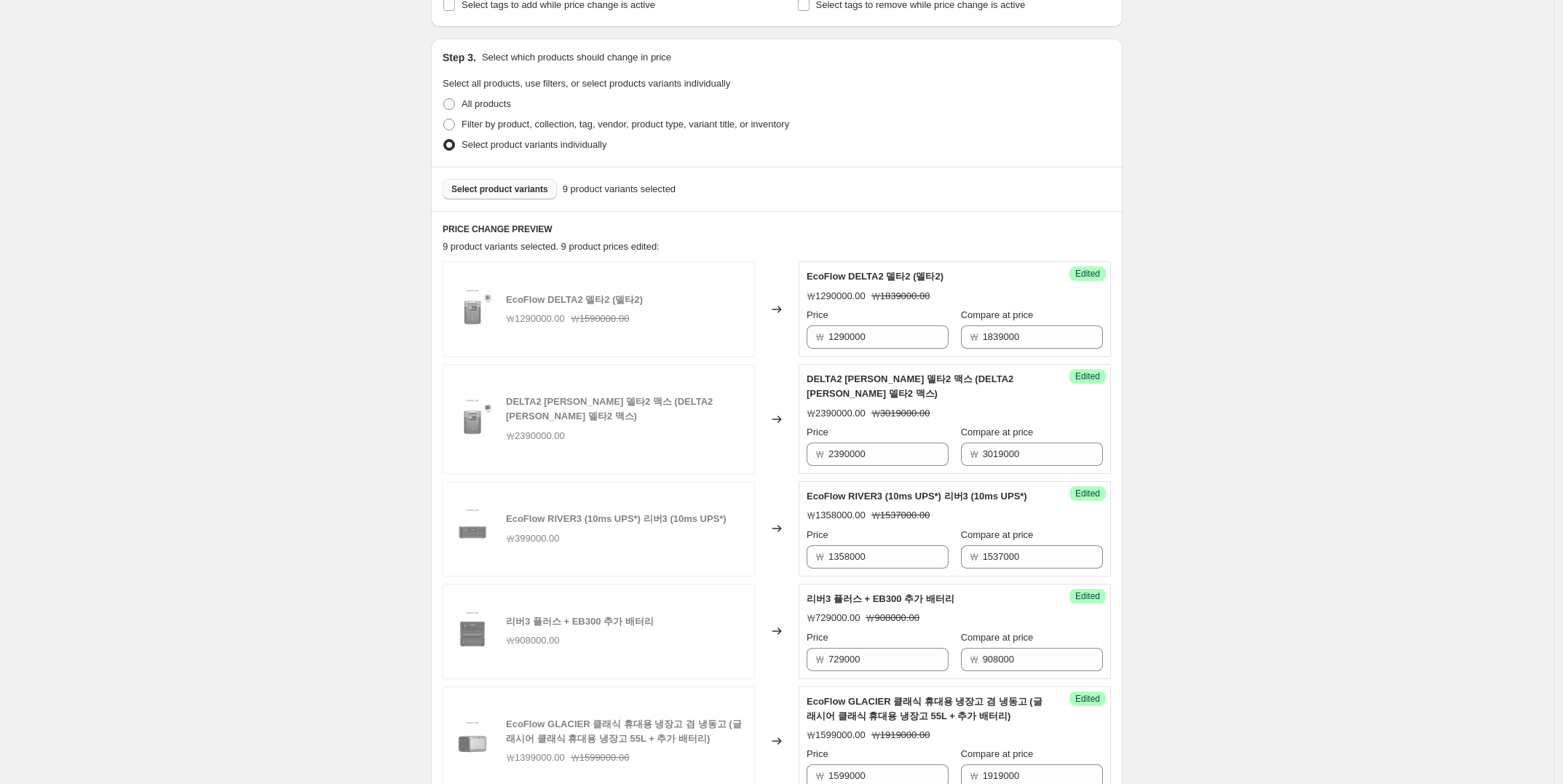 click on "Select product variants" at bounding box center (499, 189) 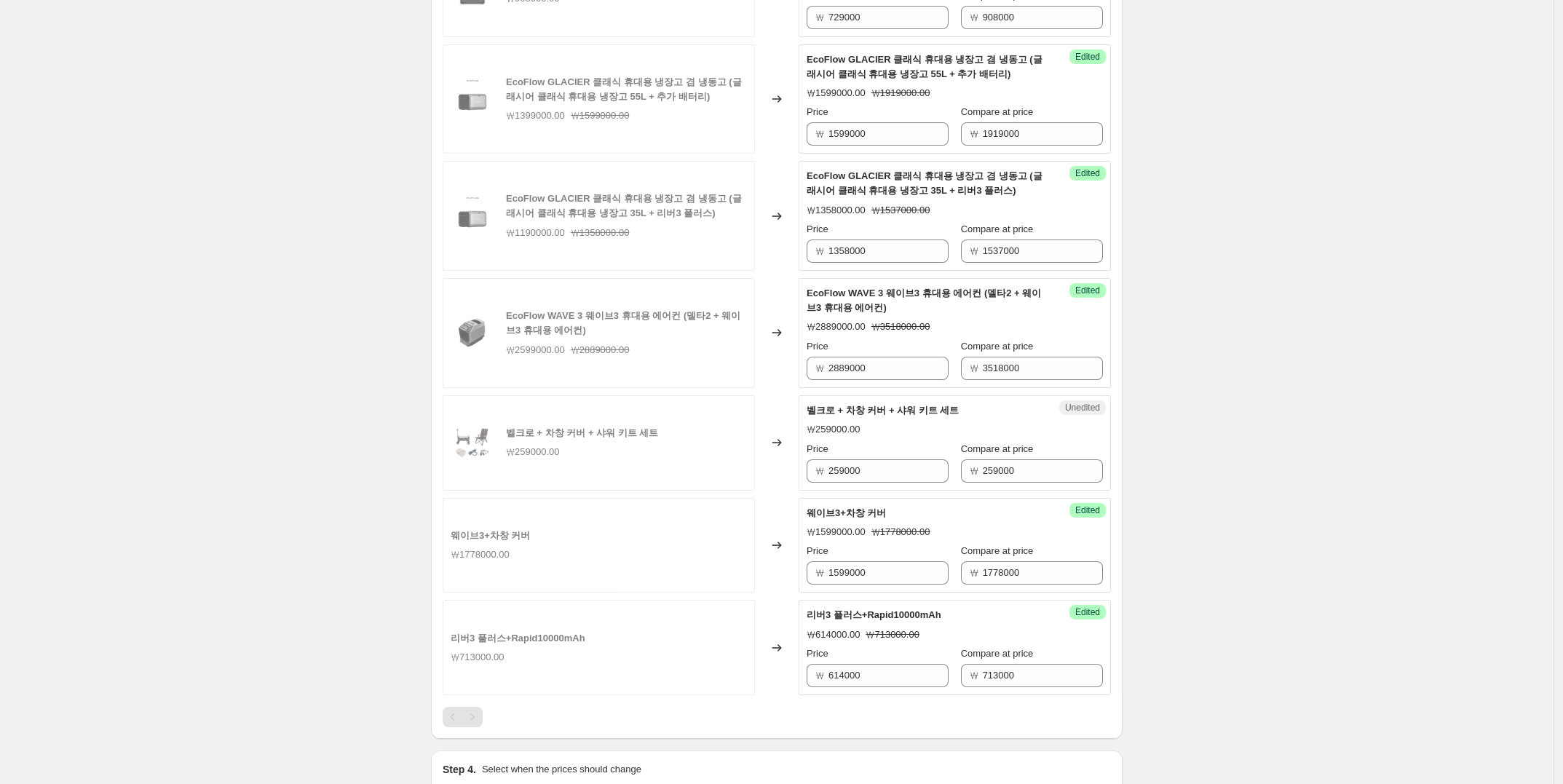 scroll, scrollTop: 1085, scrollLeft: 0, axis: vertical 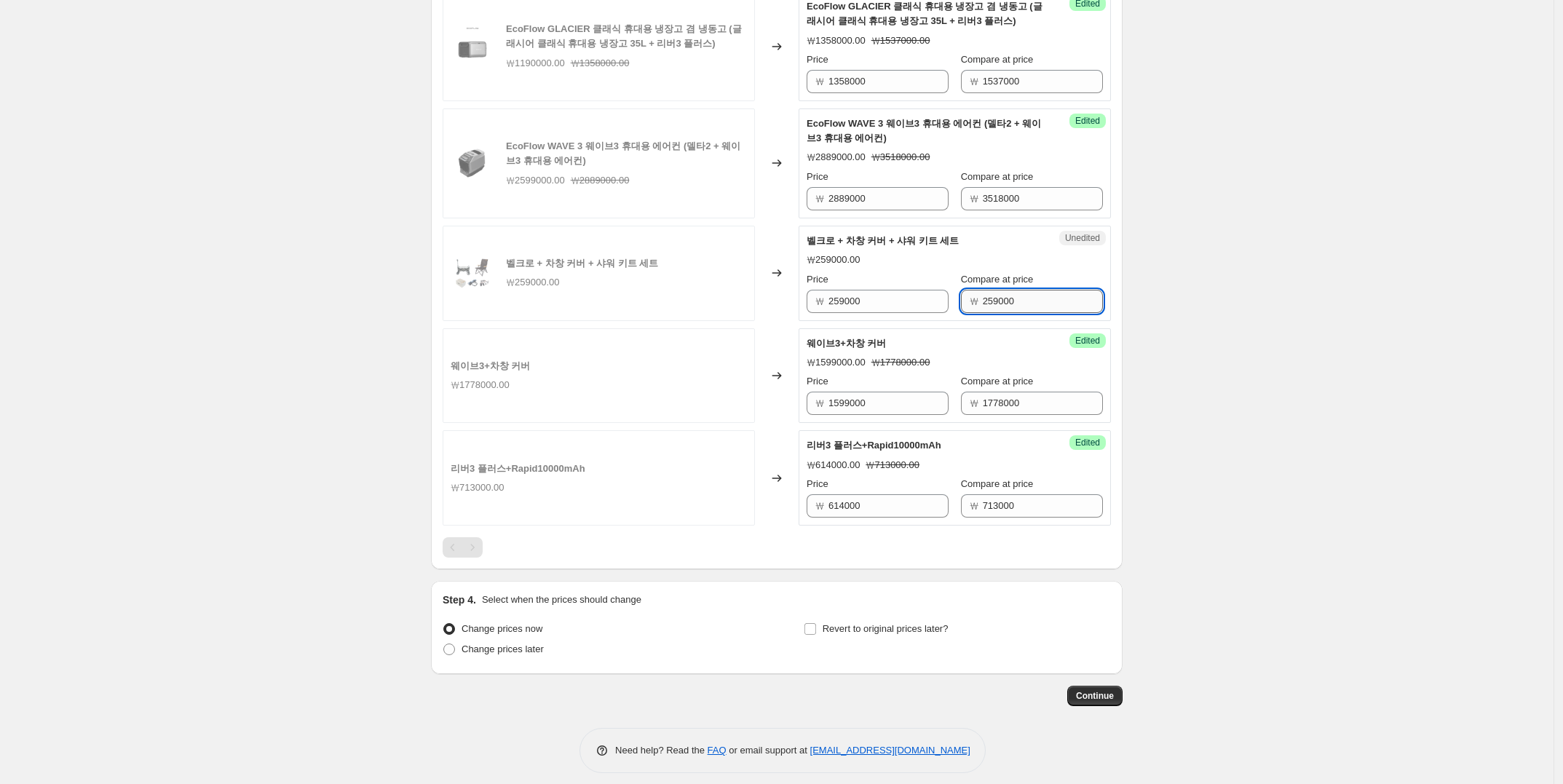 click on "259000" at bounding box center [1042, 301] 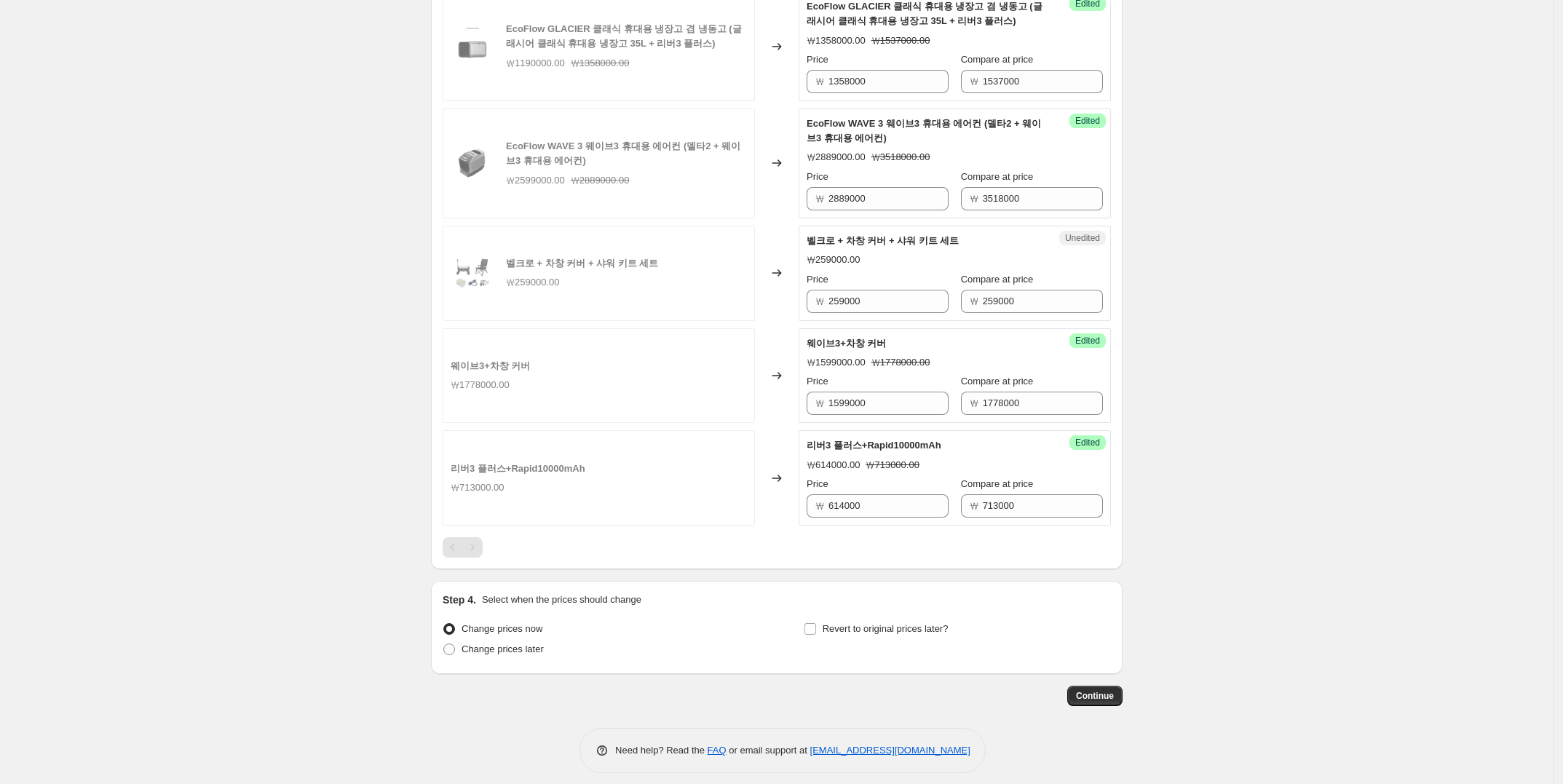 click on "₩259000.00" at bounding box center (532, 282) 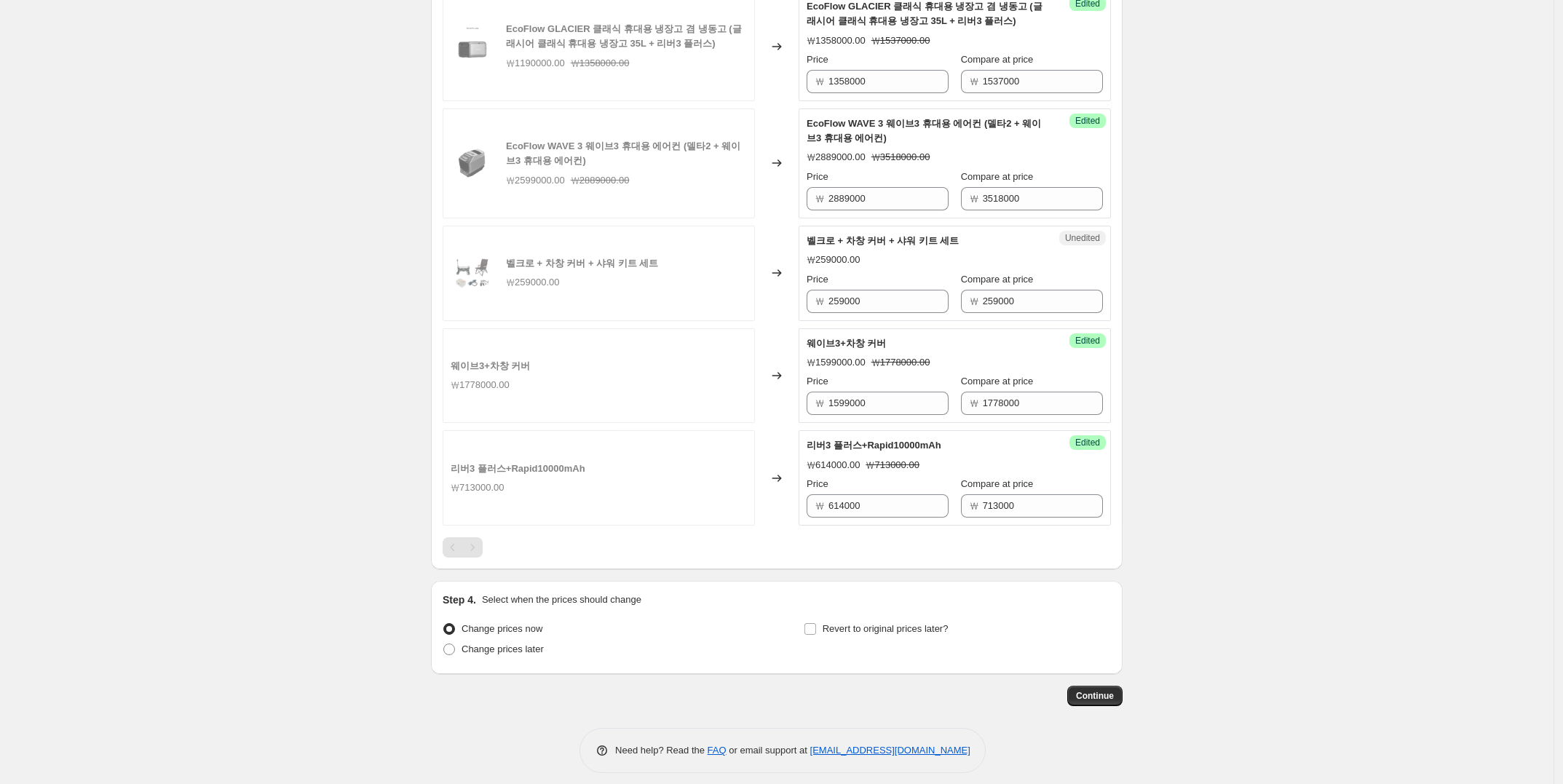 click on "벨크로 + 차창 커버 + 샤워 키트 세트 ₩259000.00" at bounding box center (598, 273) 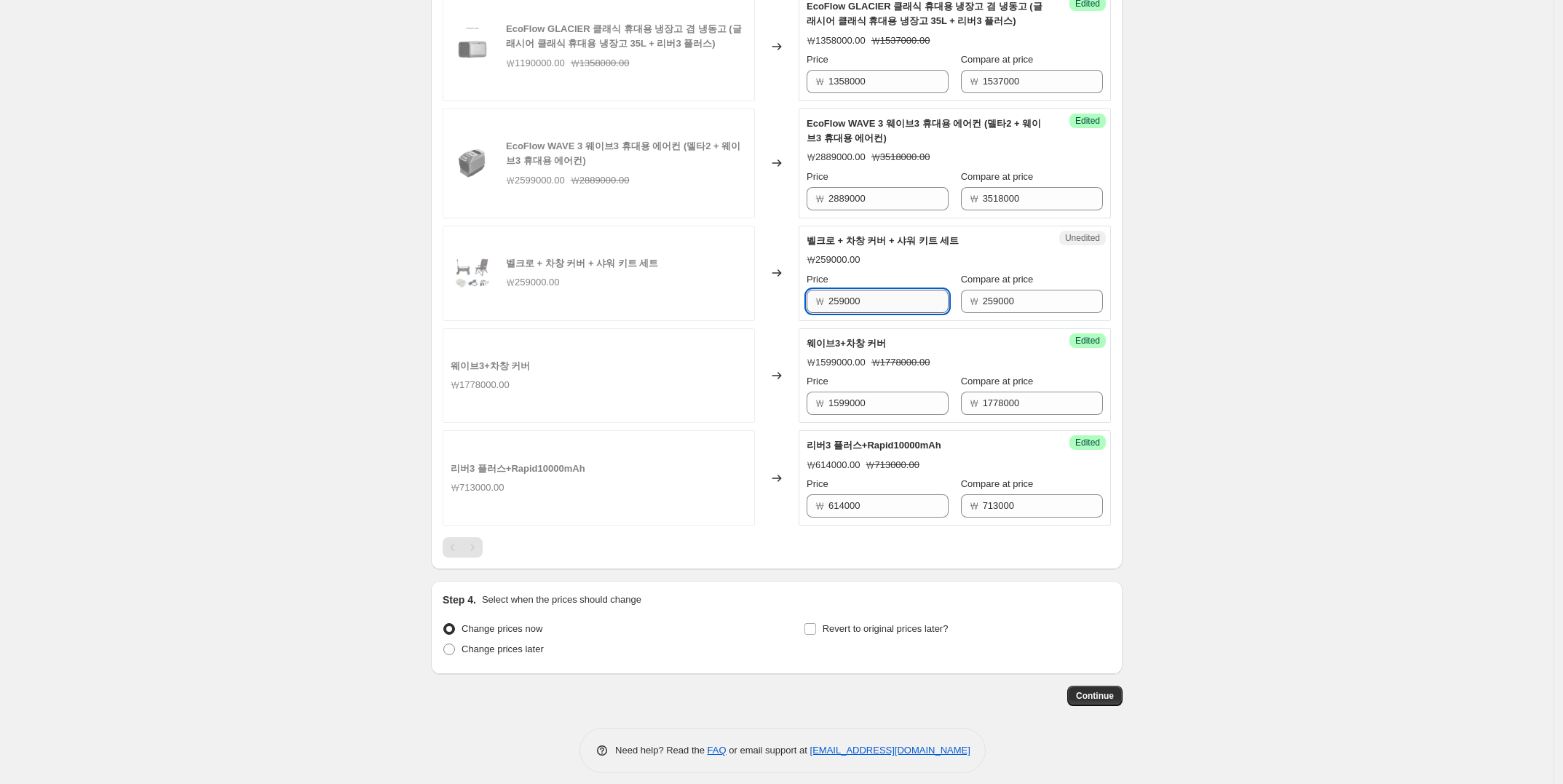 click on "259000" at bounding box center (888, 301) 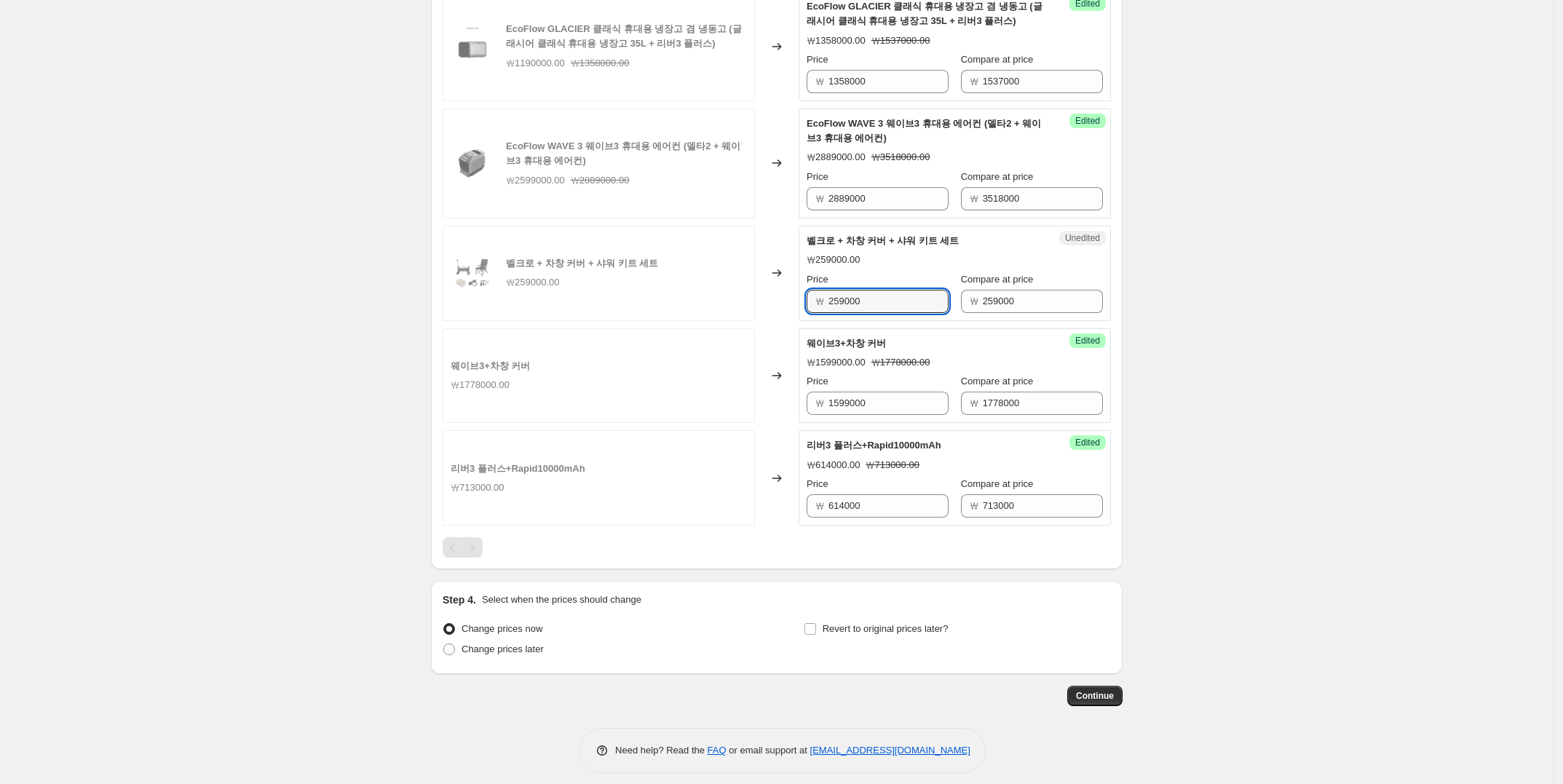 click on "벨크로 + 차창 커버 + 샤워 키트 세트" at bounding box center (925, 241) 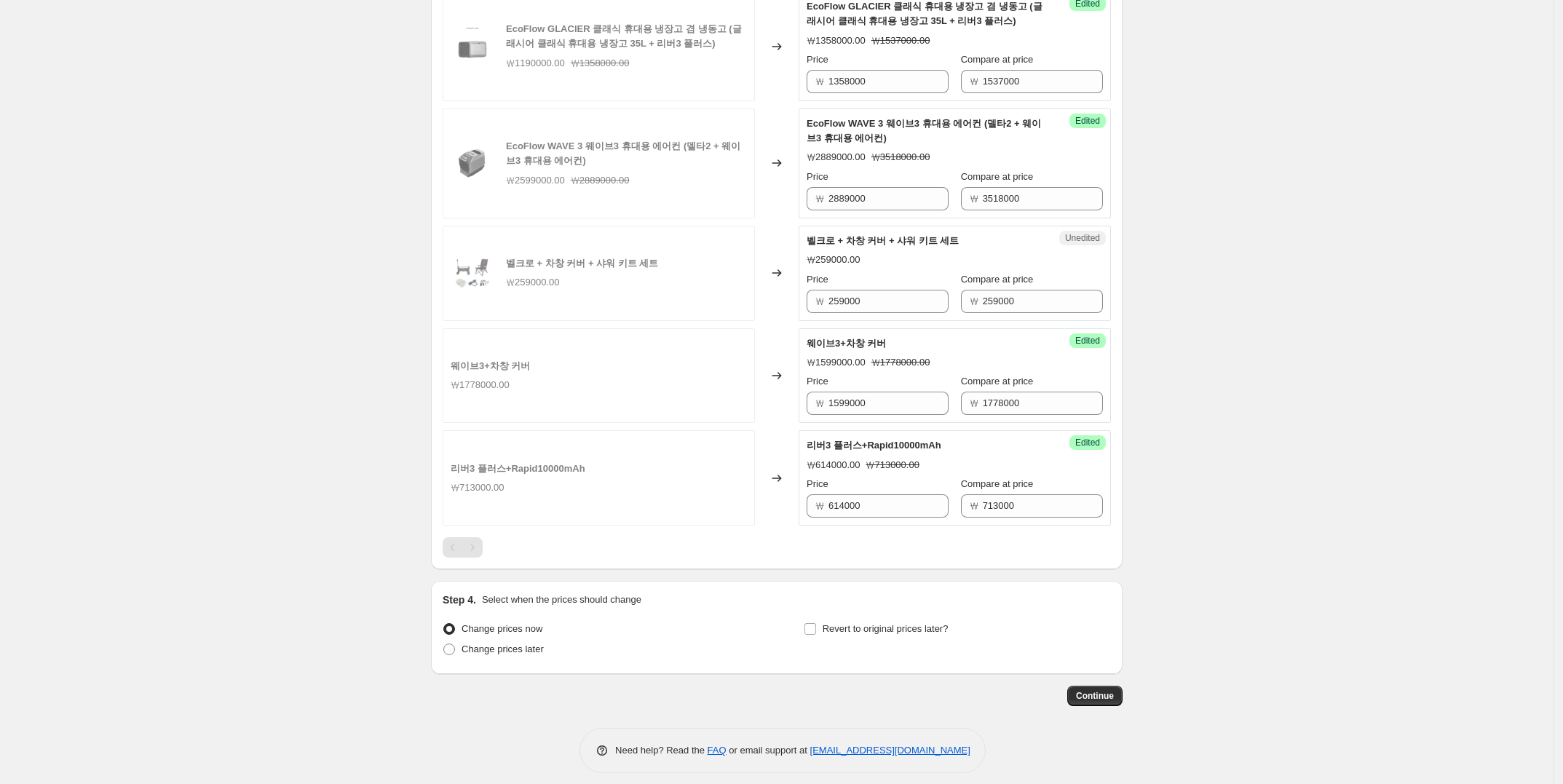 click on "Unedited" at bounding box center [1083, 238] 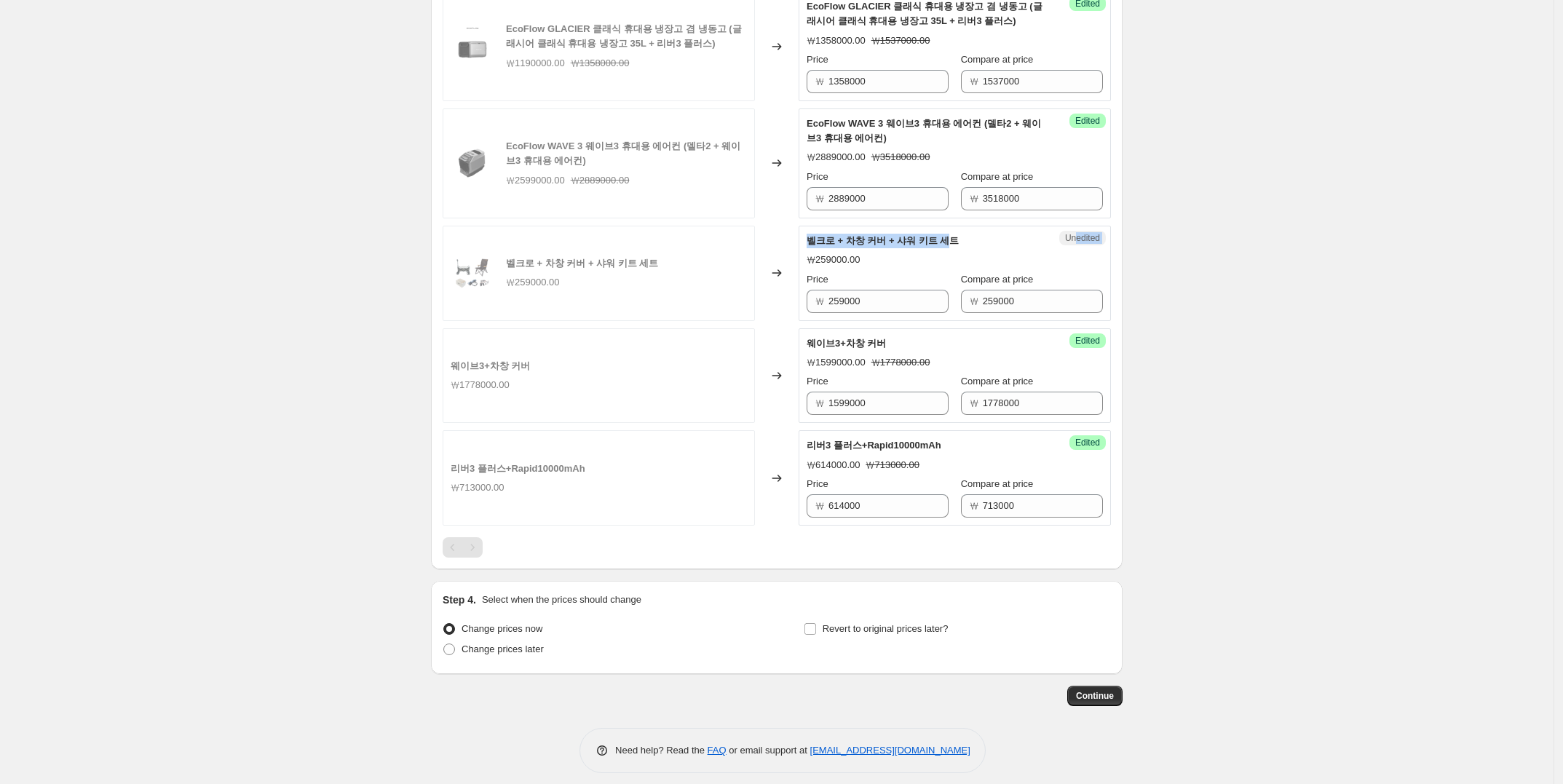 drag, startPoint x: 1080, startPoint y: 226, endPoint x: 949, endPoint y: 229, distance: 131.03435 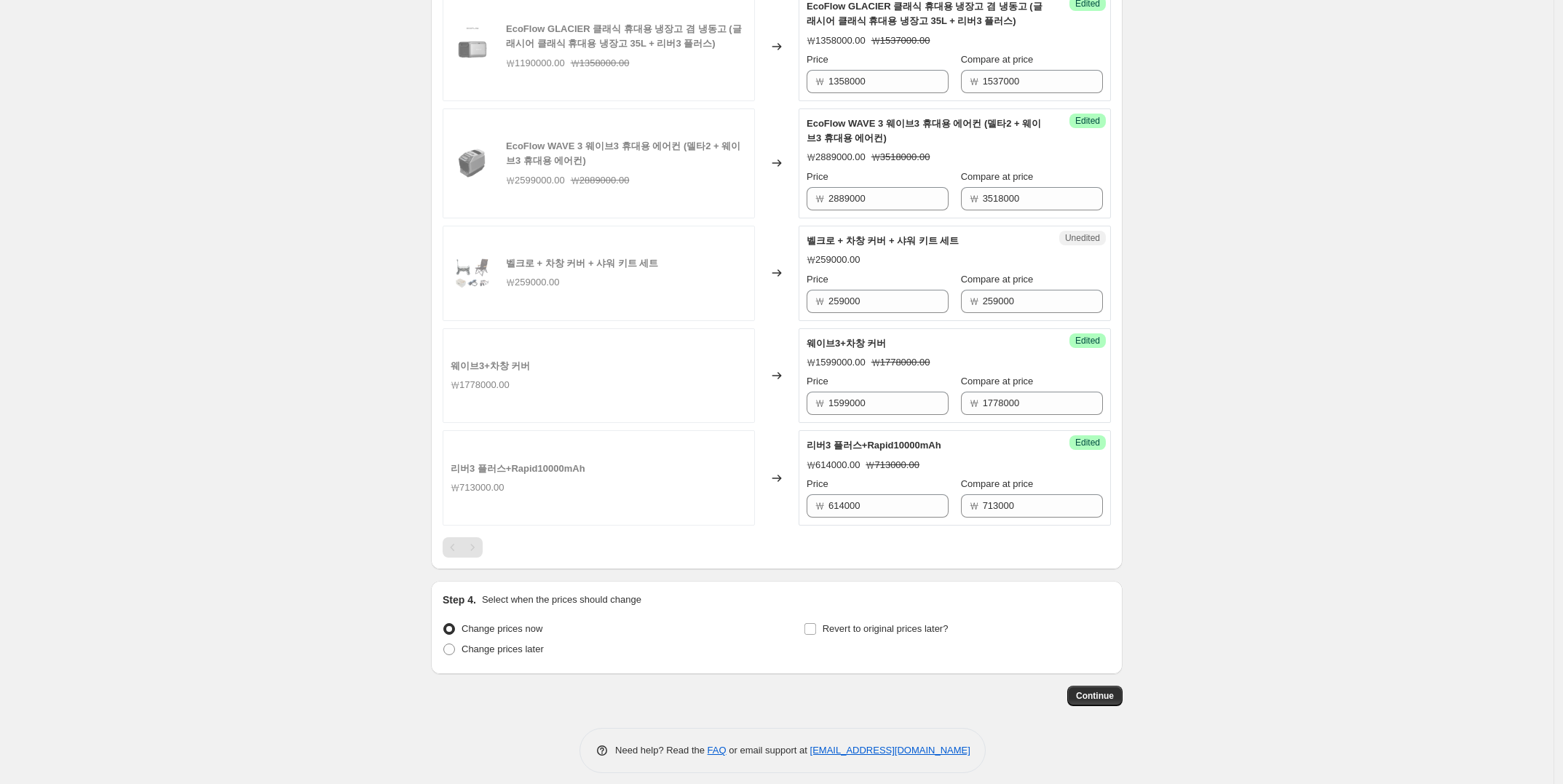 click on "Unedited" at bounding box center (1083, 238) 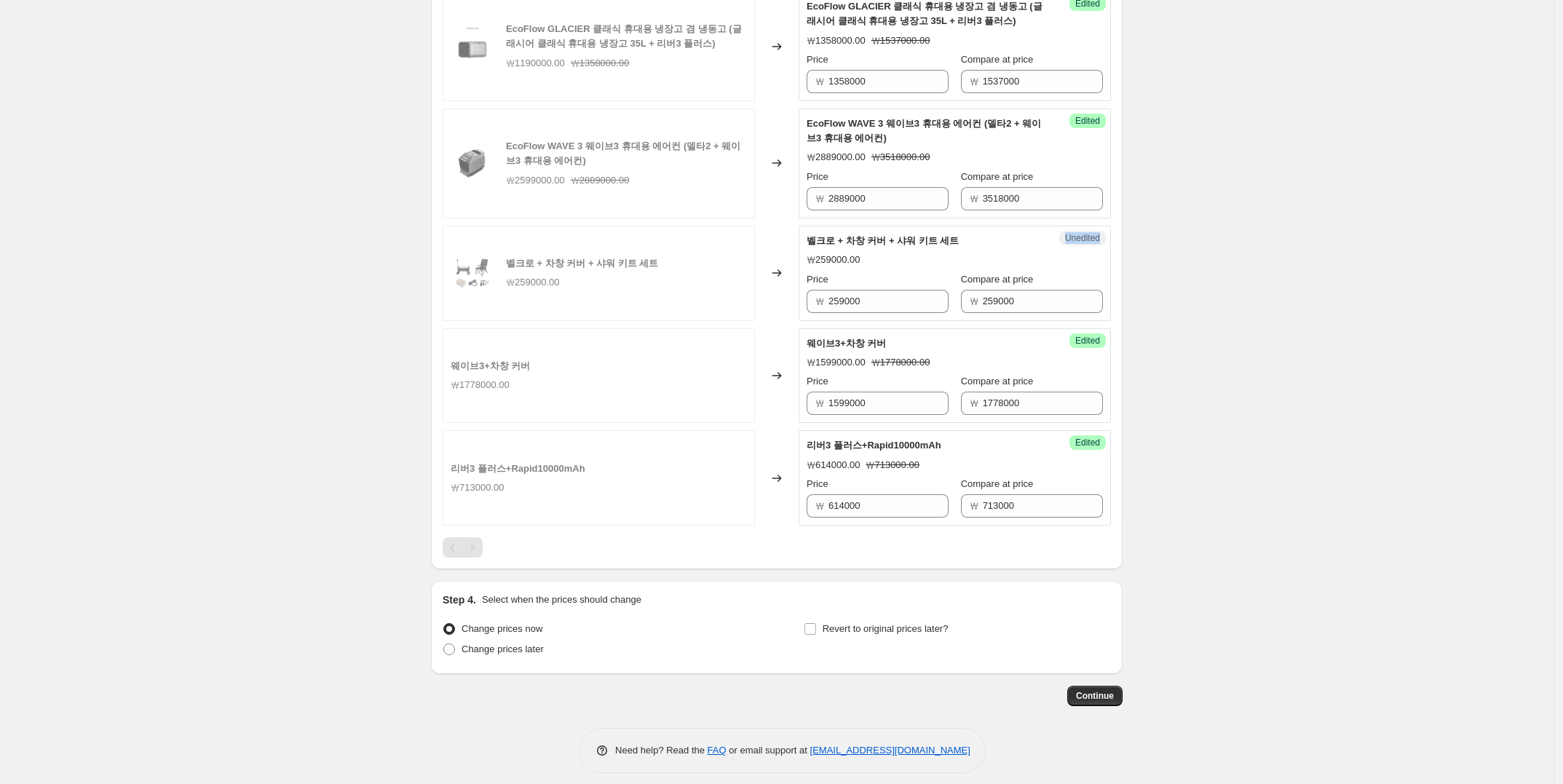 click on "Unedited" at bounding box center (1083, 238) 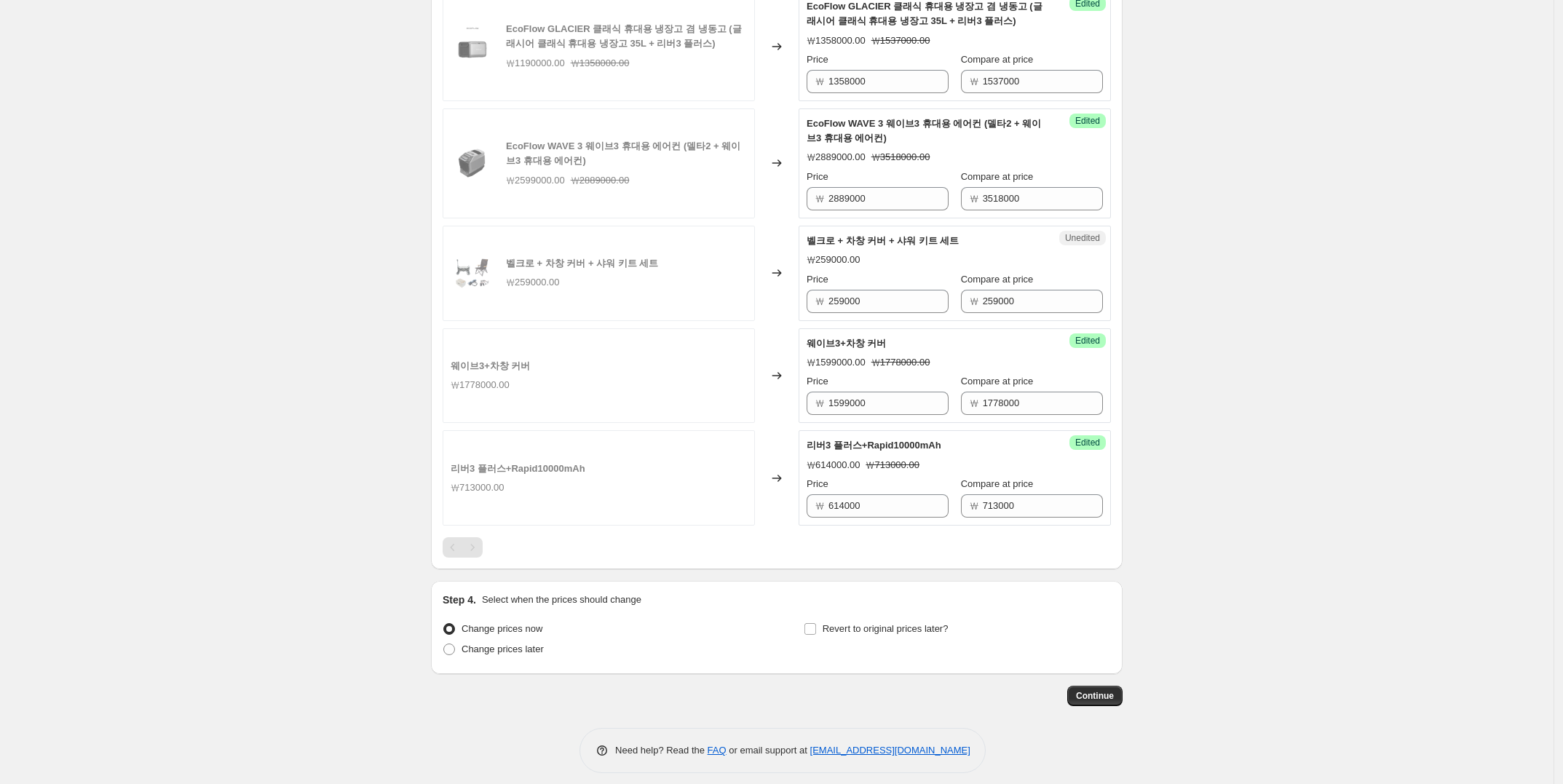 click 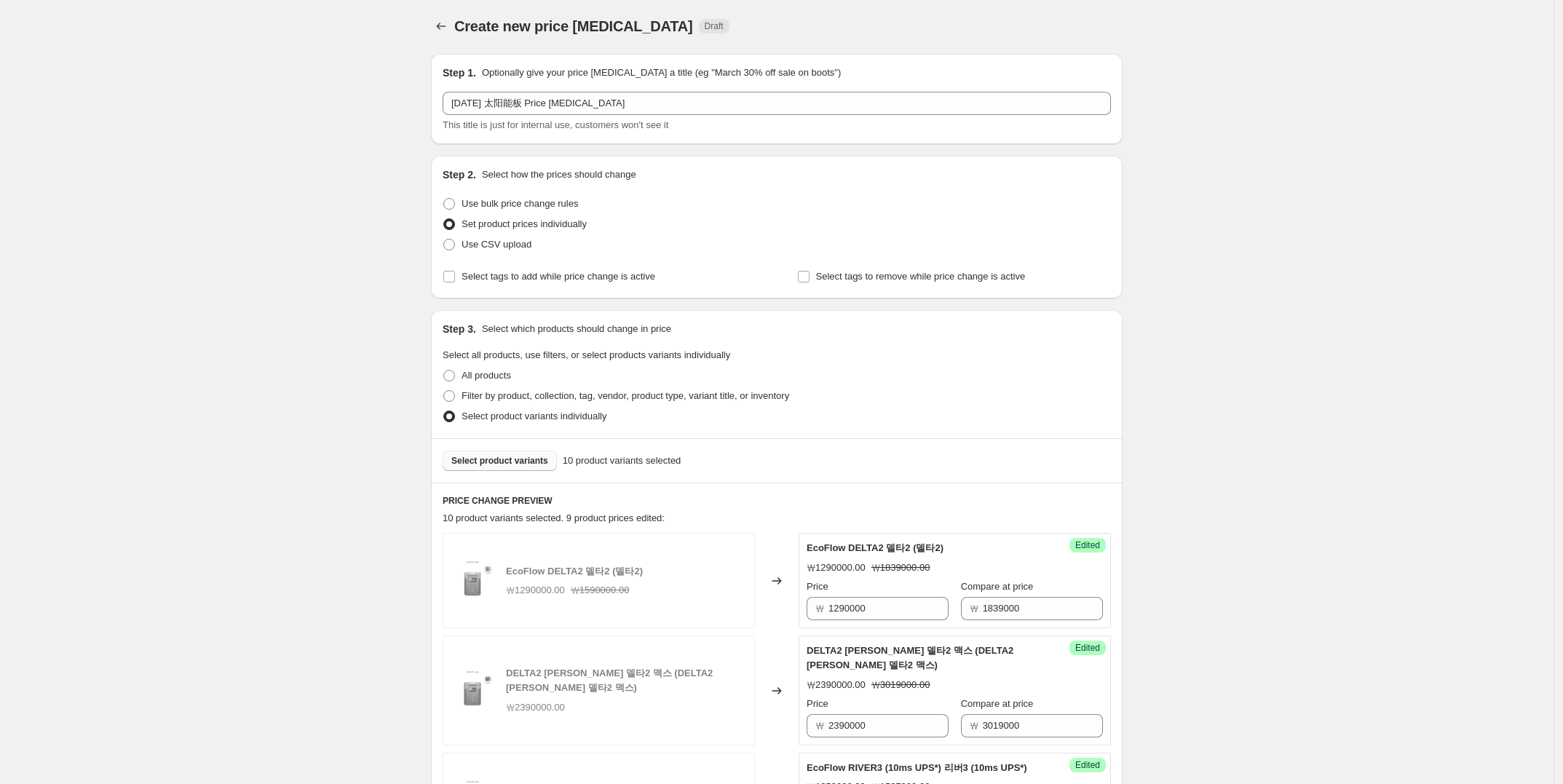 scroll, scrollTop: 0, scrollLeft: 0, axis: both 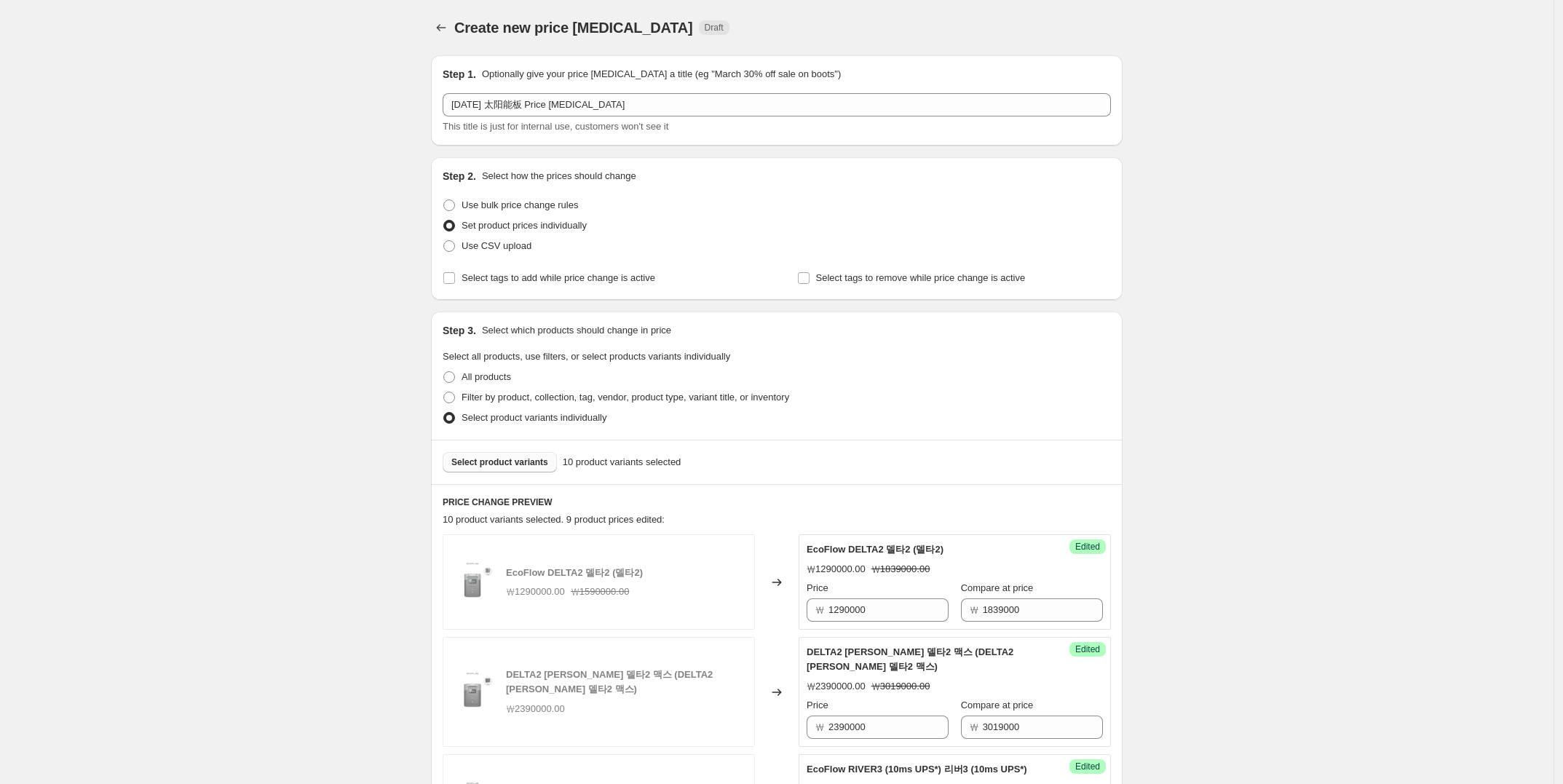click on "Select product variants" at bounding box center [499, 462] 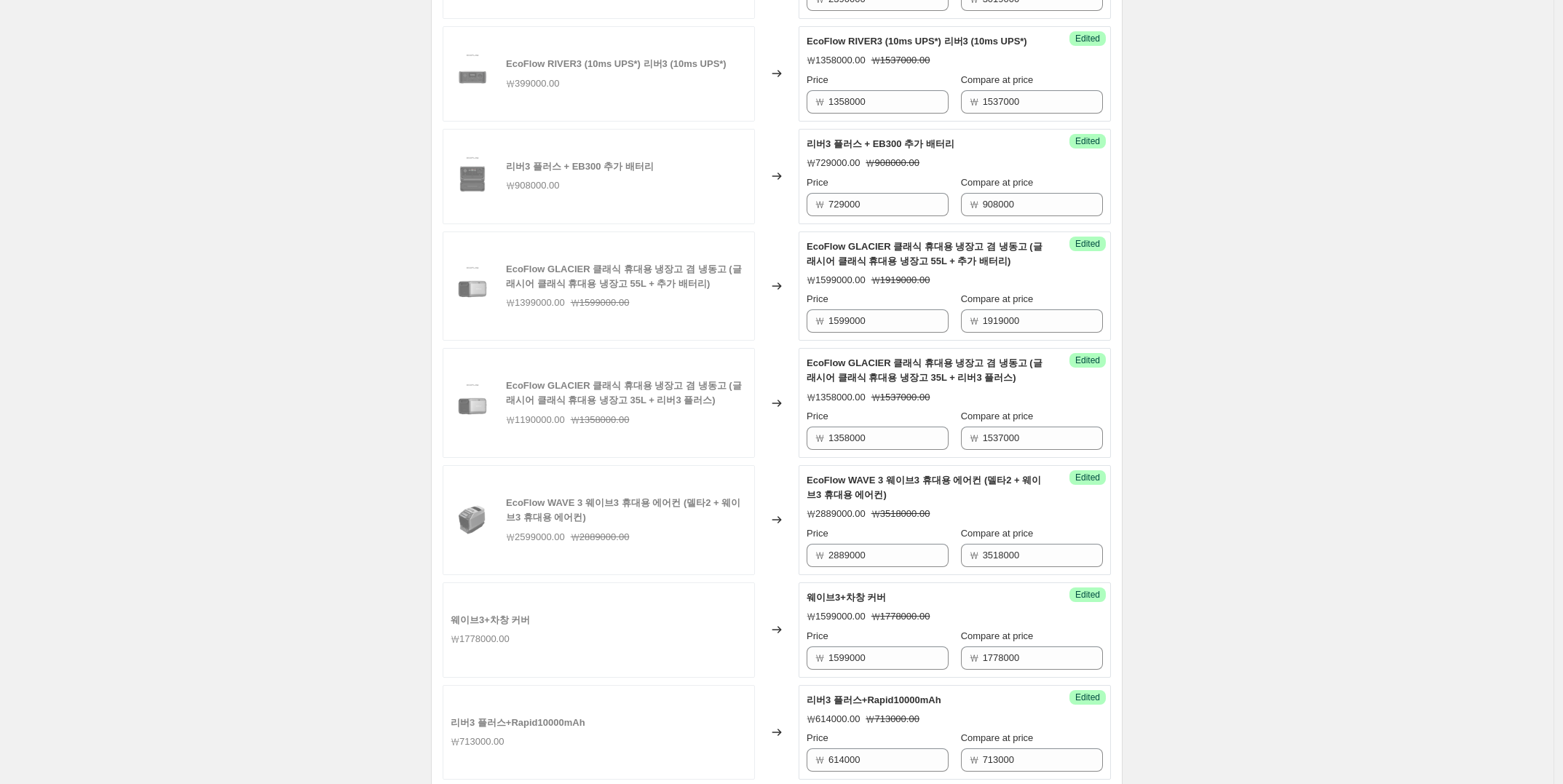 scroll, scrollTop: 910, scrollLeft: 0, axis: vertical 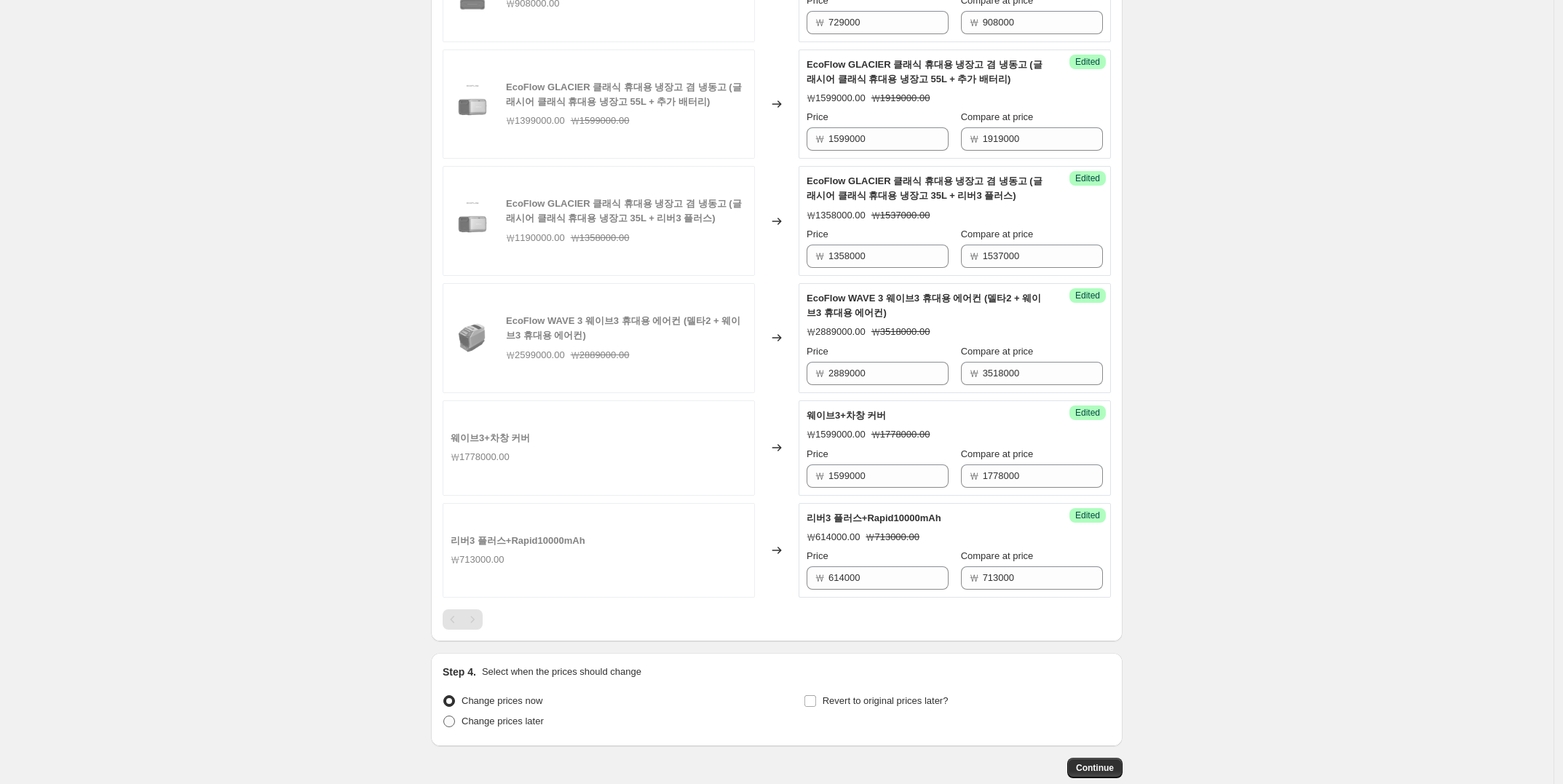 click on "Change prices later" at bounding box center [502, 721] 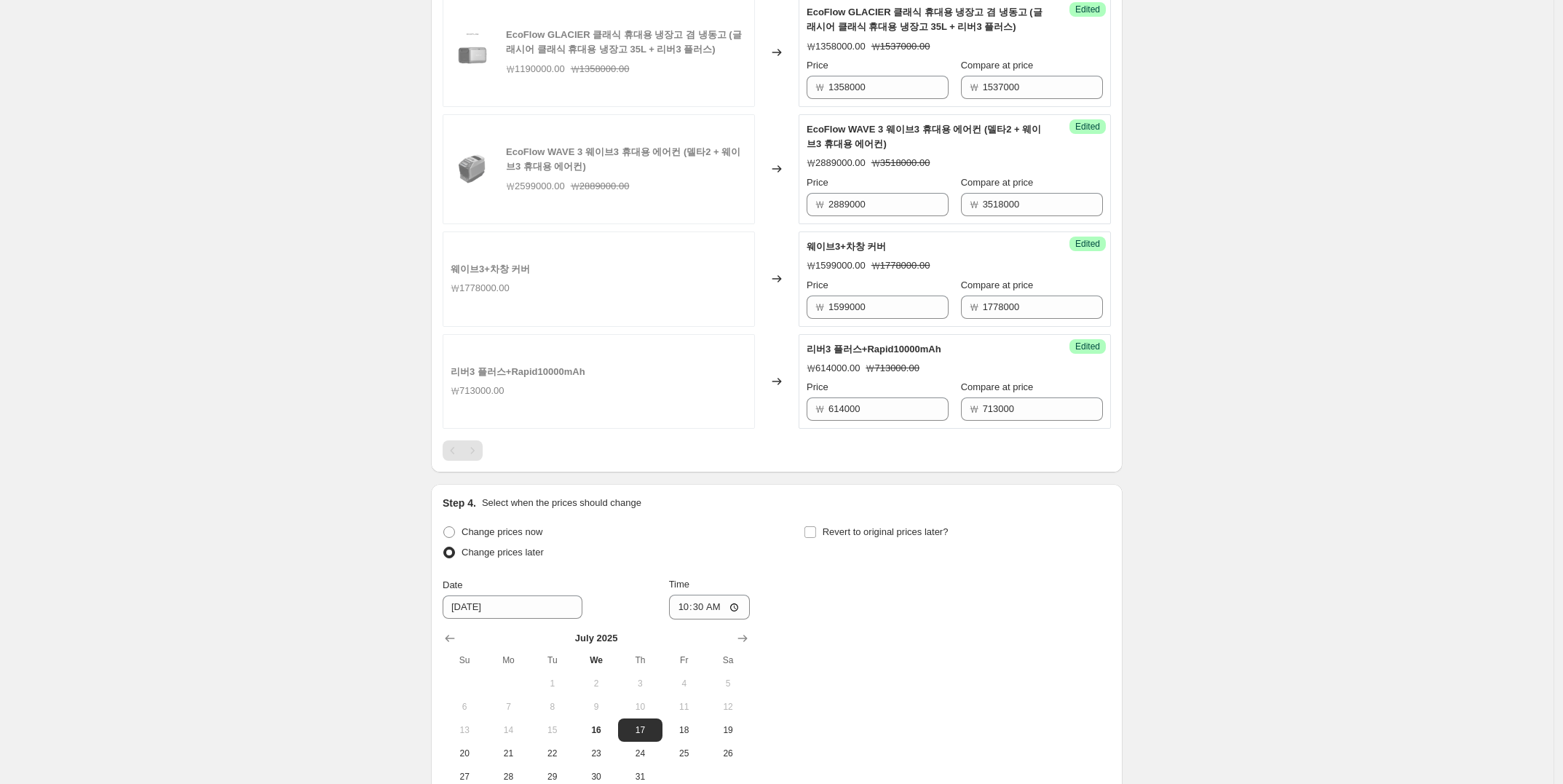 scroll, scrollTop: 1092, scrollLeft: 0, axis: vertical 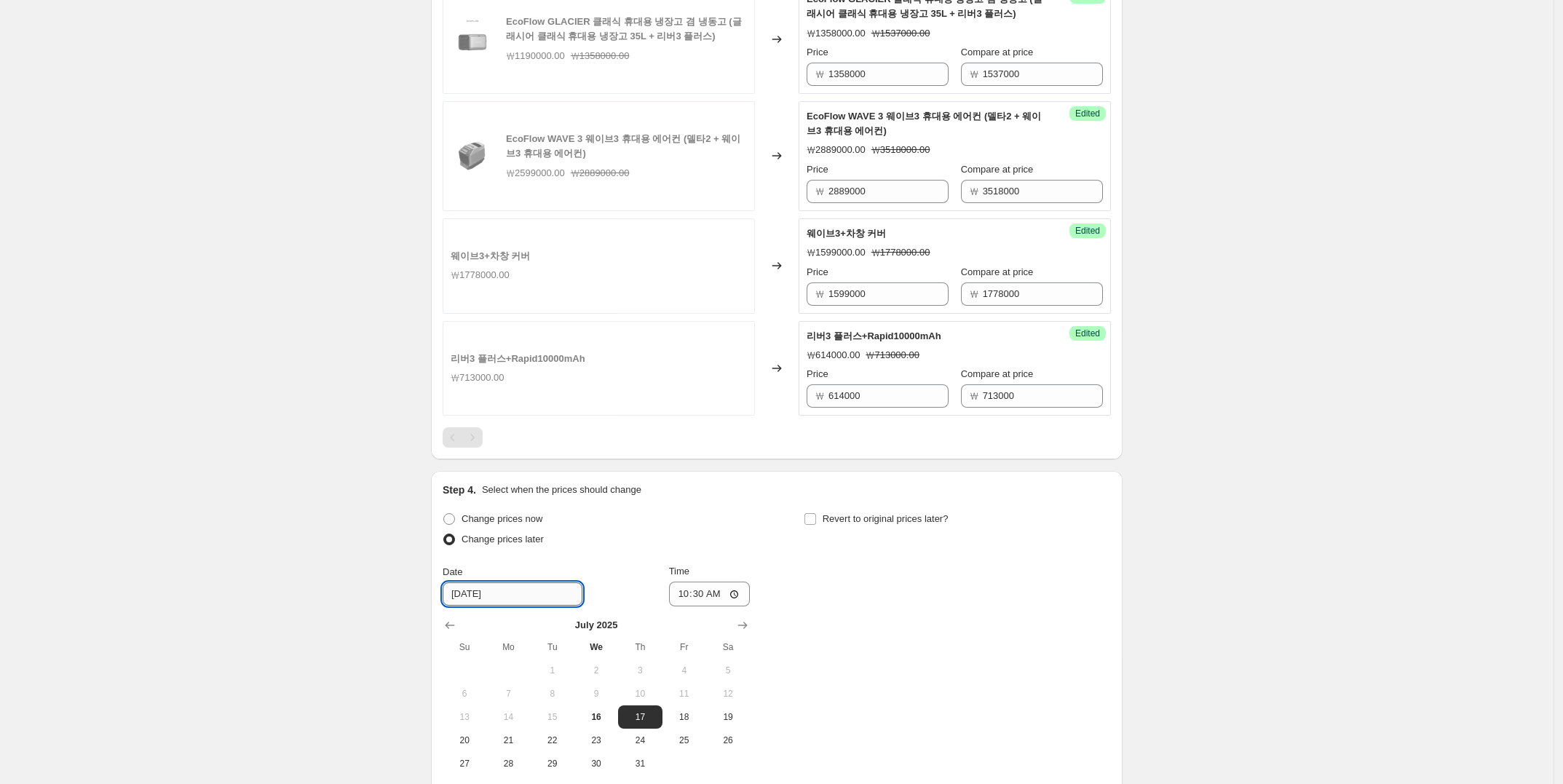 click on "7/17/2025" at bounding box center (513, 594) 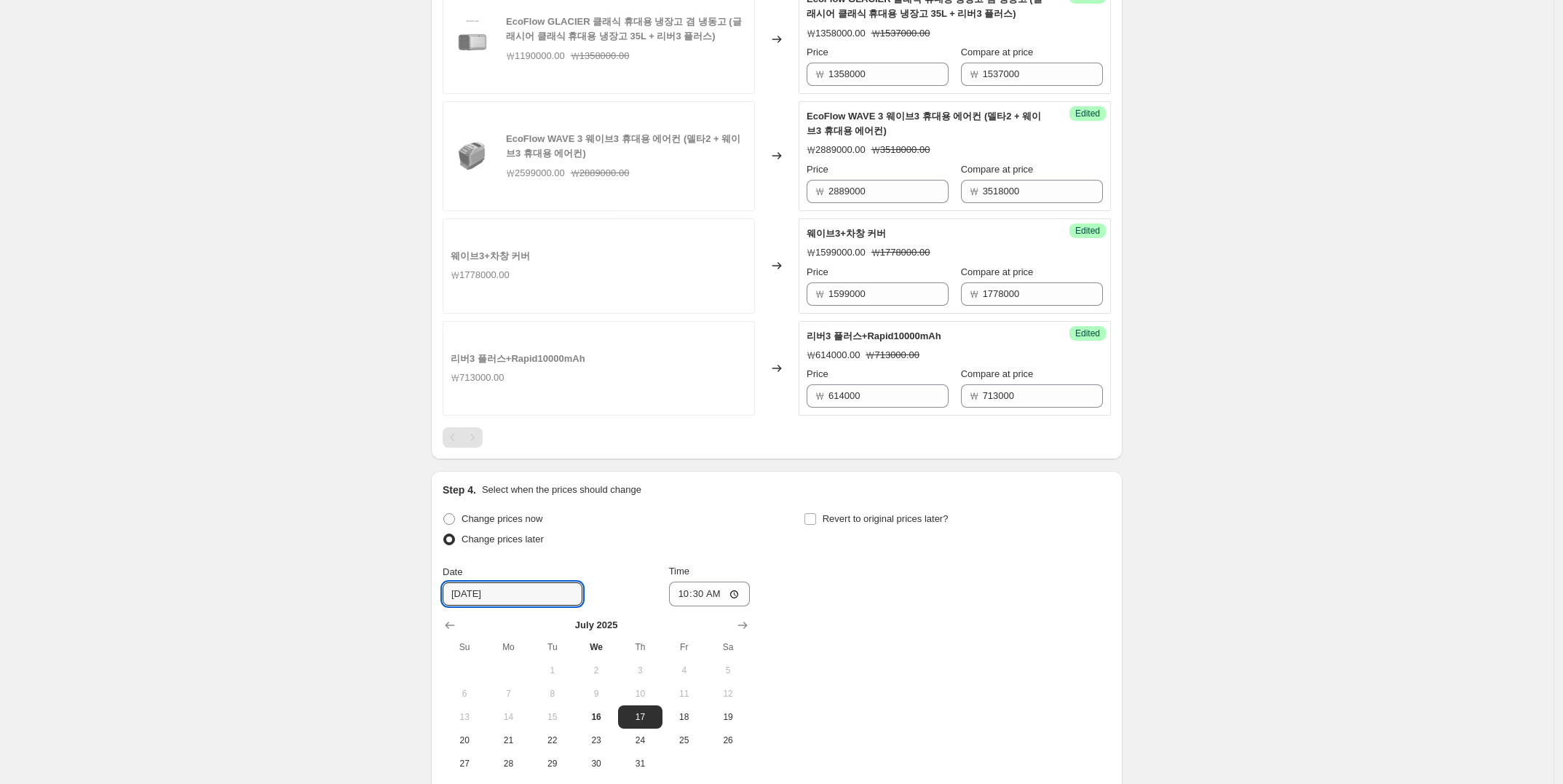 scroll, scrollTop: 1183, scrollLeft: 0, axis: vertical 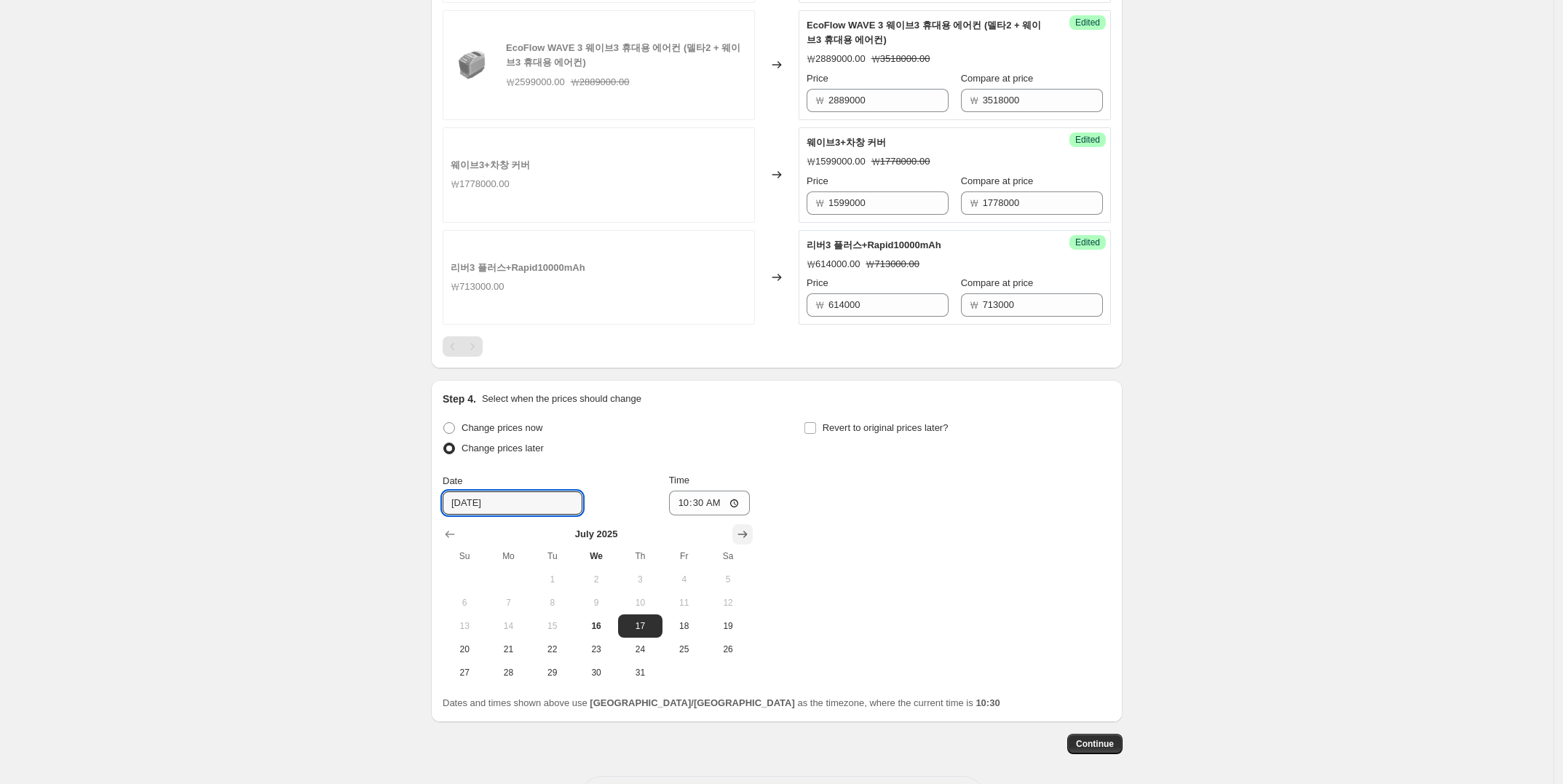 click at bounding box center (743, 534) 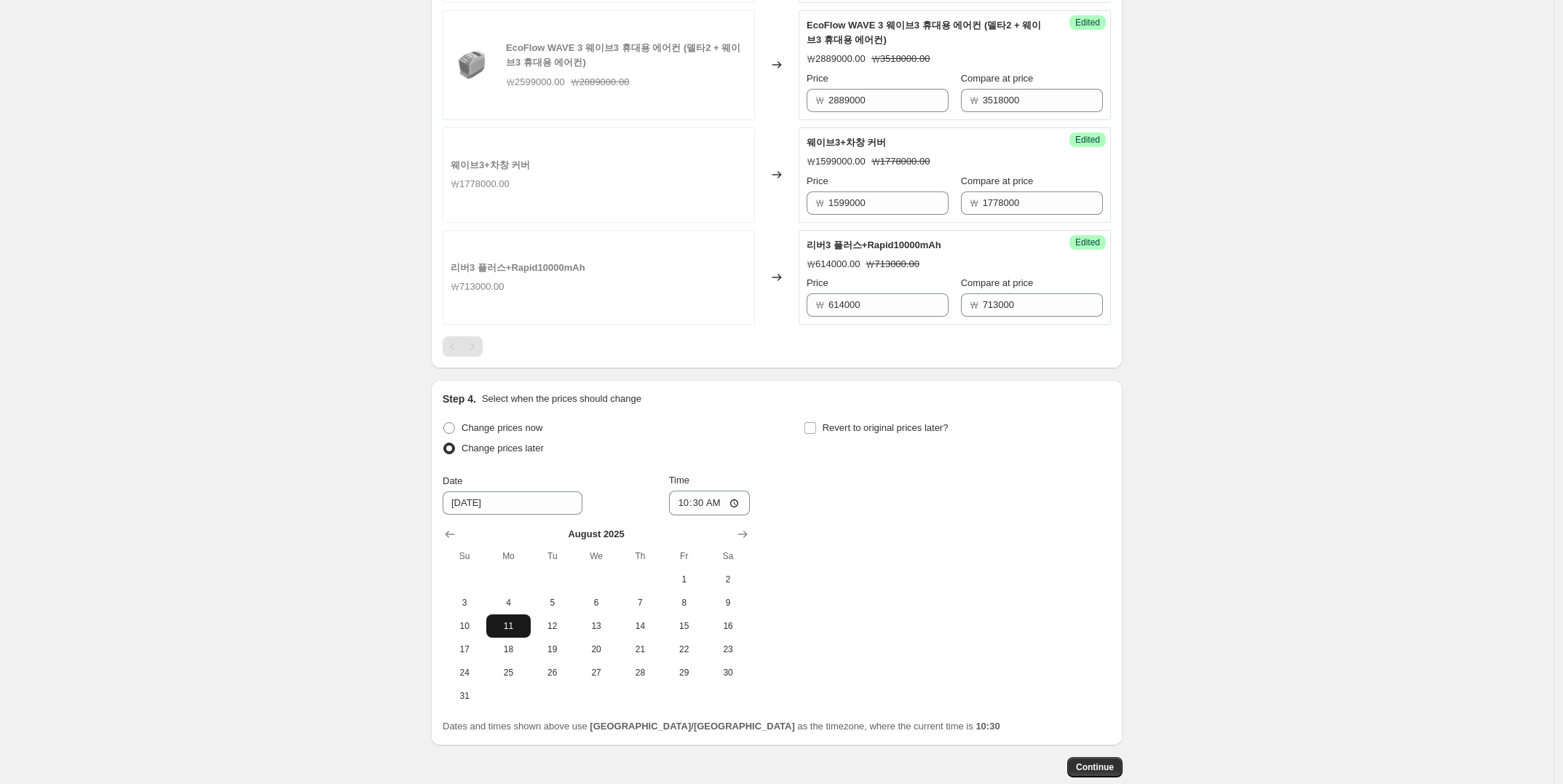 click on "11" at bounding box center [508, 626] 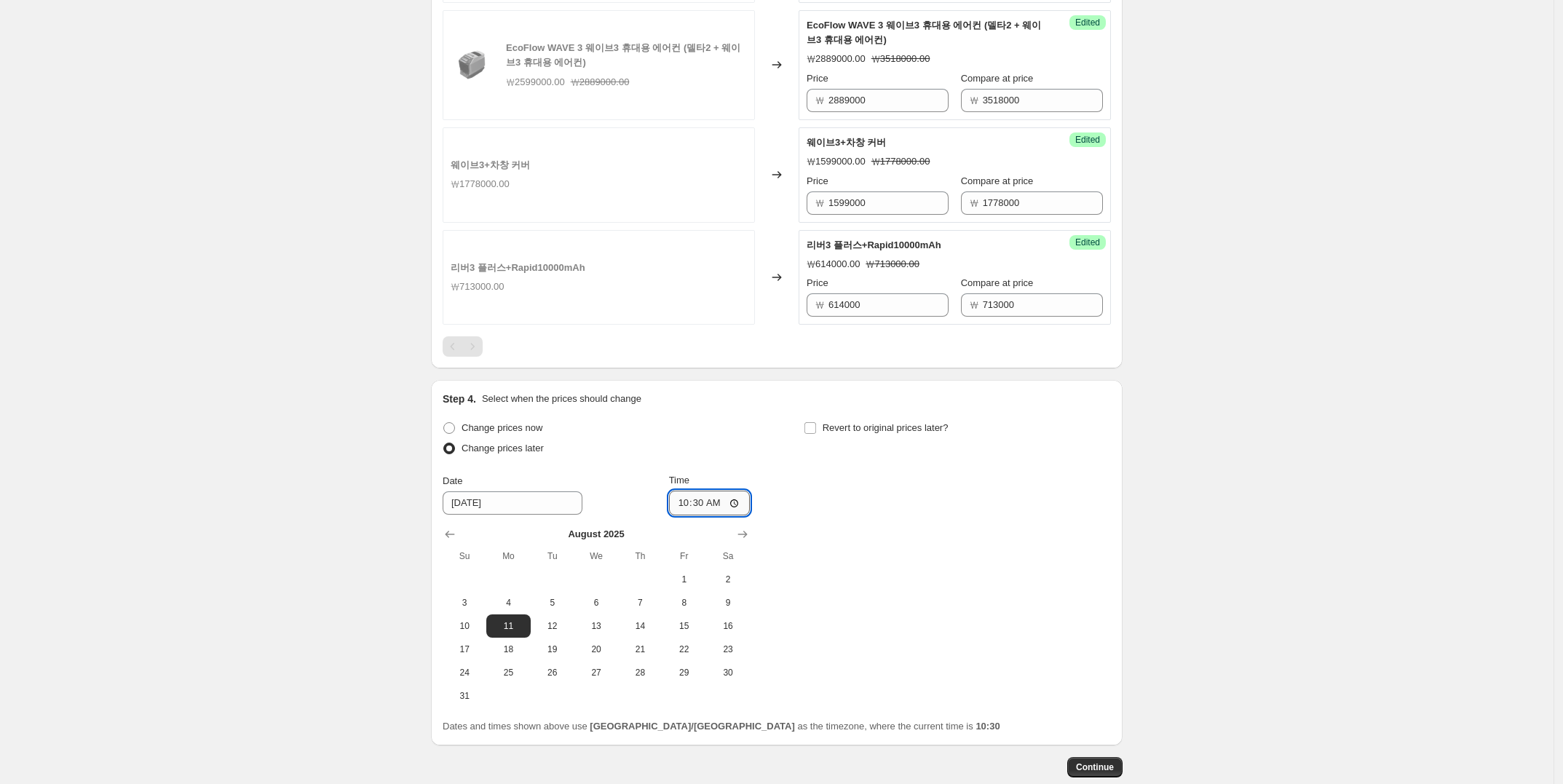 click on "10:30" at bounding box center [710, 503] 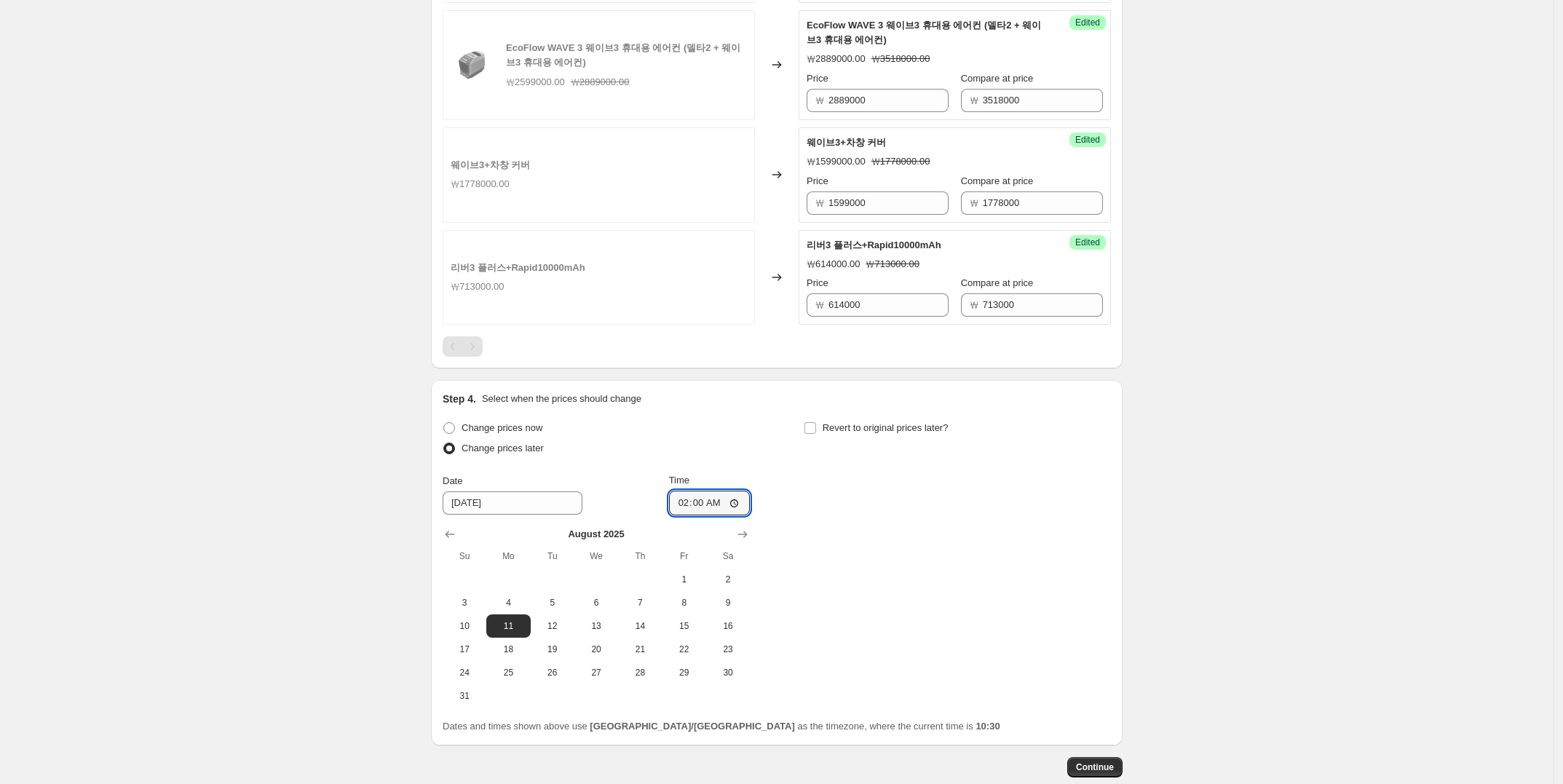 type on "23:00" 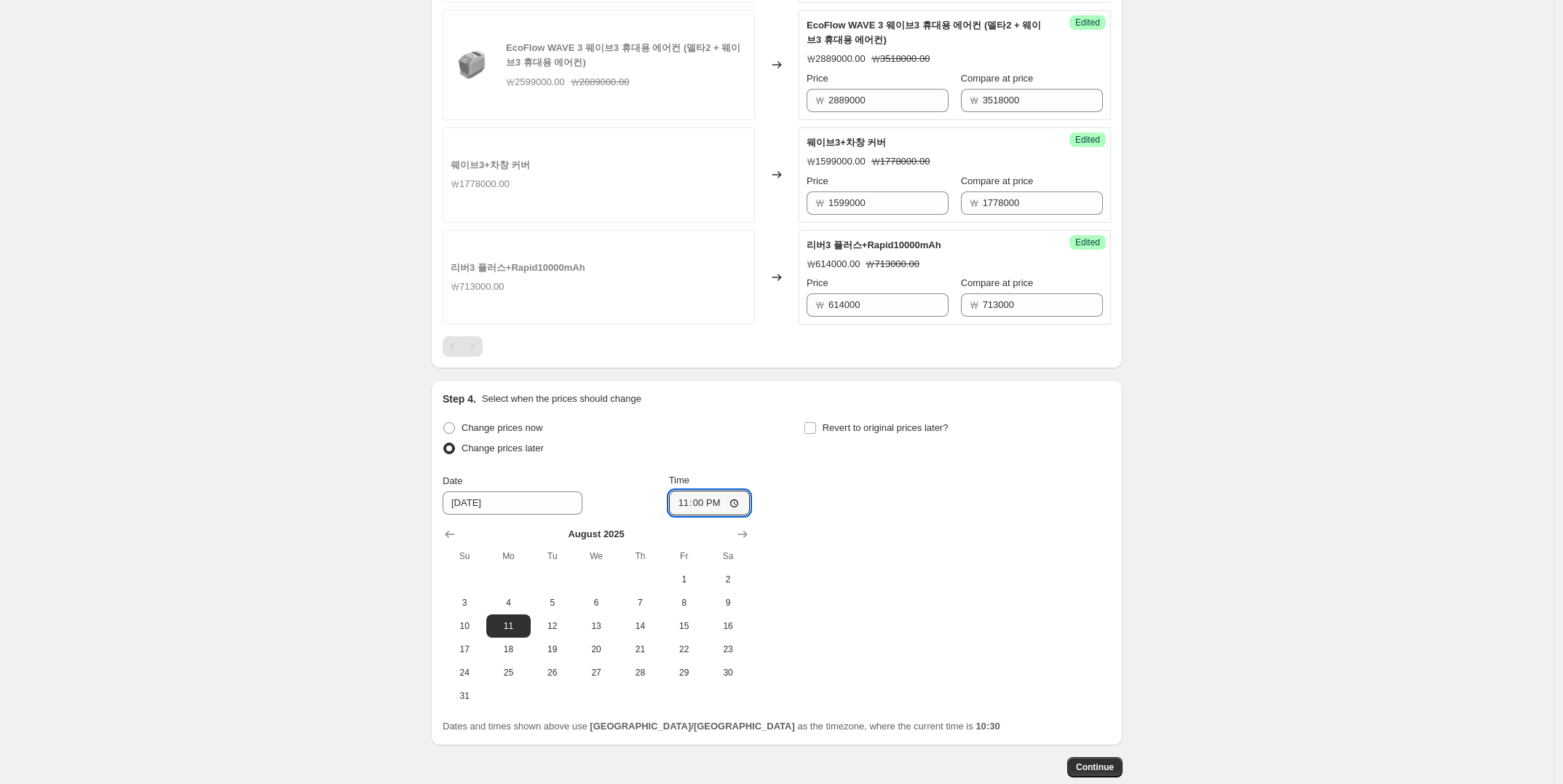 click on "Change prices now Change prices later Date 8/11/2025 Time 23:00 August   2025 Su Mo Tu We Th Fr Sa 1 2 3 4 5 6 7 8 9 10 11 12 13 14 15 16 17 18 19 20 21 22 23 24 25 26 27 28 29 30 31 Revert to original prices later?" at bounding box center [777, 563] 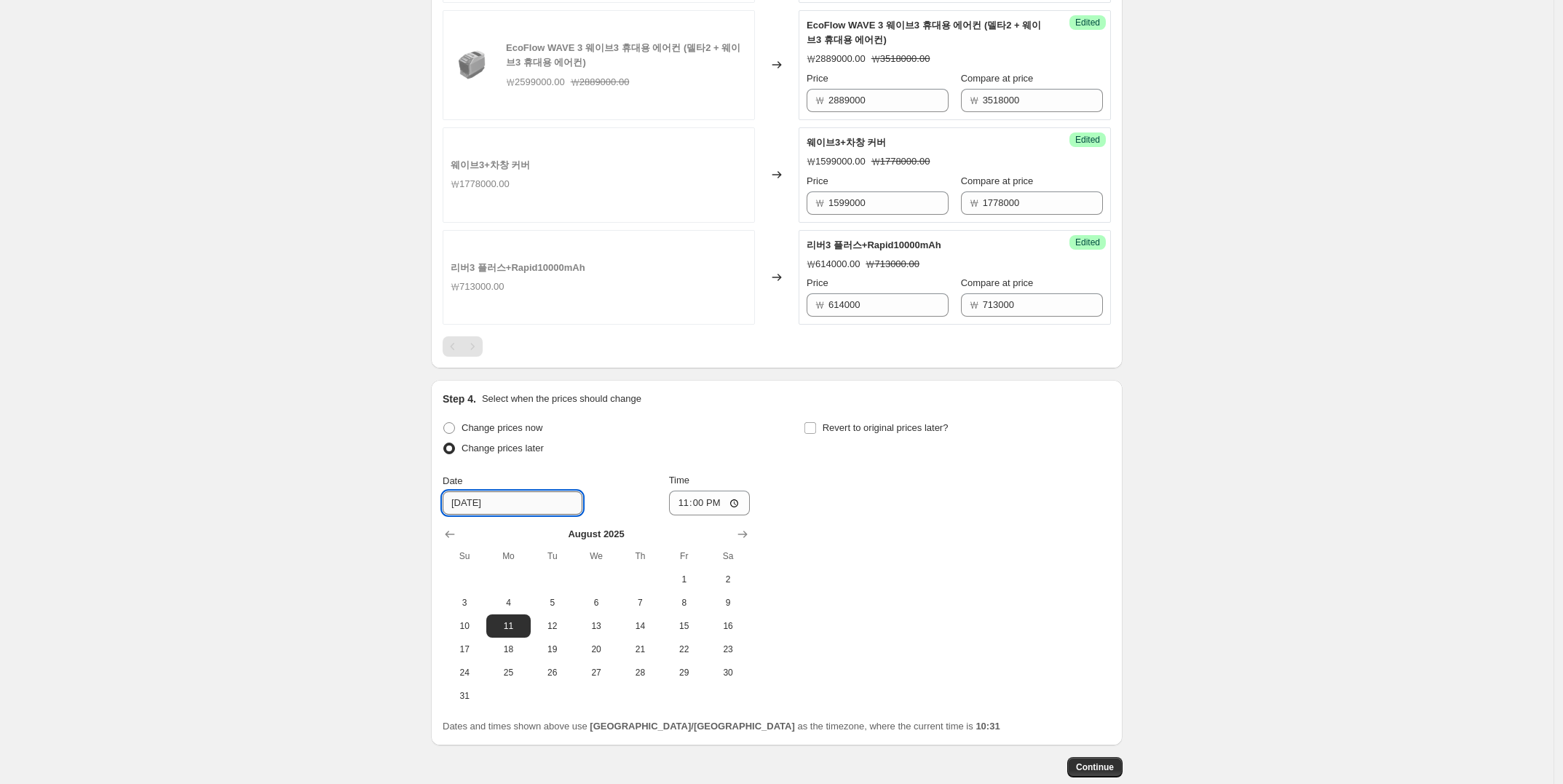 click on "8/11/2025" at bounding box center (513, 503) 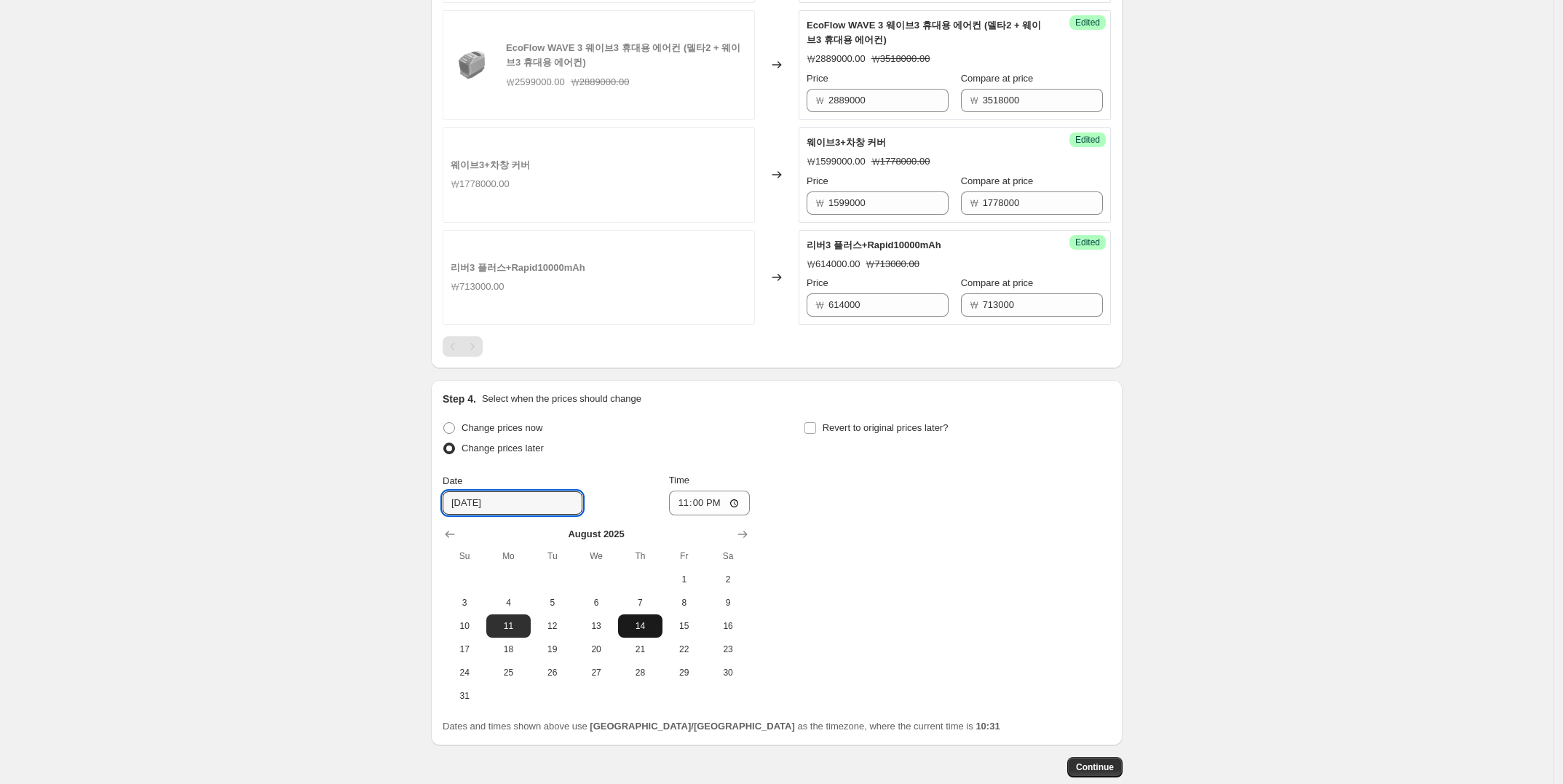 click on "14" at bounding box center [640, 626] 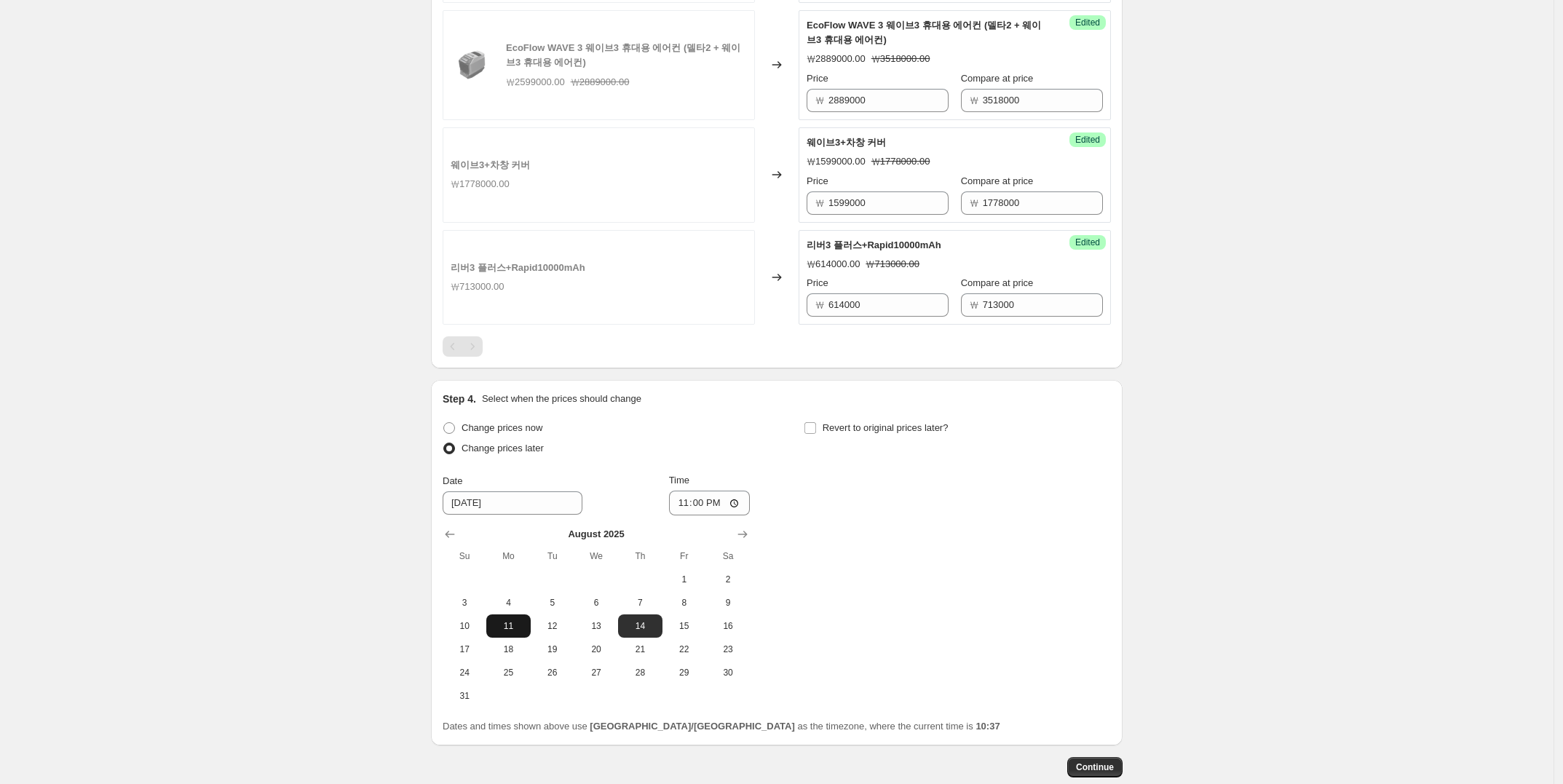 click on "11" at bounding box center (508, 626) 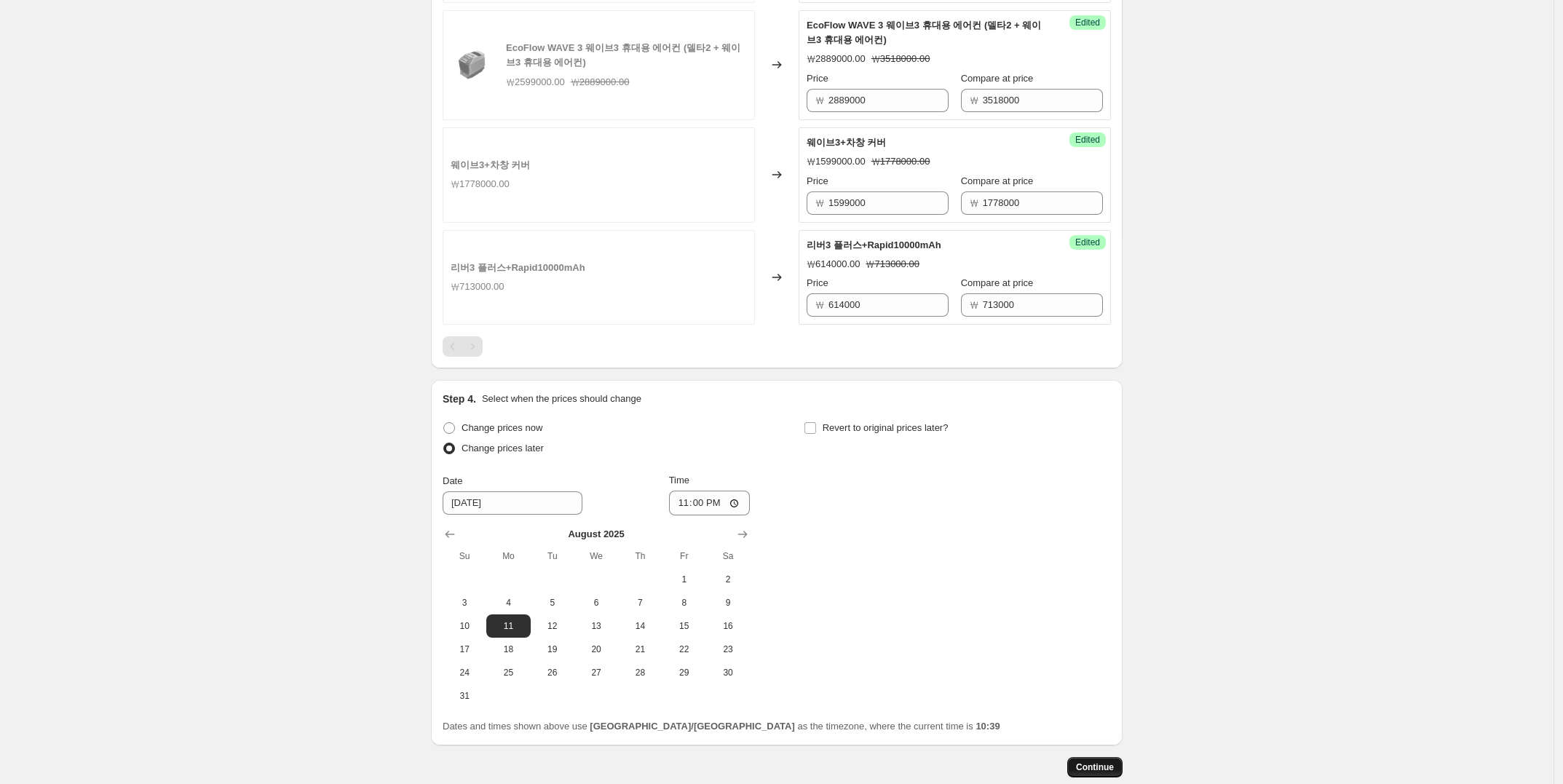 click on "Continue" at bounding box center (1095, 767) 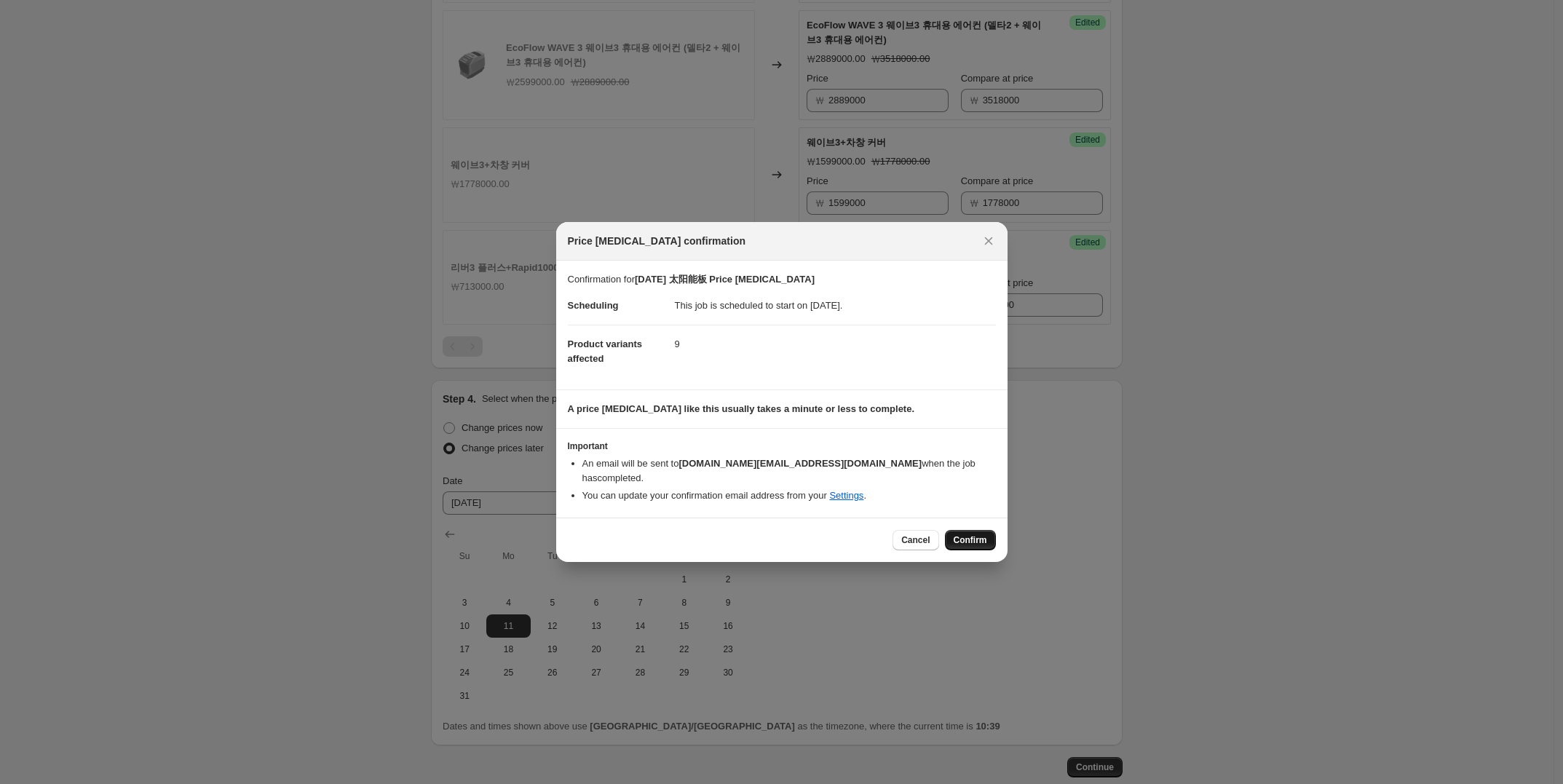 click on "Confirm" at bounding box center (970, 540) 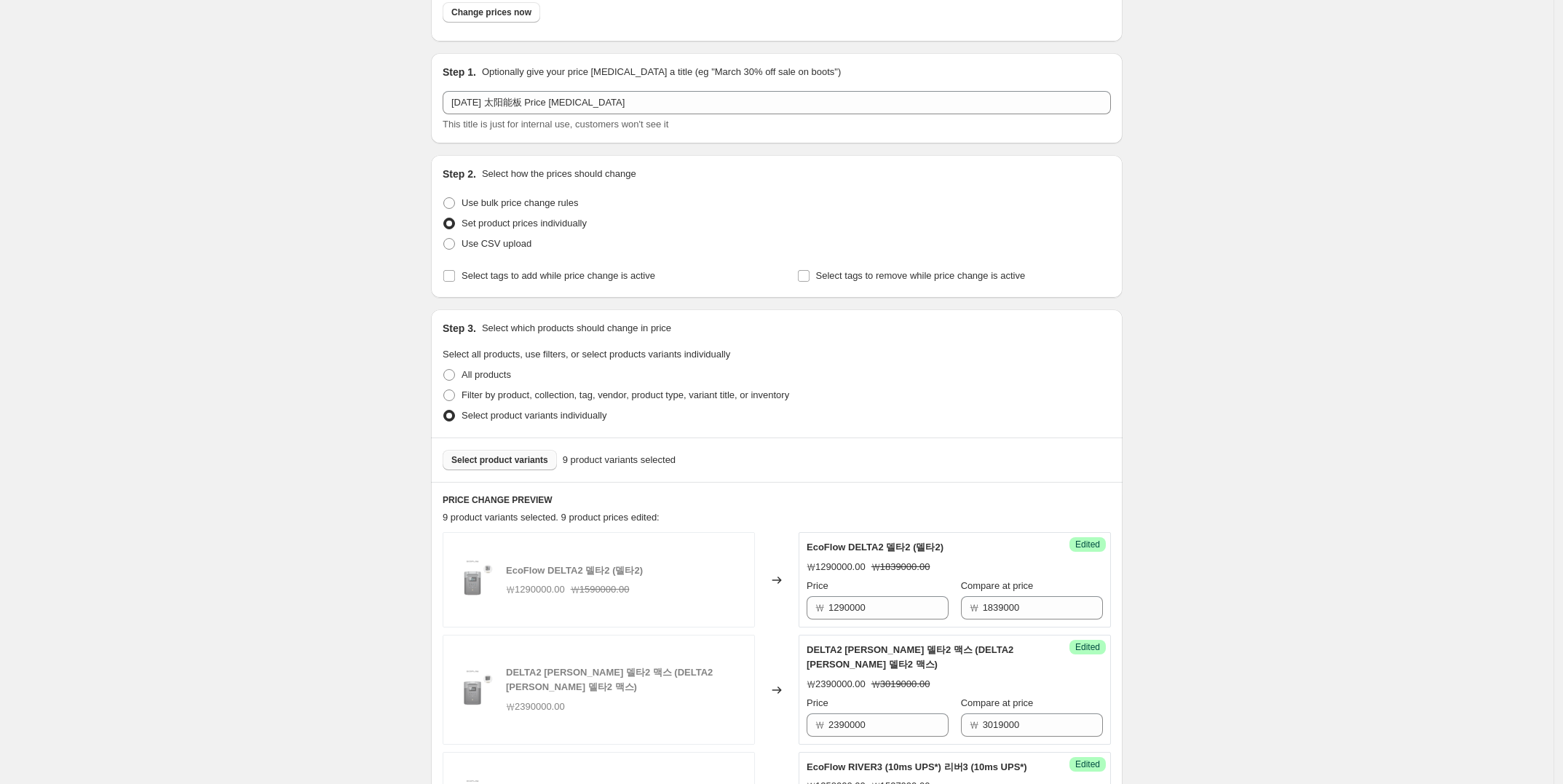 scroll, scrollTop: 0, scrollLeft: 0, axis: both 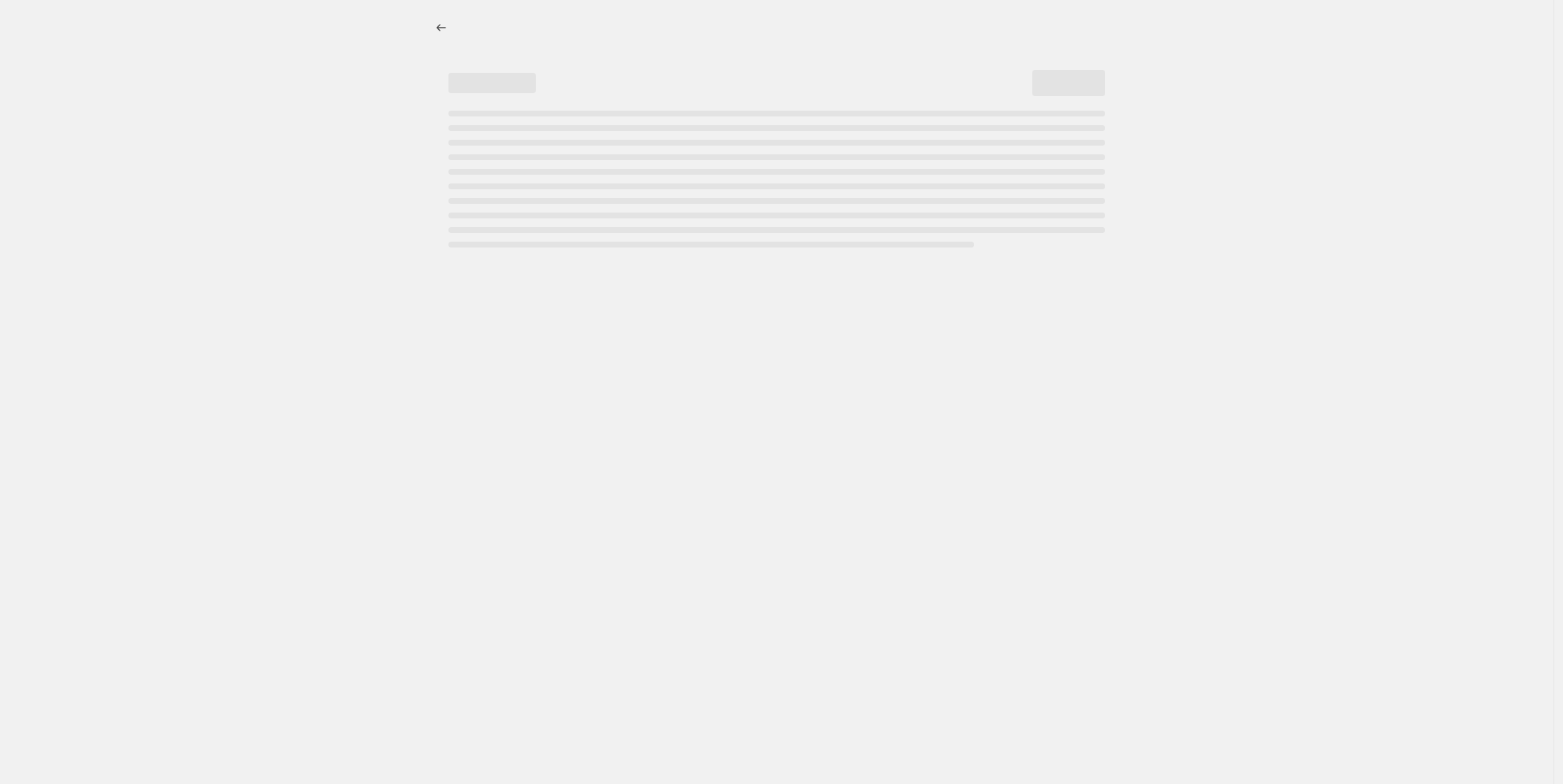 select on "percentage" 